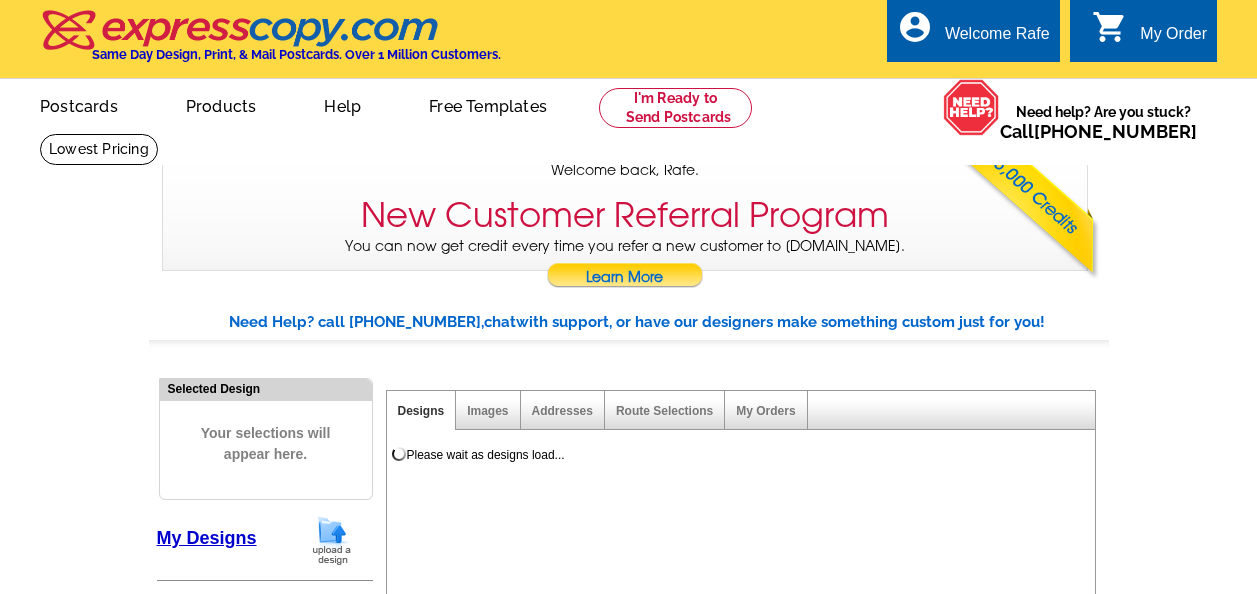 scroll, scrollTop: 0, scrollLeft: 0, axis: both 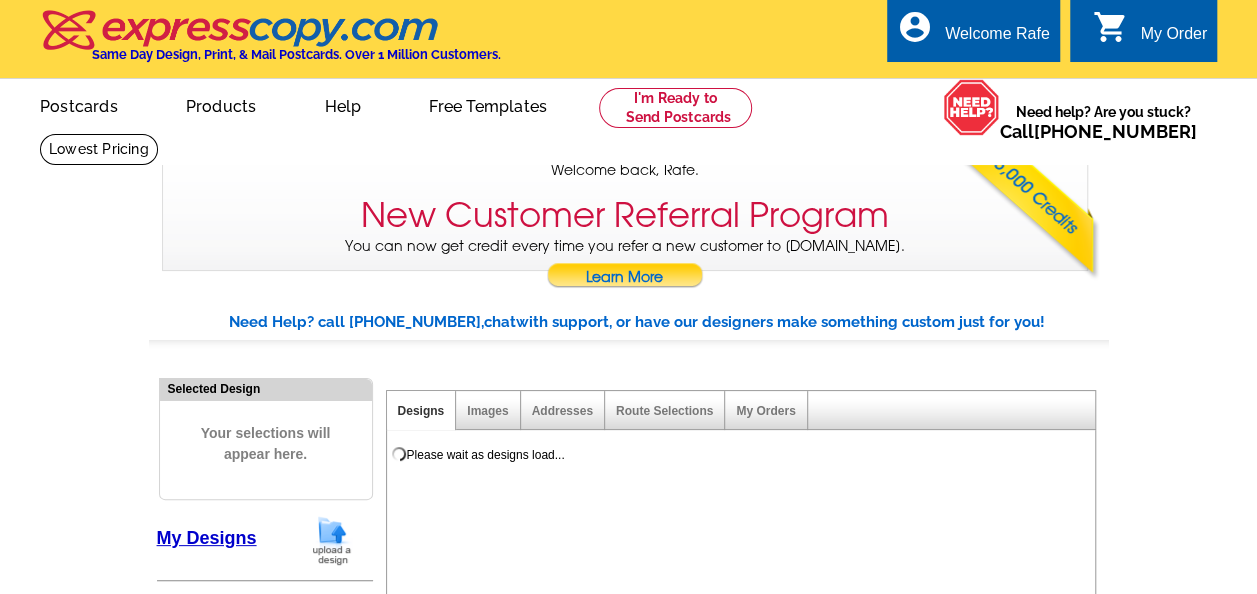 select on "785" 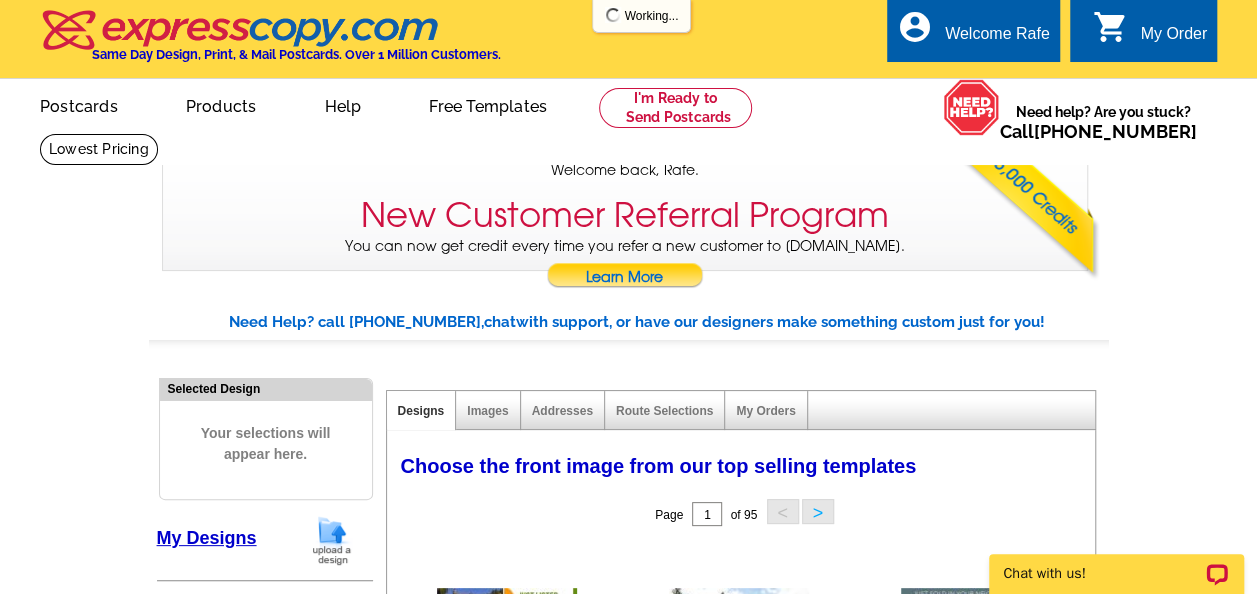 scroll, scrollTop: 0, scrollLeft: 0, axis: both 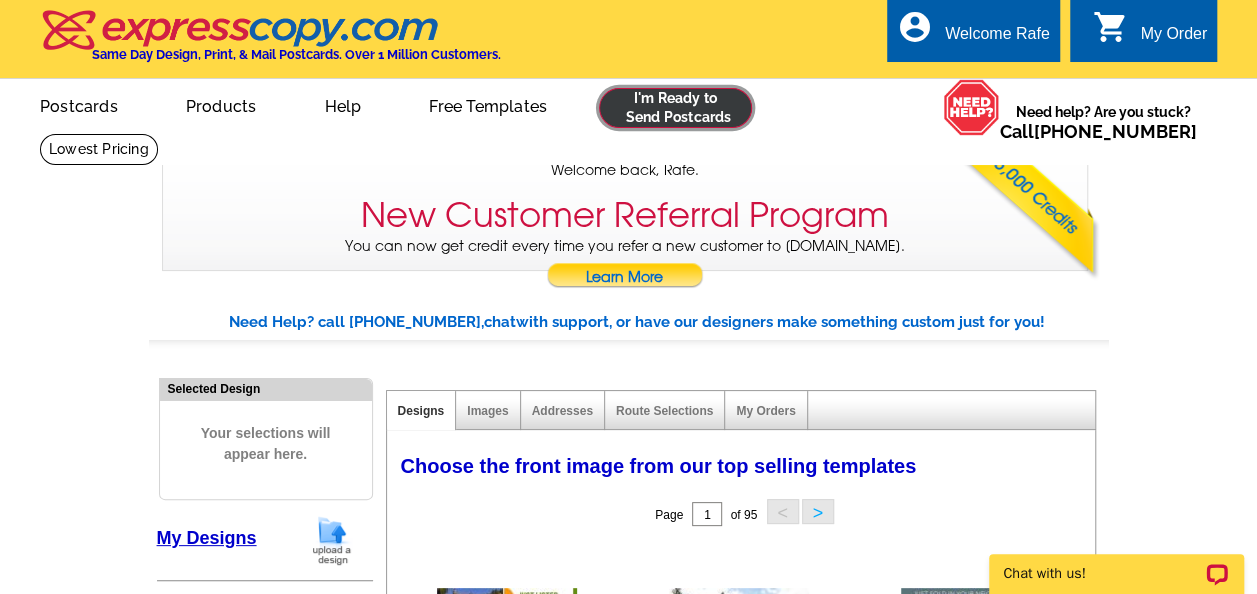 click at bounding box center [675, 108] 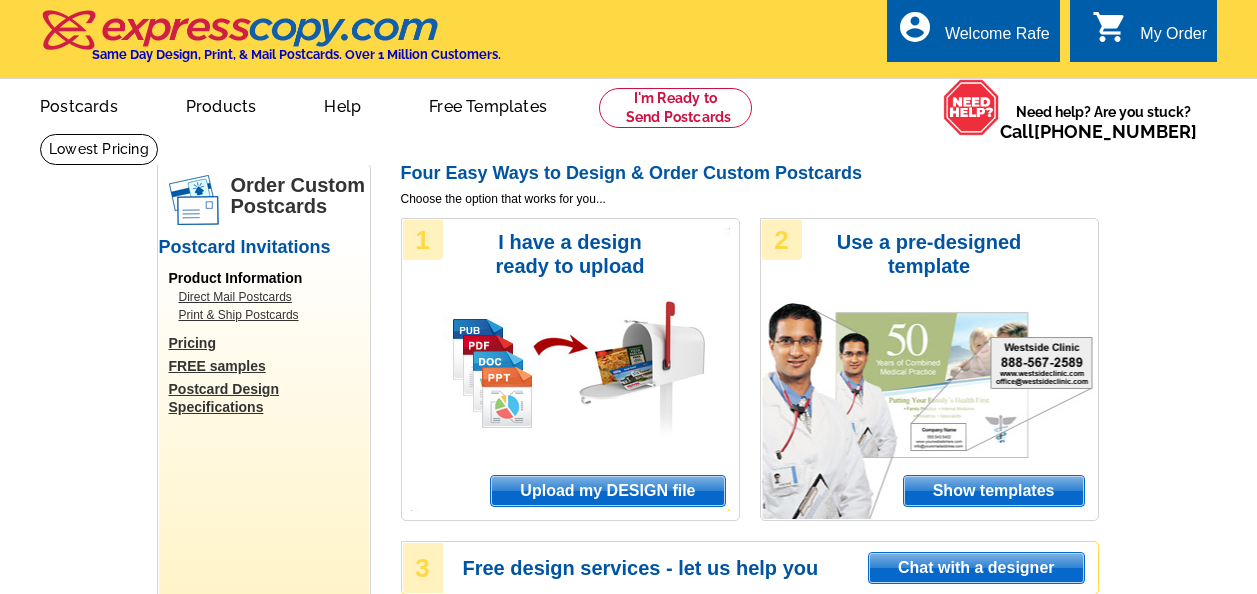 scroll, scrollTop: 0, scrollLeft: 0, axis: both 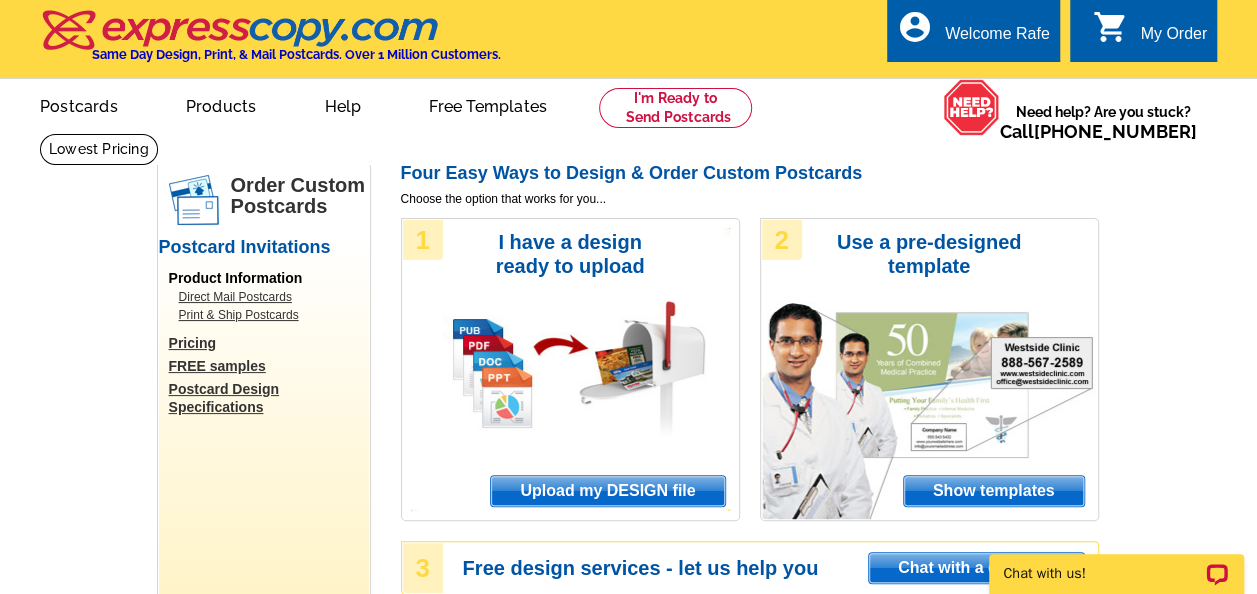click on "Upload my DESIGN file" at bounding box center [607, 491] 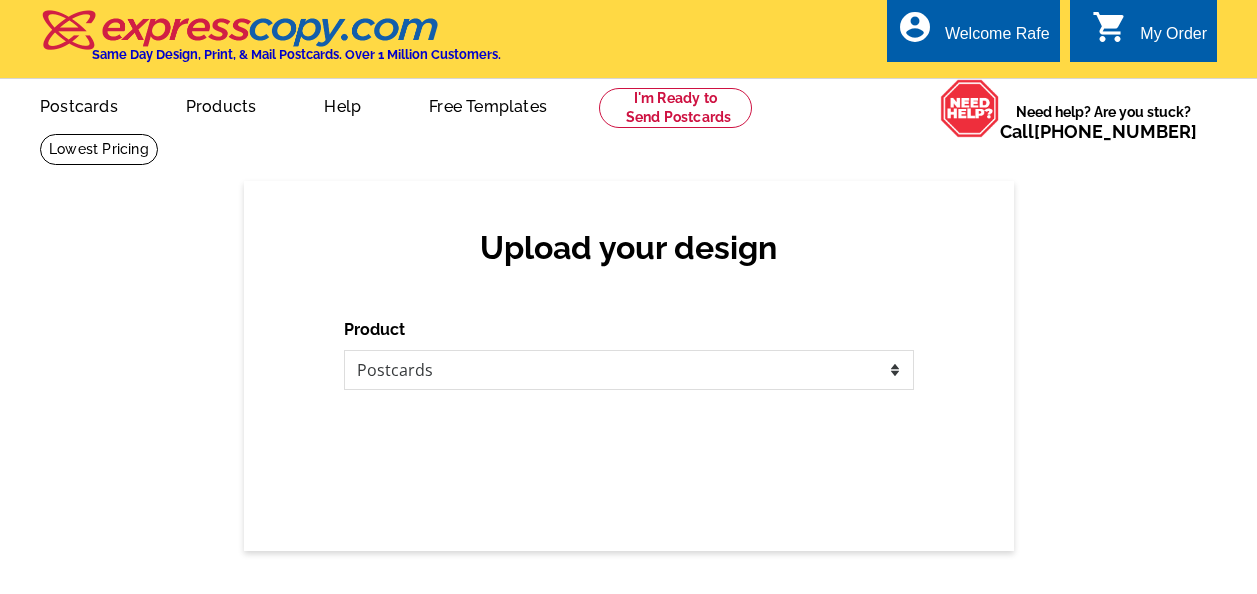scroll, scrollTop: 0, scrollLeft: 0, axis: both 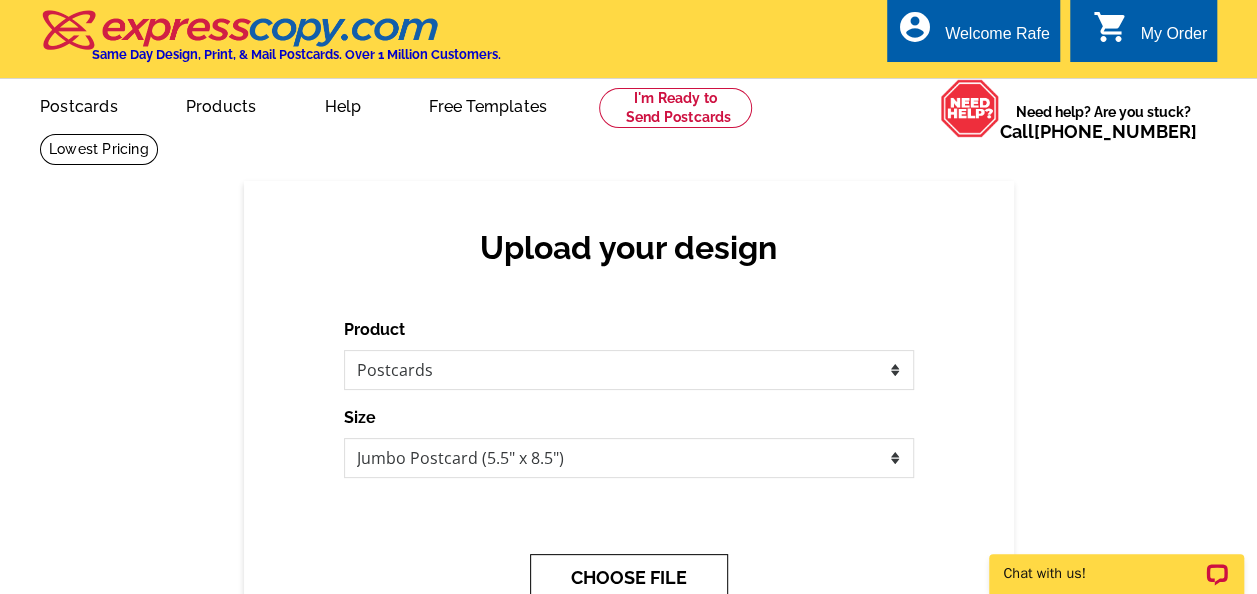 click on "CHOOSE FILE" at bounding box center [629, 577] 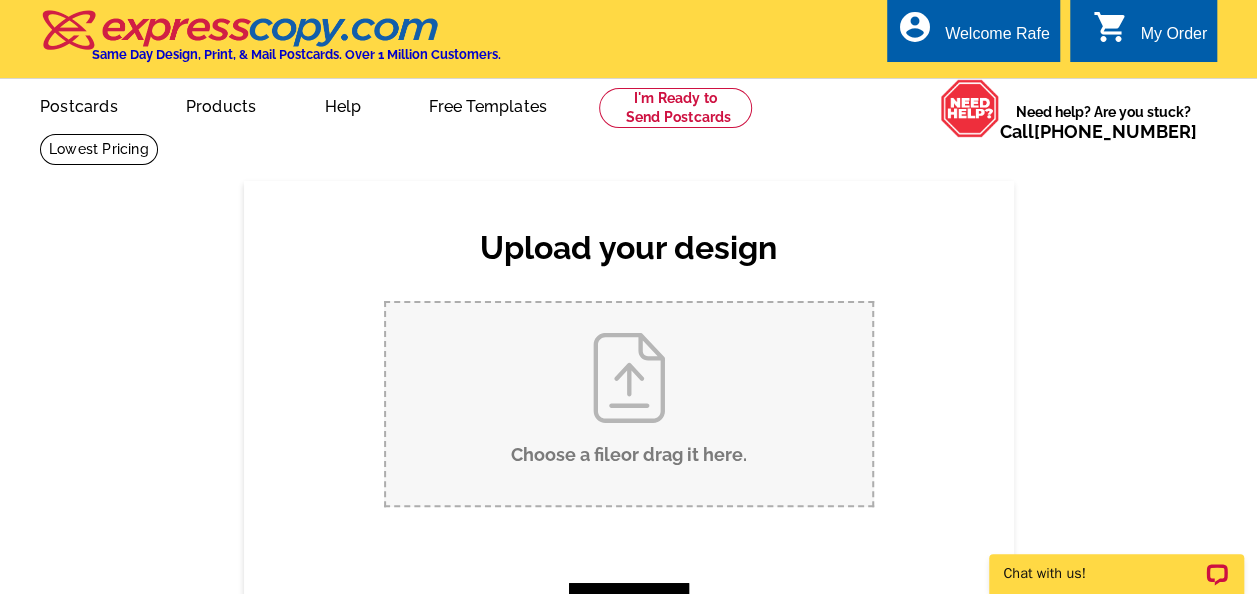 click on "Choose a file  or drag it here ." at bounding box center [629, 404] 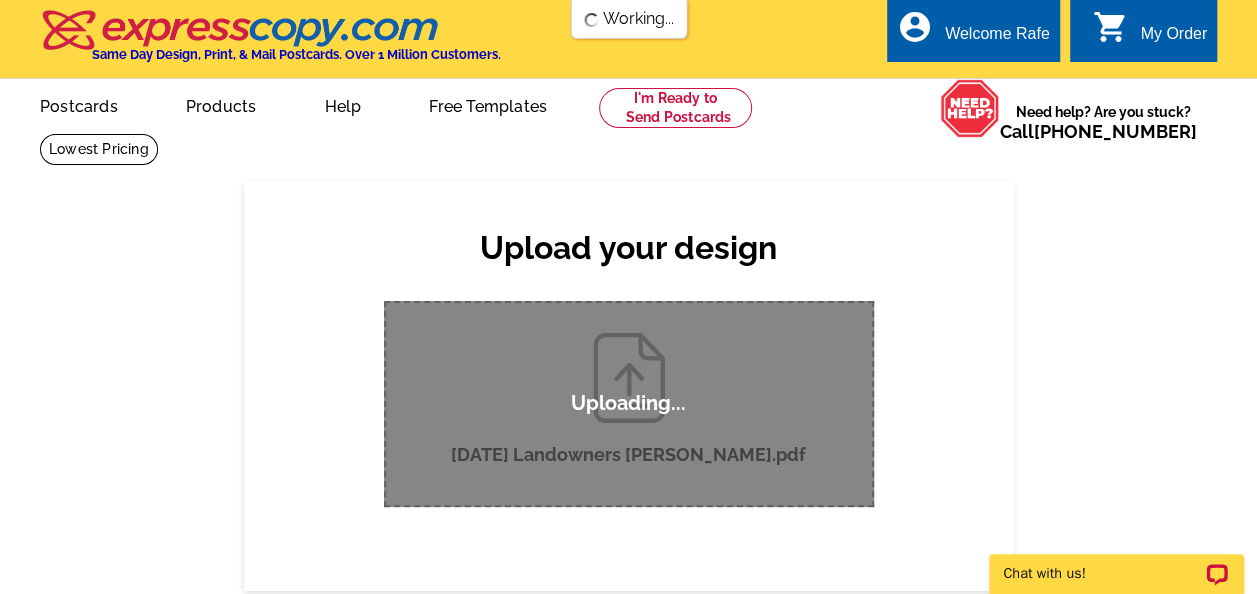 scroll, scrollTop: 0, scrollLeft: 0, axis: both 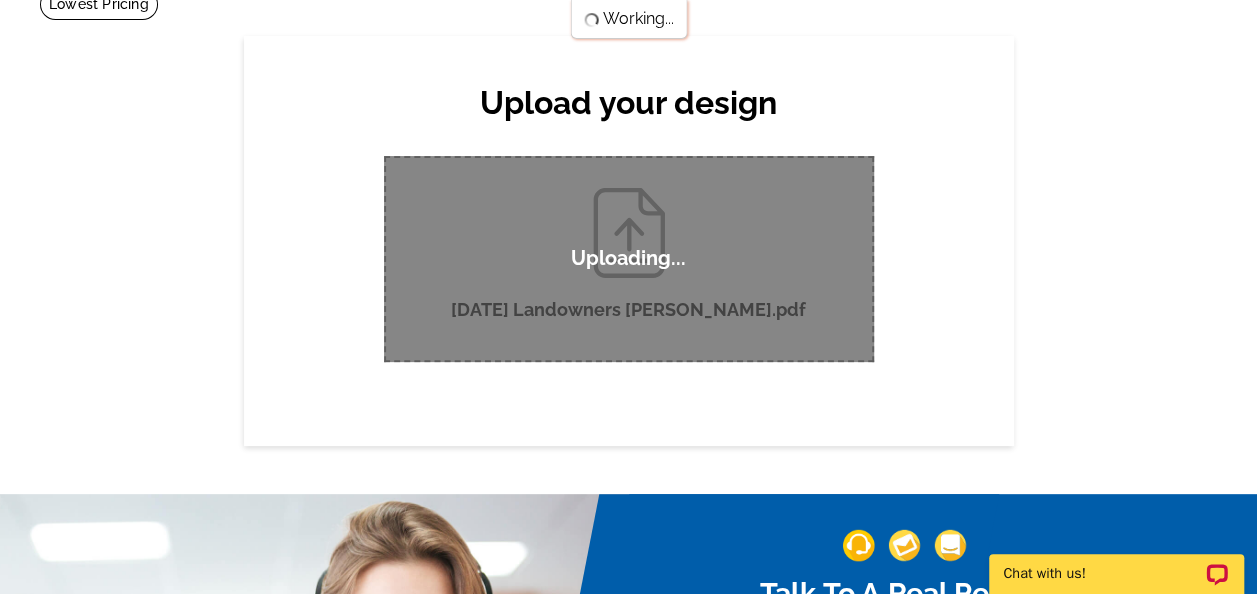 type 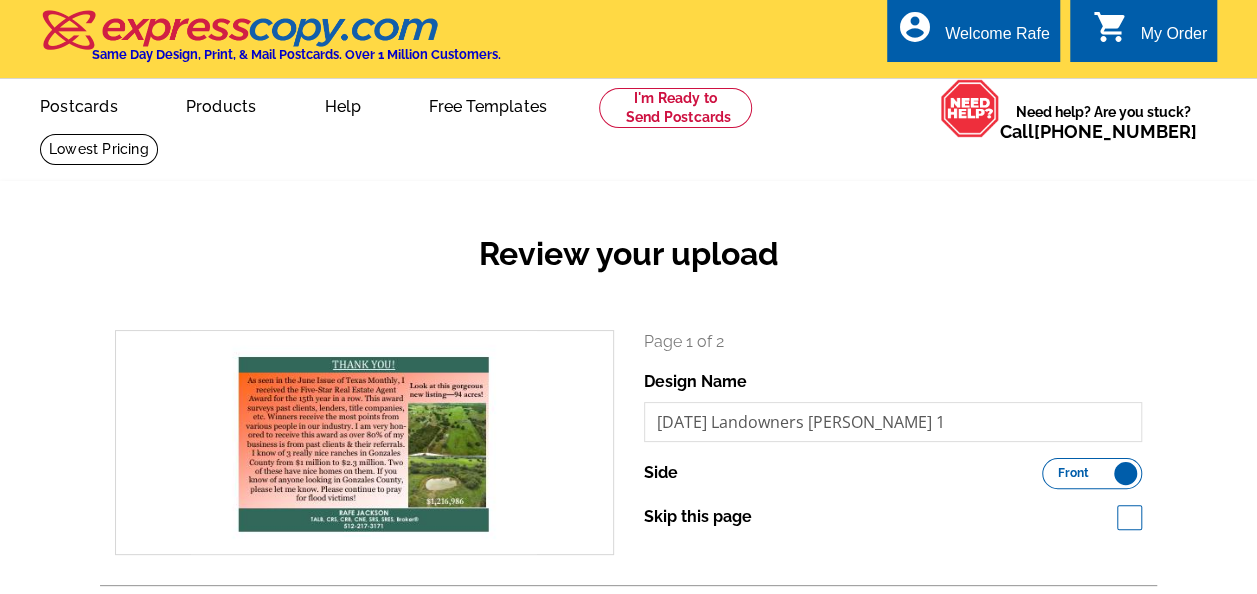 scroll, scrollTop: 119, scrollLeft: 0, axis: vertical 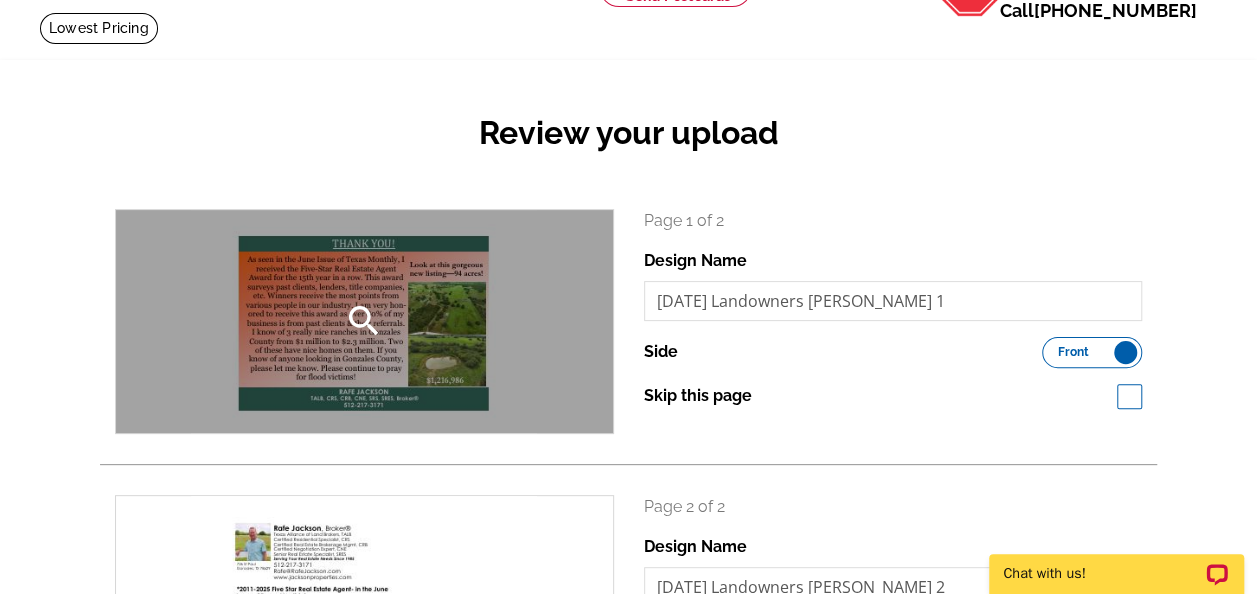 click on "search" at bounding box center [364, 321] 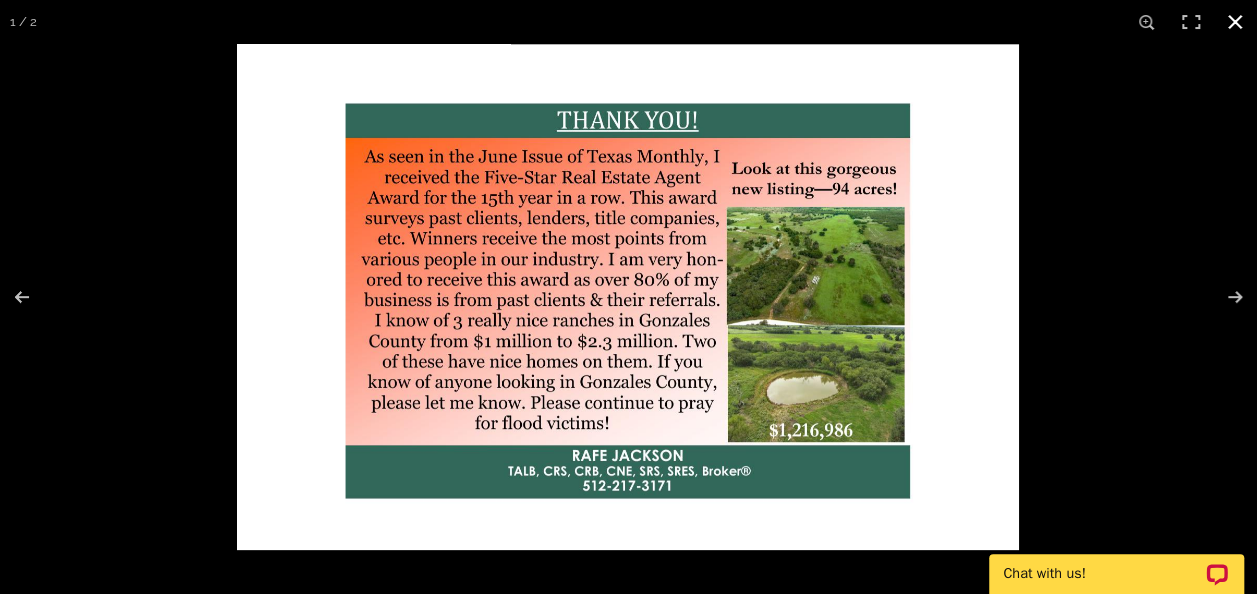 click at bounding box center [1235, 22] 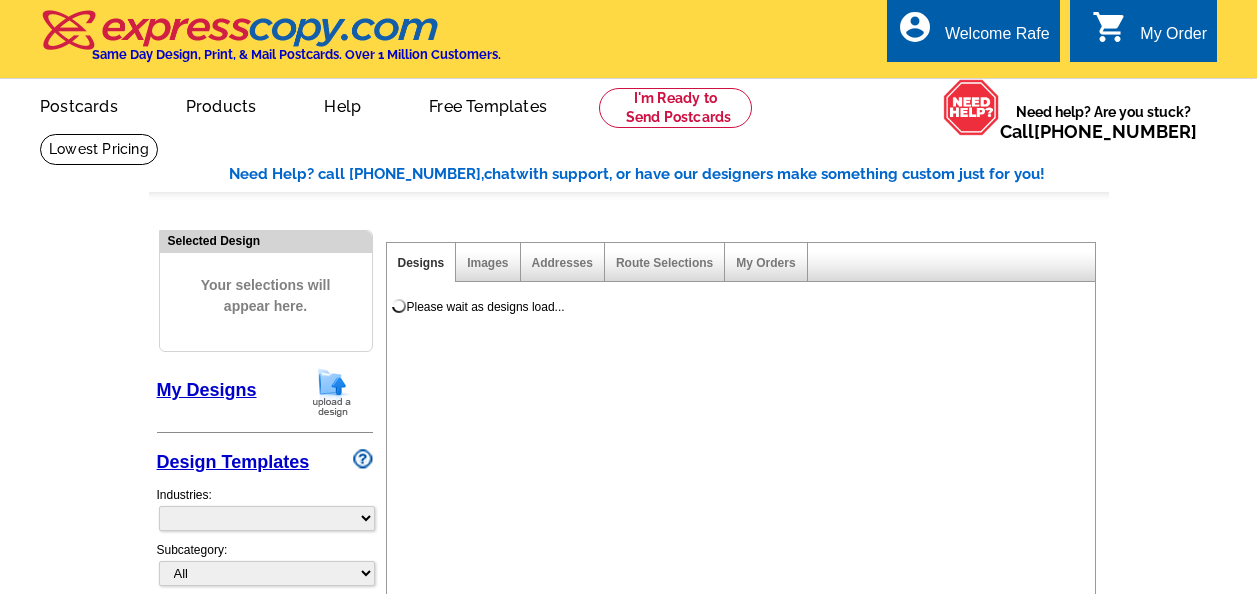 scroll, scrollTop: 0, scrollLeft: 0, axis: both 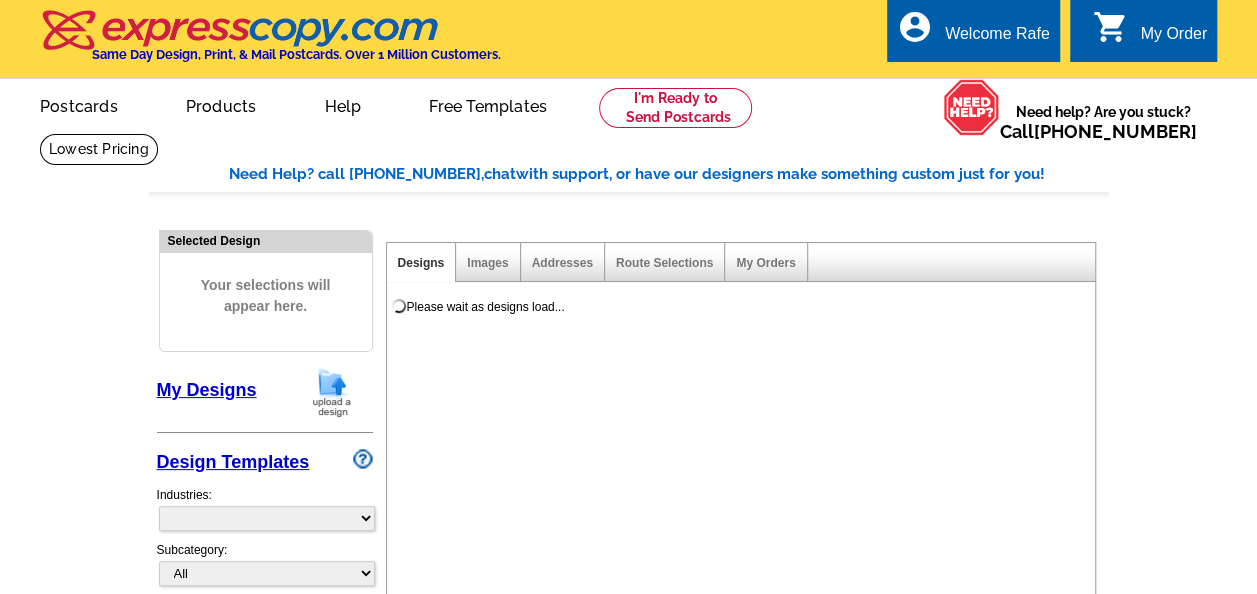 select on "785" 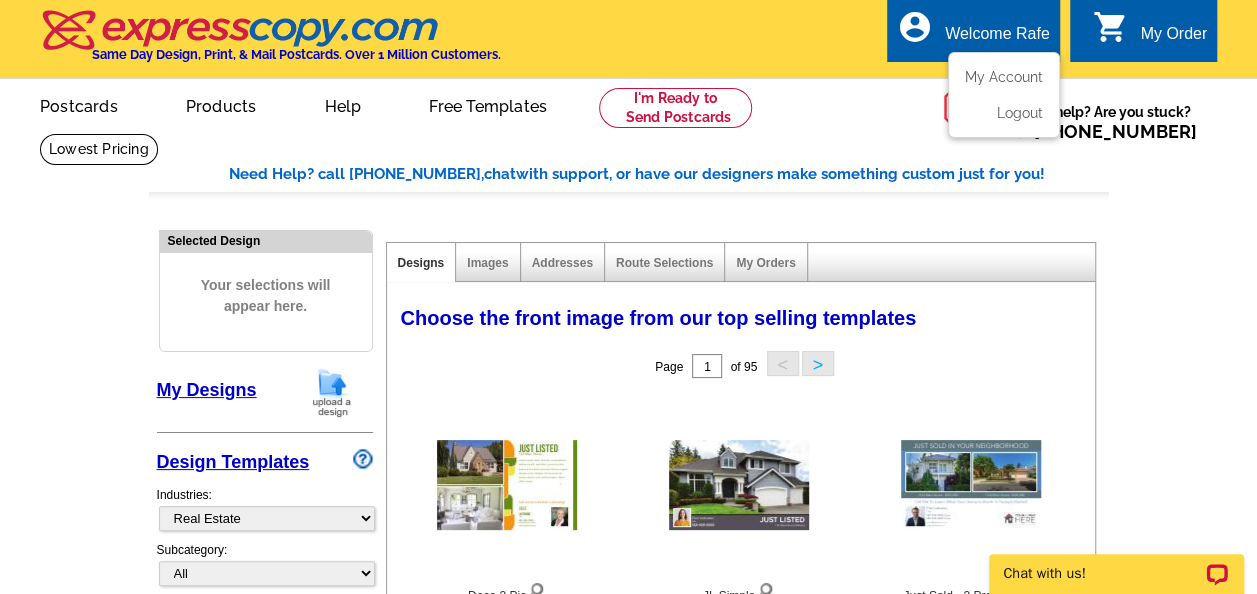 scroll, scrollTop: 0, scrollLeft: 0, axis: both 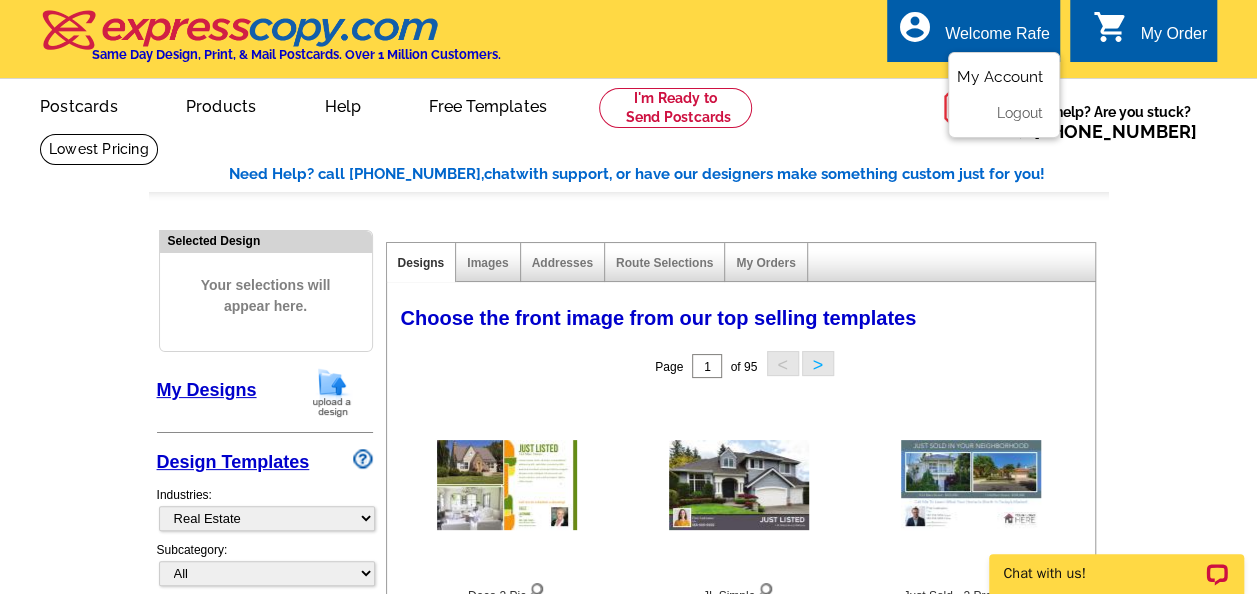 click on "My Account" at bounding box center [1000, 77] 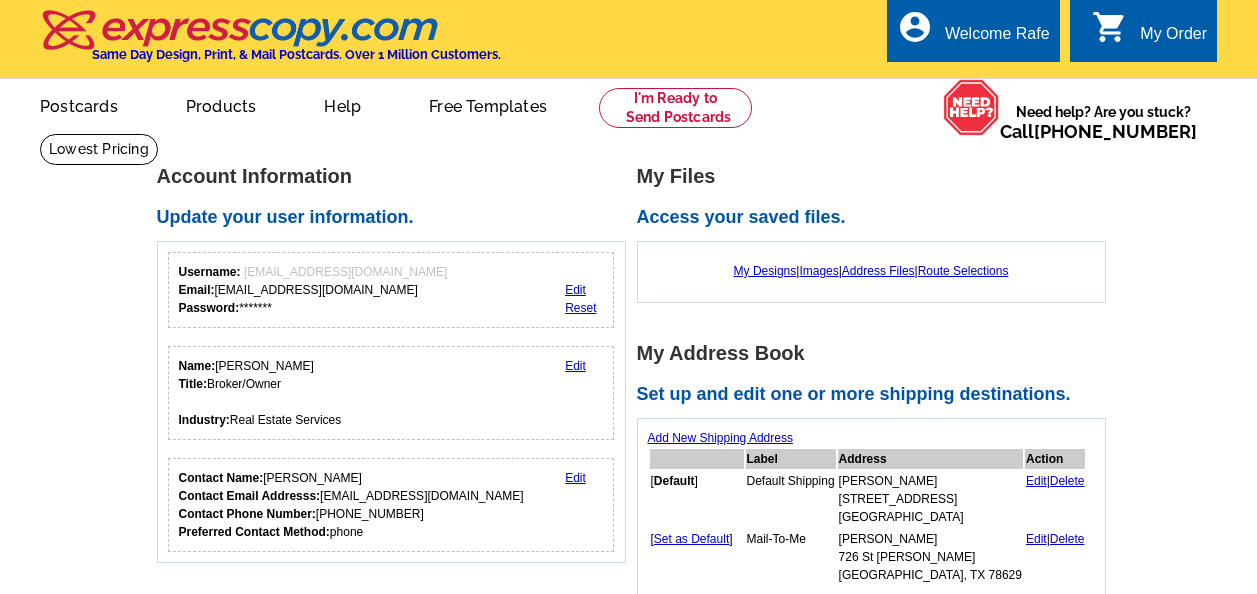 scroll, scrollTop: 0, scrollLeft: 0, axis: both 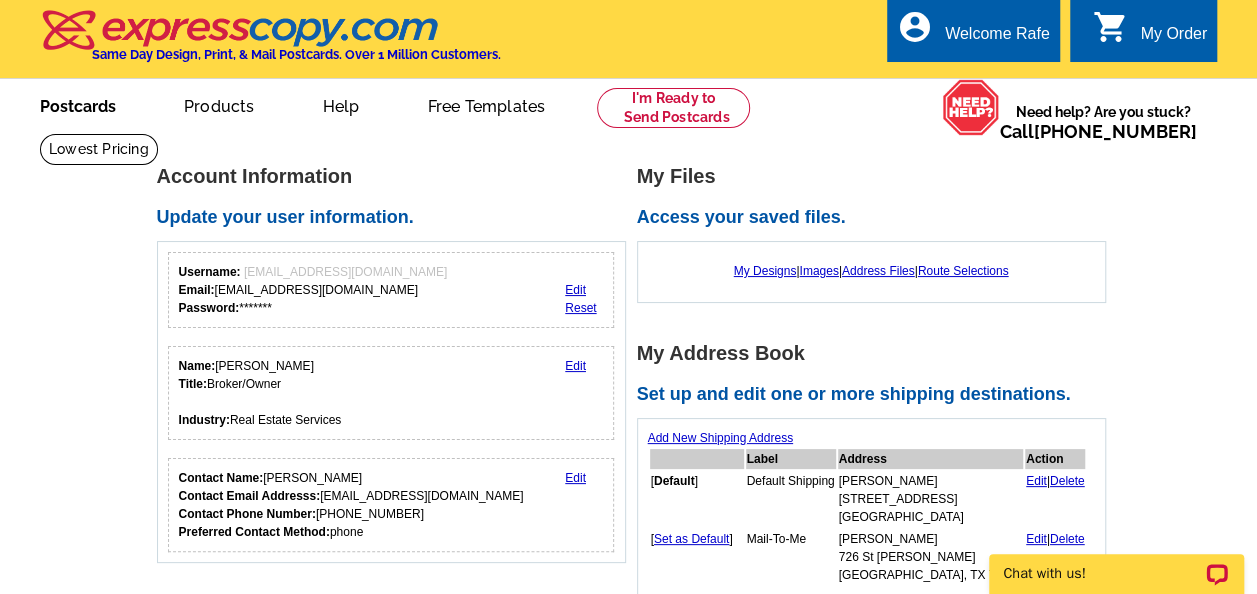 click on "Postcards" at bounding box center (78, 104) 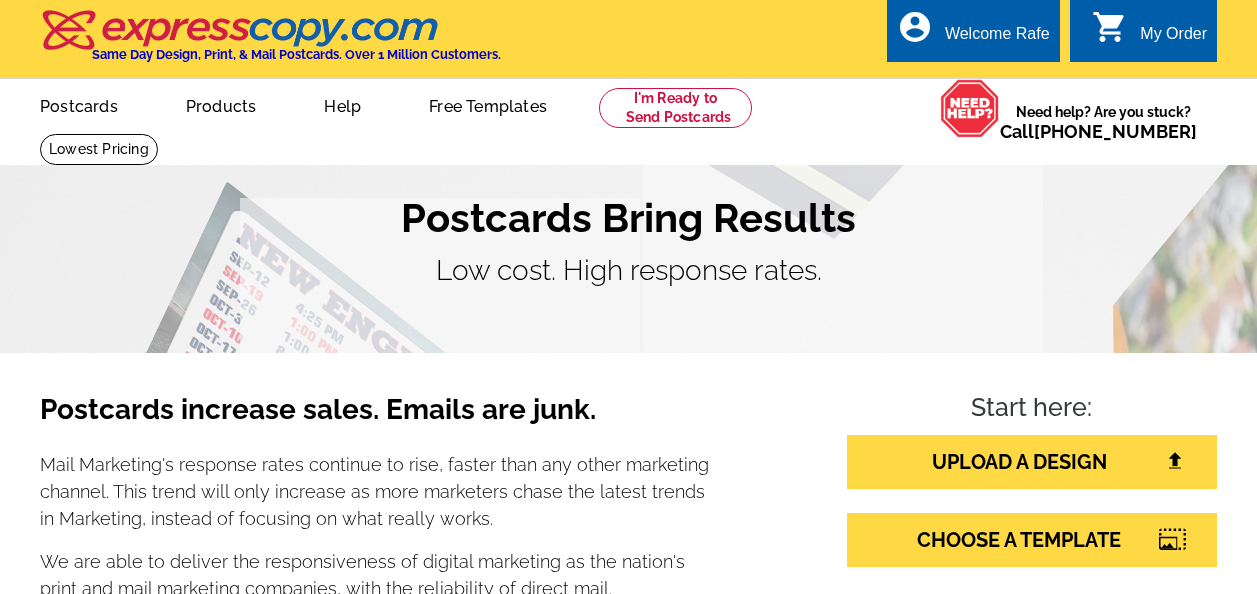 scroll, scrollTop: 0, scrollLeft: 0, axis: both 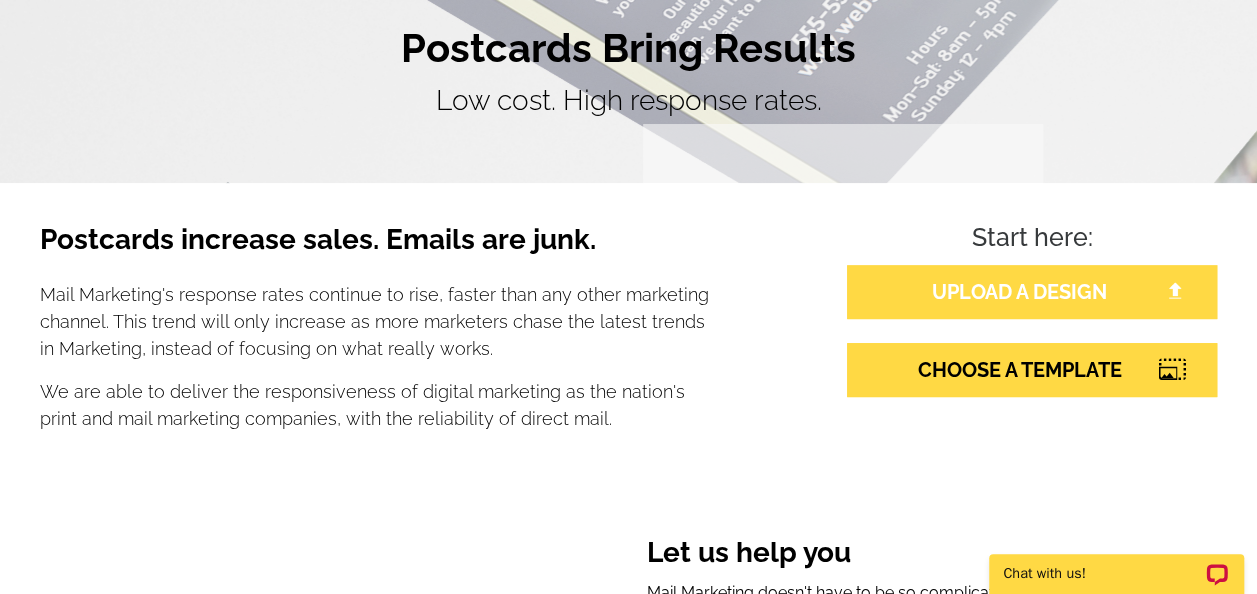 click on "UPLOAD A DESIGN" 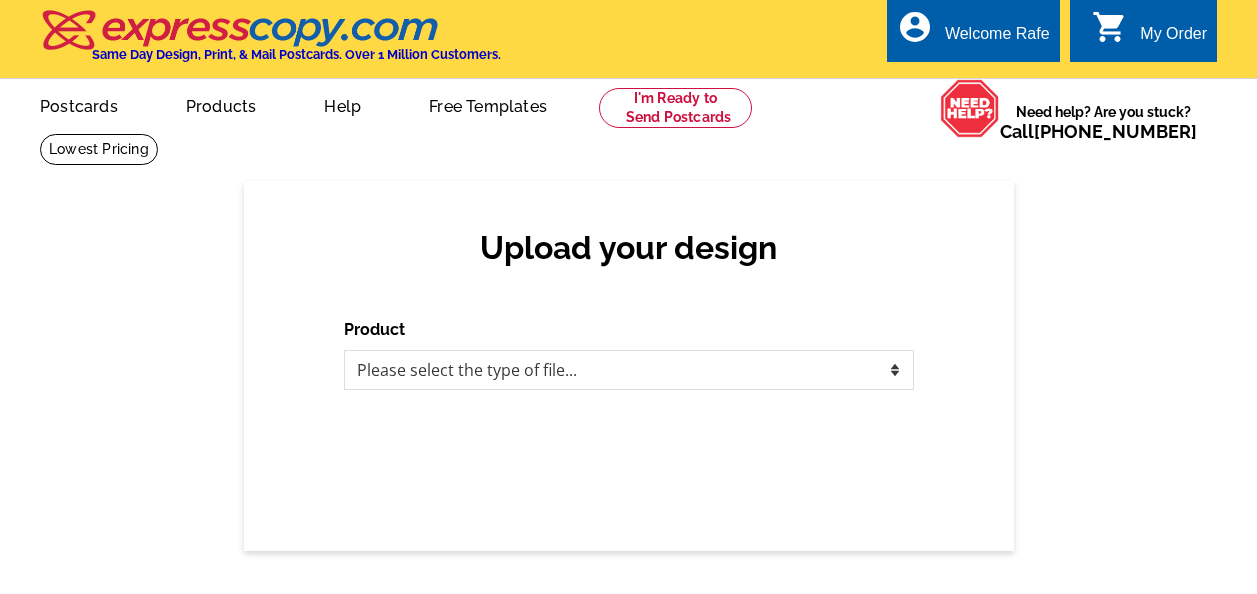 scroll, scrollTop: 0, scrollLeft: 0, axis: both 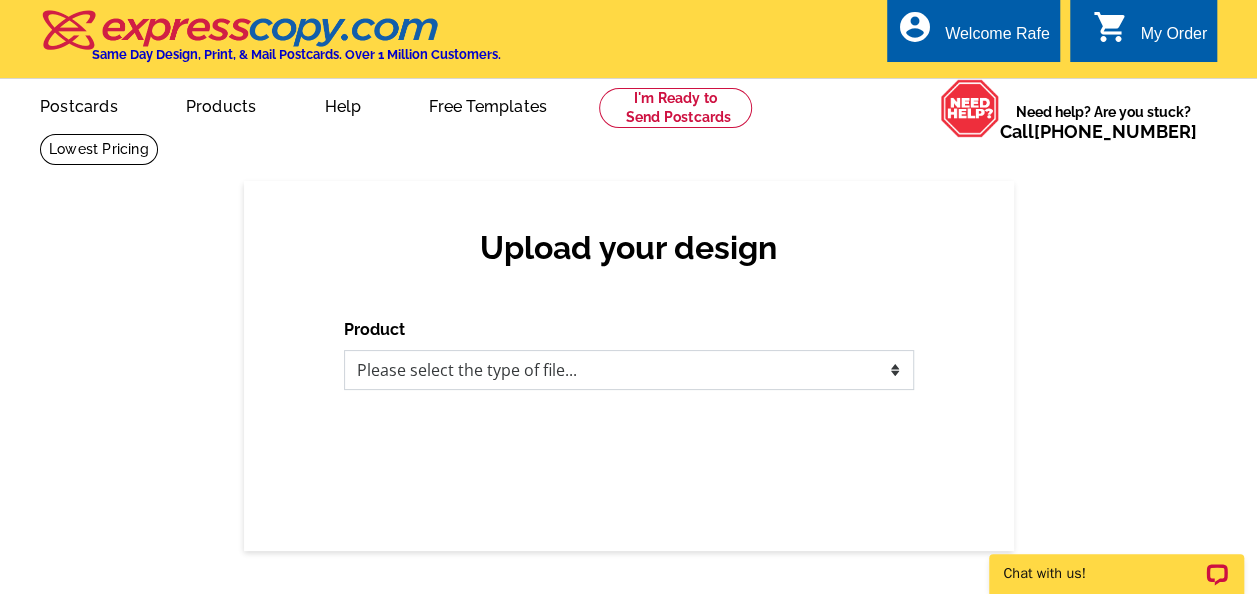 click on "Please select the type of file...
Postcards
Business Cards
Letters and flyers
Greeting Cards
Door Hangers" at bounding box center [629, 370] 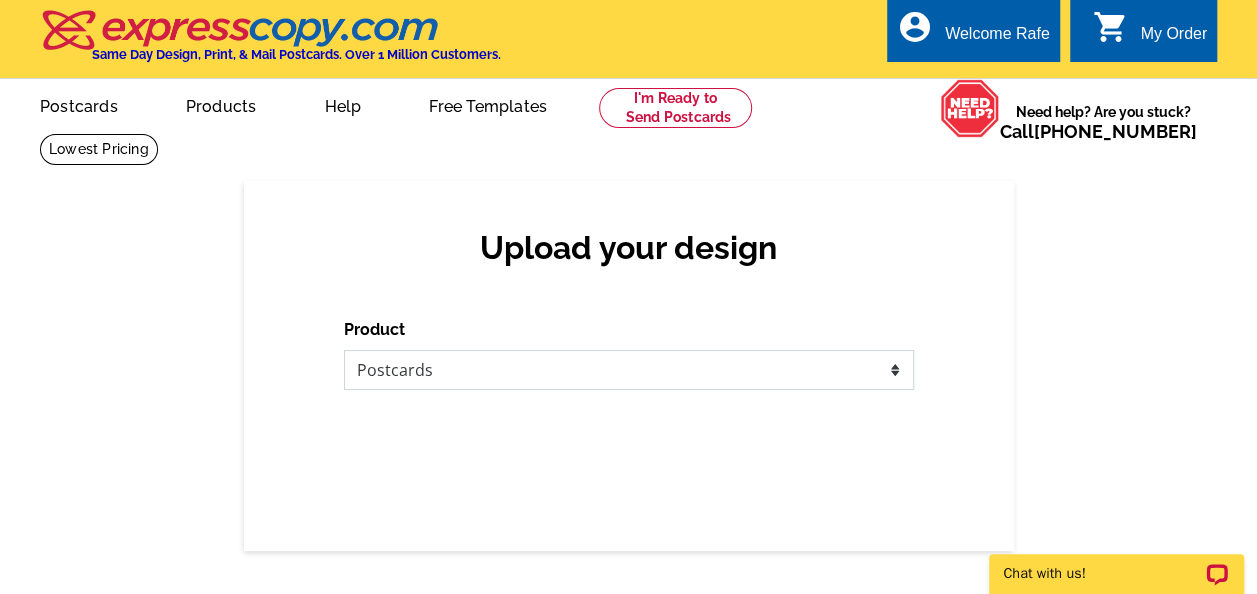 click on "Please select the type of file...
Postcards
Business Cards
Letters and flyers
Greeting Cards
Door Hangers" at bounding box center [629, 370] 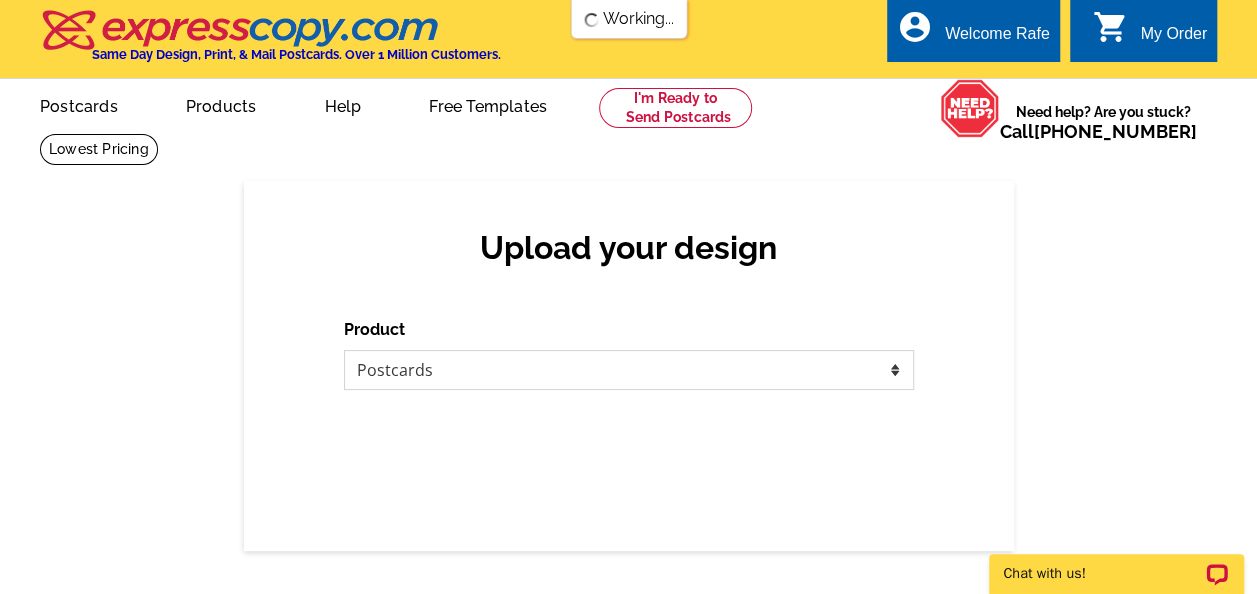 scroll, scrollTop: 0, scrollLeft: 0, axis: both 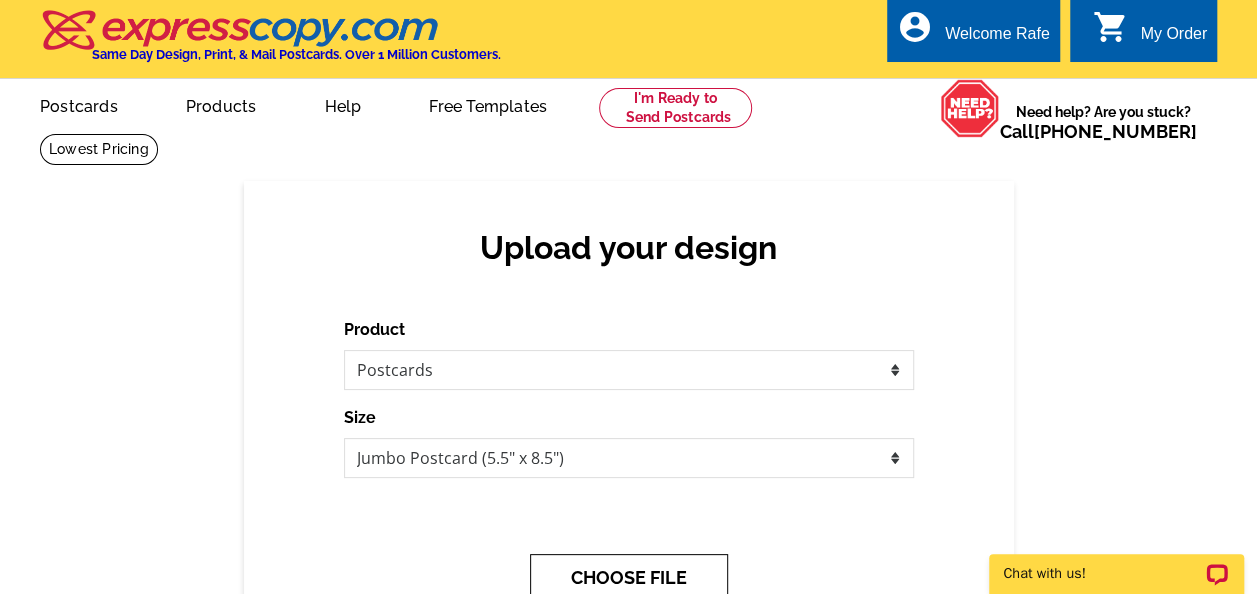 click on "CHOOSE FILE" at bounding box center (629, 577) 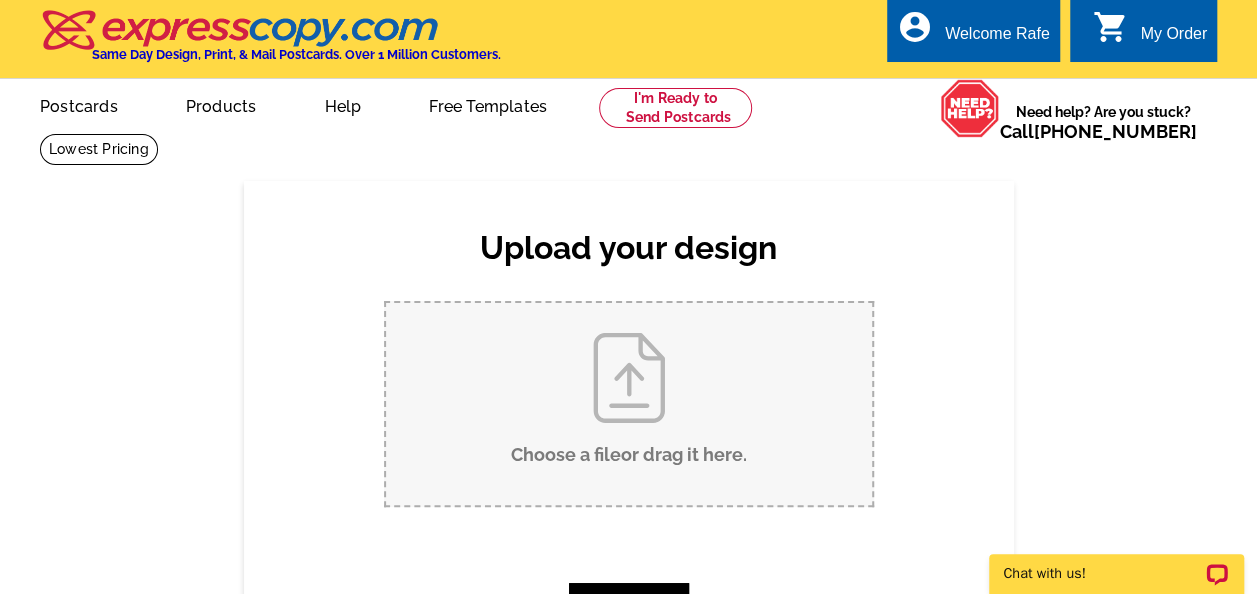 click on "Choose a file  or drag it here ." at bounding box center [629, 404] 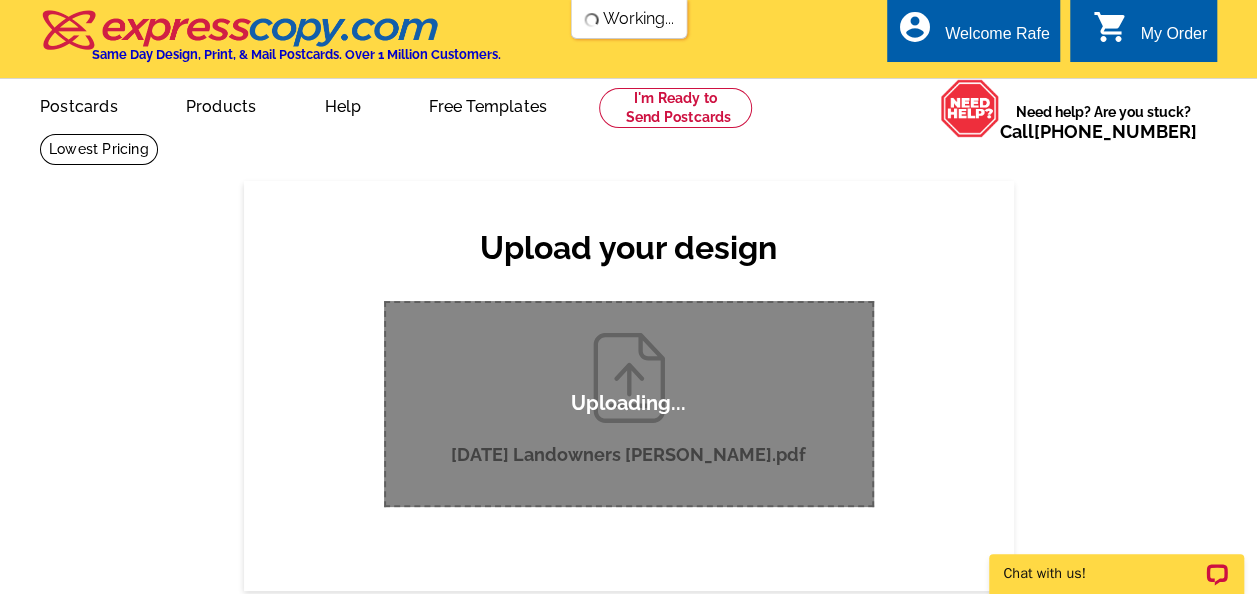 type 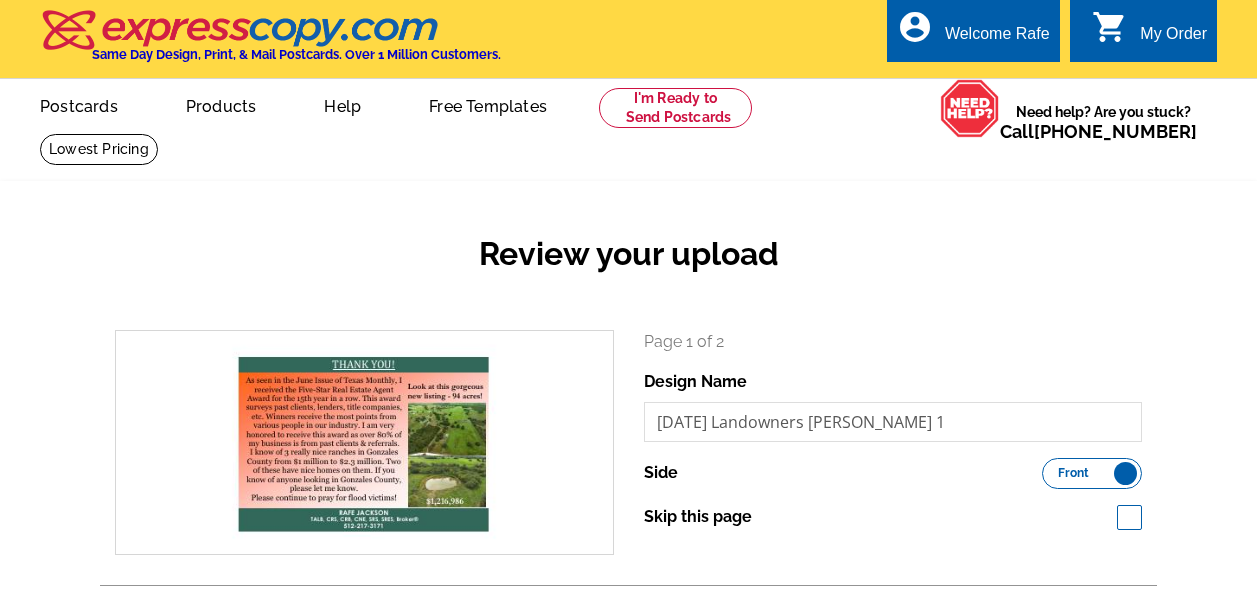 scroll, scrollTop: 0, scrollLeft: 0, axis: both 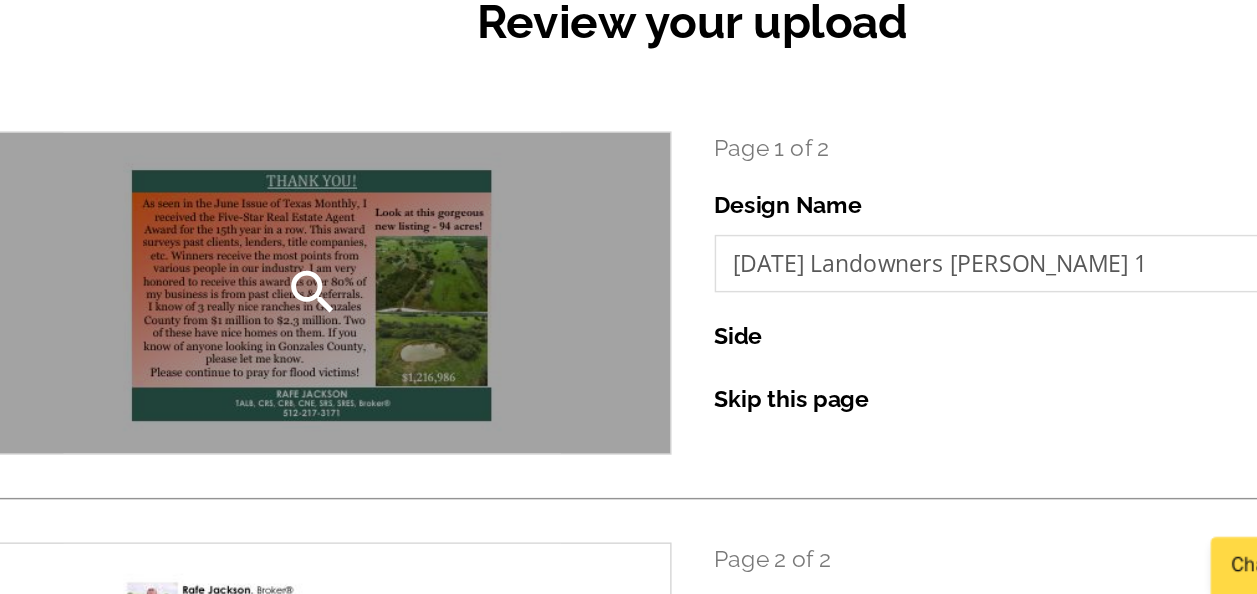 click on "search" at bounding box center (364, 384) 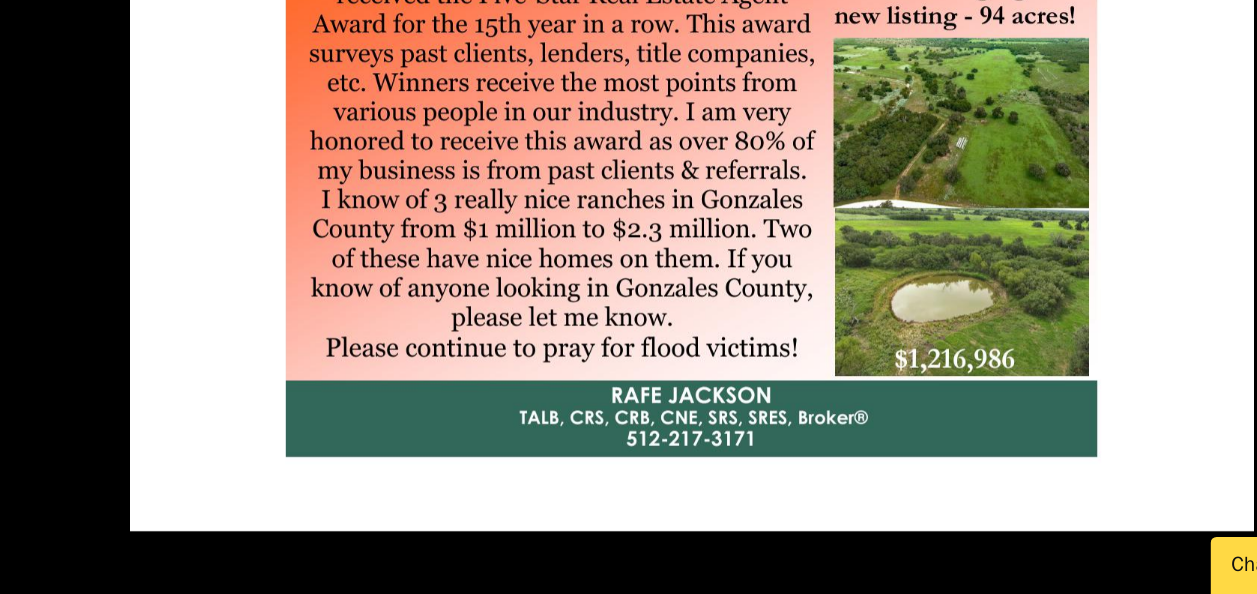 scroll, scrollTop: 56, scrollLeft: 0, axis: vertical 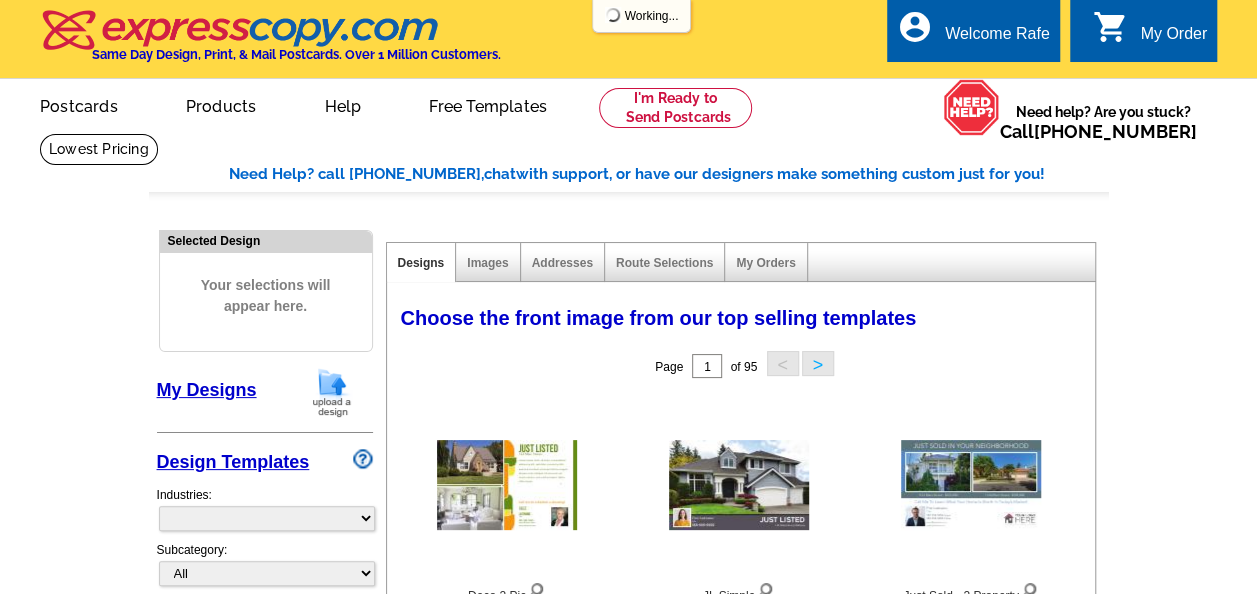select on "785" 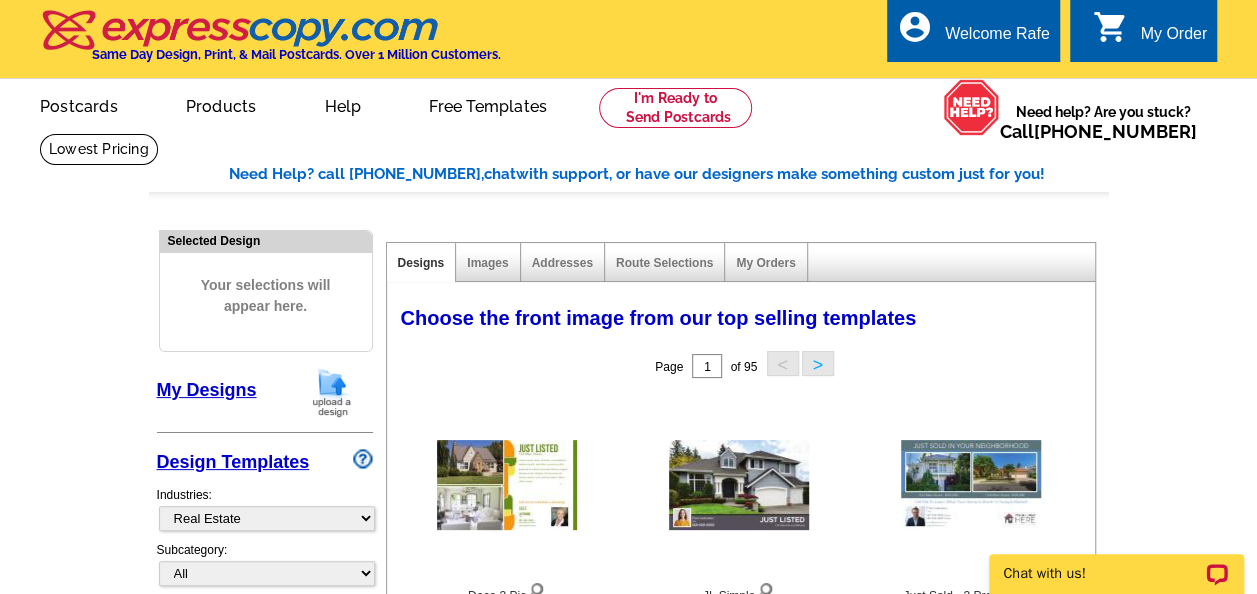 scroll, scrollTop: 0, scrollLeft: 0, axis: both 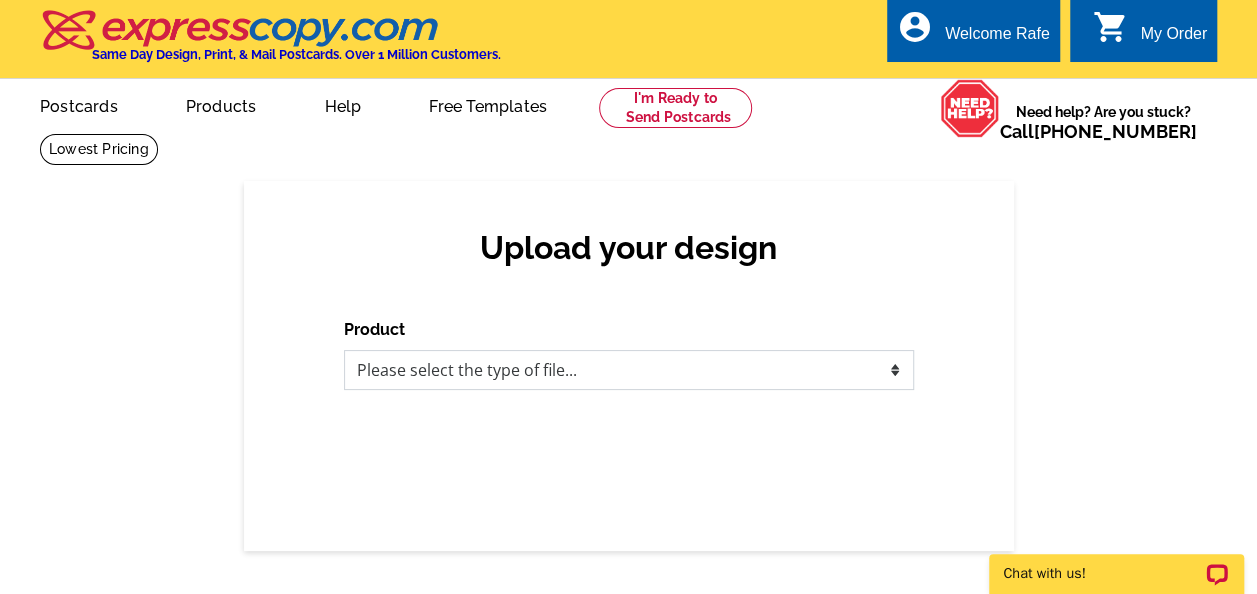 click on "Please select the type of file...
Postcards
Business Cards
Letters and flyers
Greeting Cards
Door Hangers" at bounding box center [629, 370] 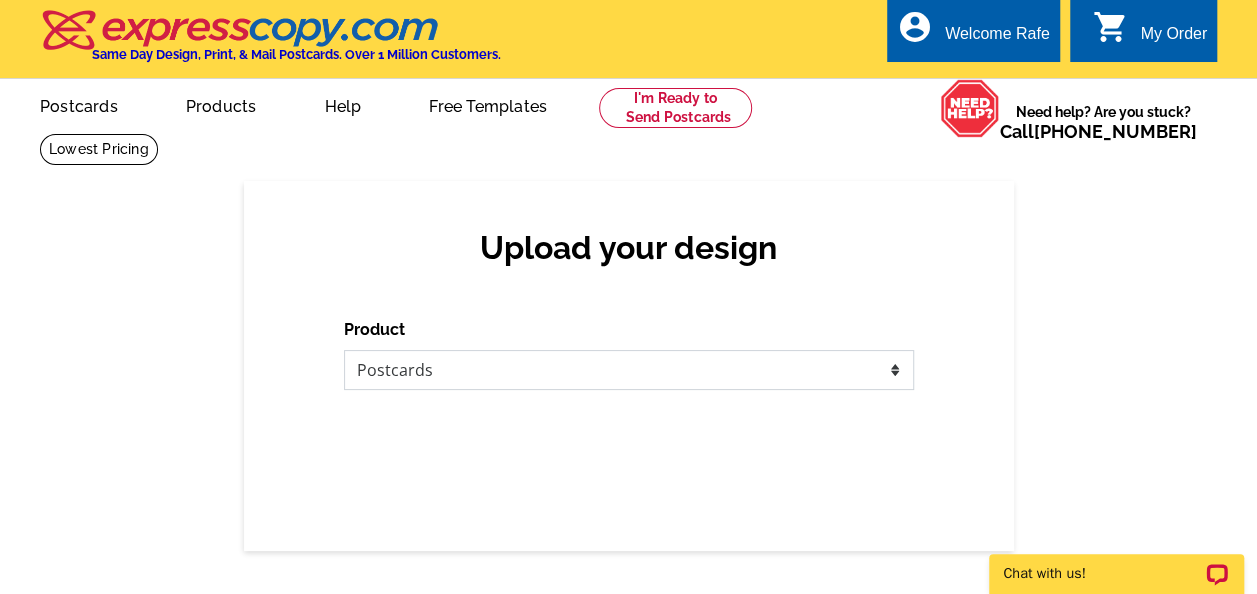 click on "Please select the type of file...
Postcards
Business Cards
Letters and flyers
Greeting Cards
Door Hangers" at bounding box center (629, 370) 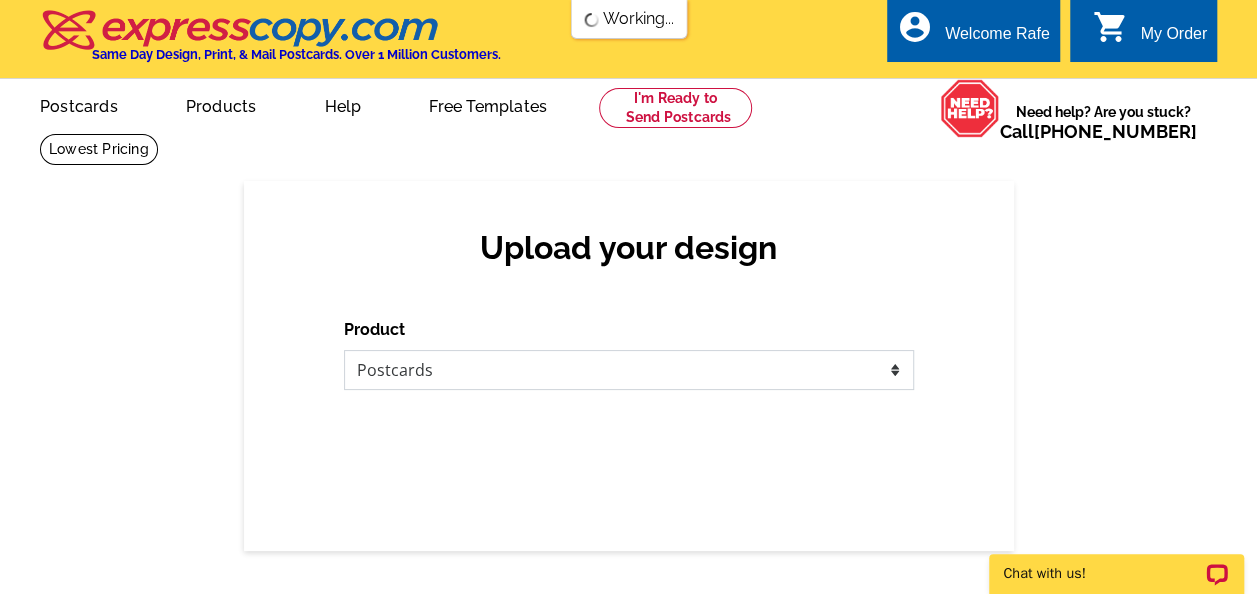scroll, scrollTop: 0, scrollLeft: 0, axis: both 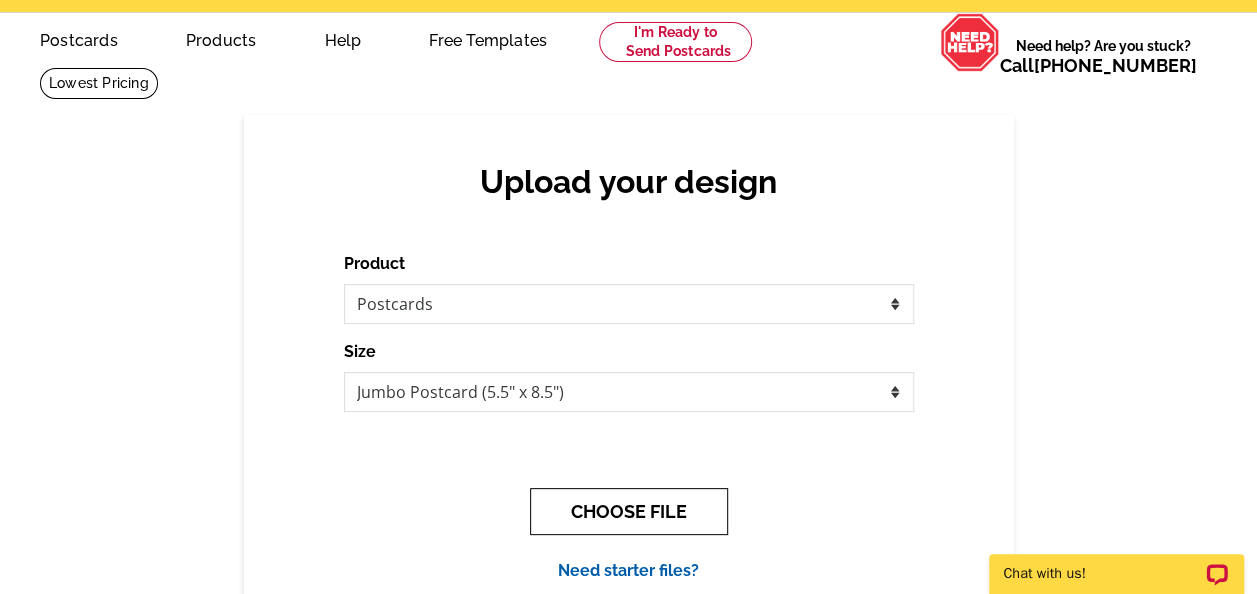 click on "CHOOSE FILE" at bounding box center [629, 511] 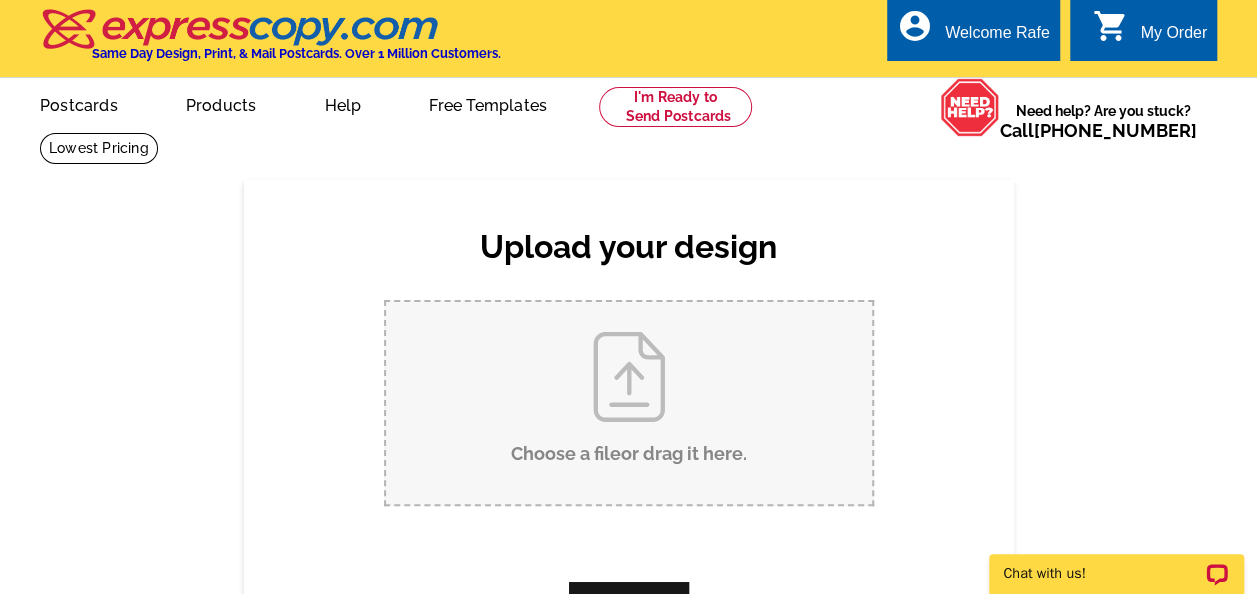 scroll, scrollTop: 0, scrollLeft: 0, axis: both 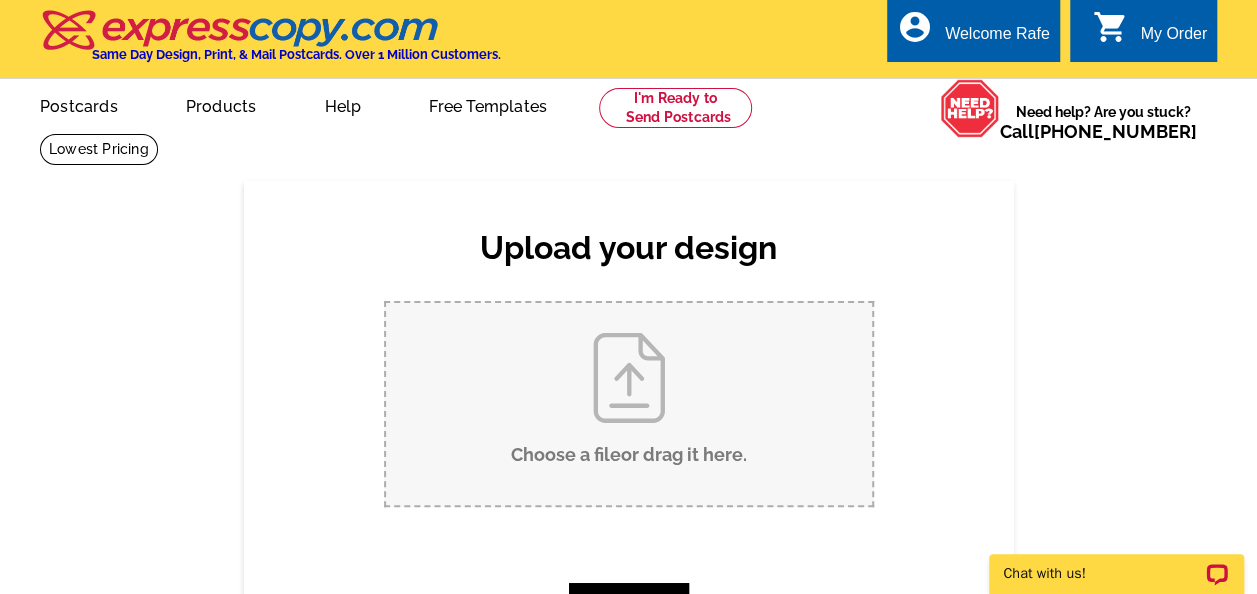 click on "Choose a file  or drag it here ." at bounding box center (629, 404) 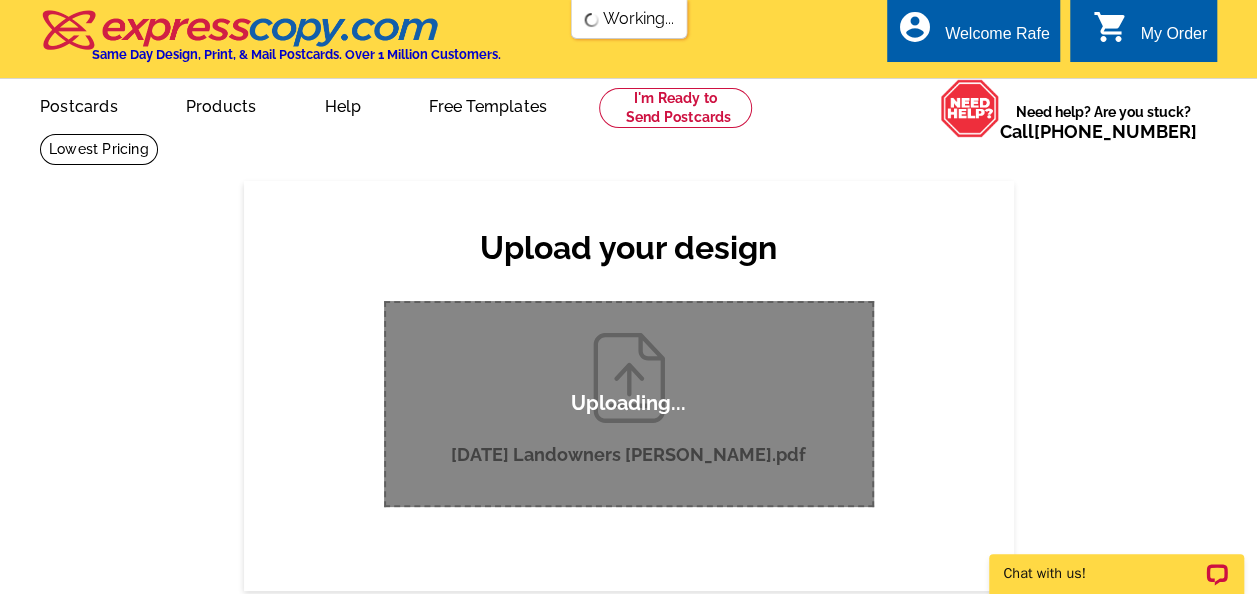 type 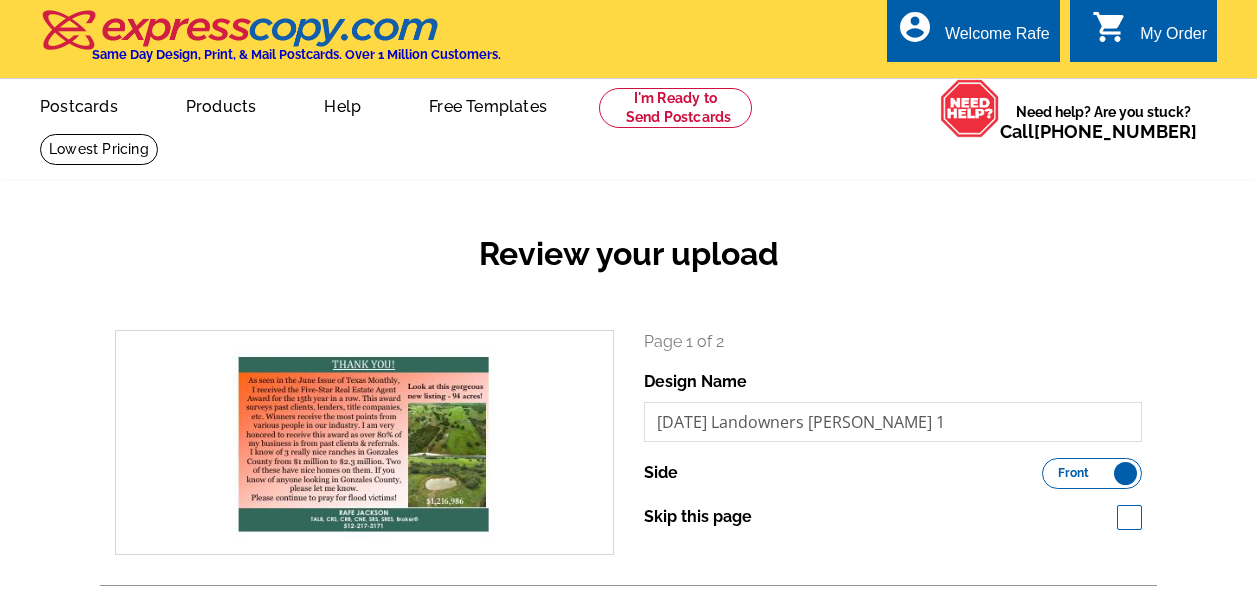 scroll, scrollTop: 0, scrollLeft: 0, axis: both 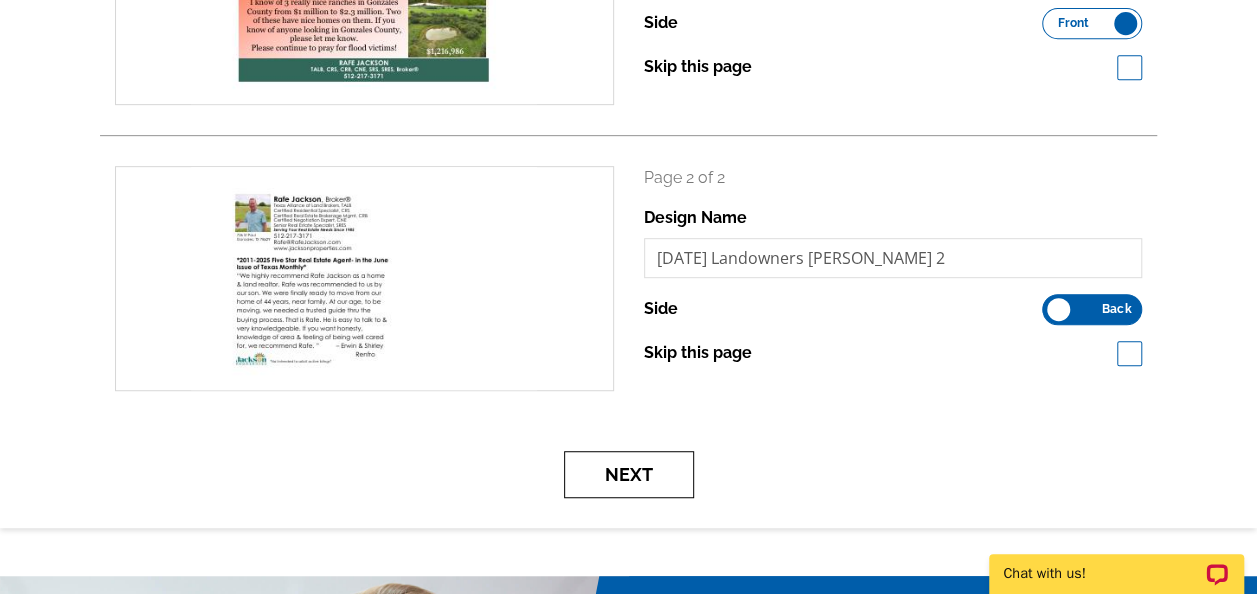 click on "Next" at bounding box center (629, 474) 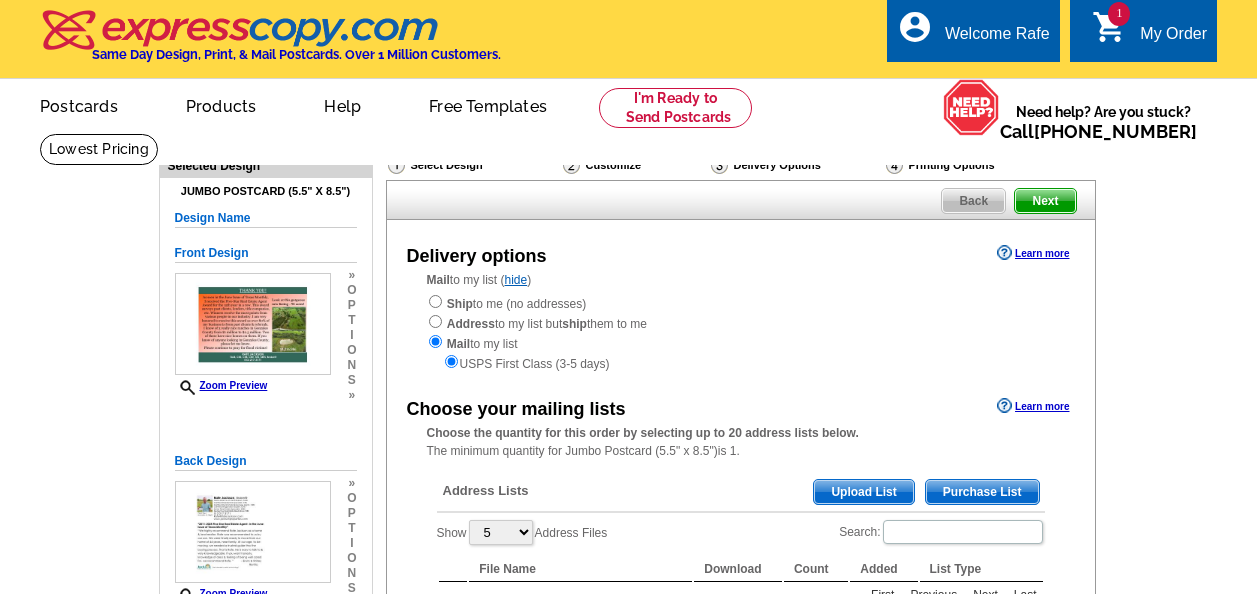 scroll, scrollTop: 0, scrollLeft: 0, axis: both 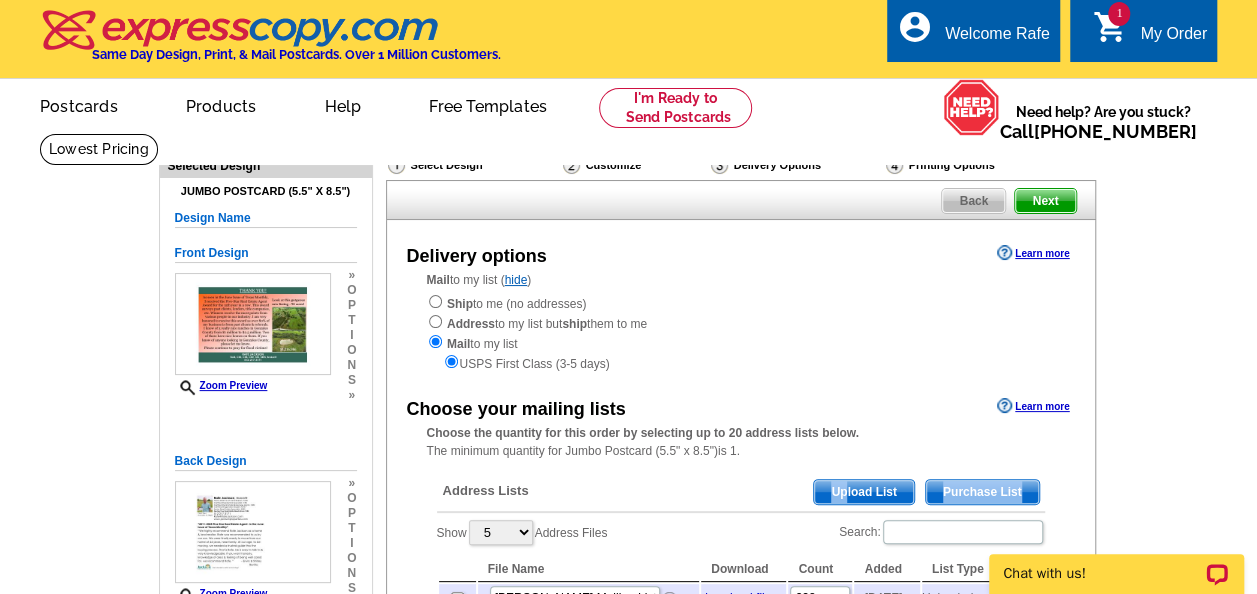 drag, startPoint x: 0, startPoint y: 0, endPoint x: 849, endPoint y: 496, distance: 983.26855 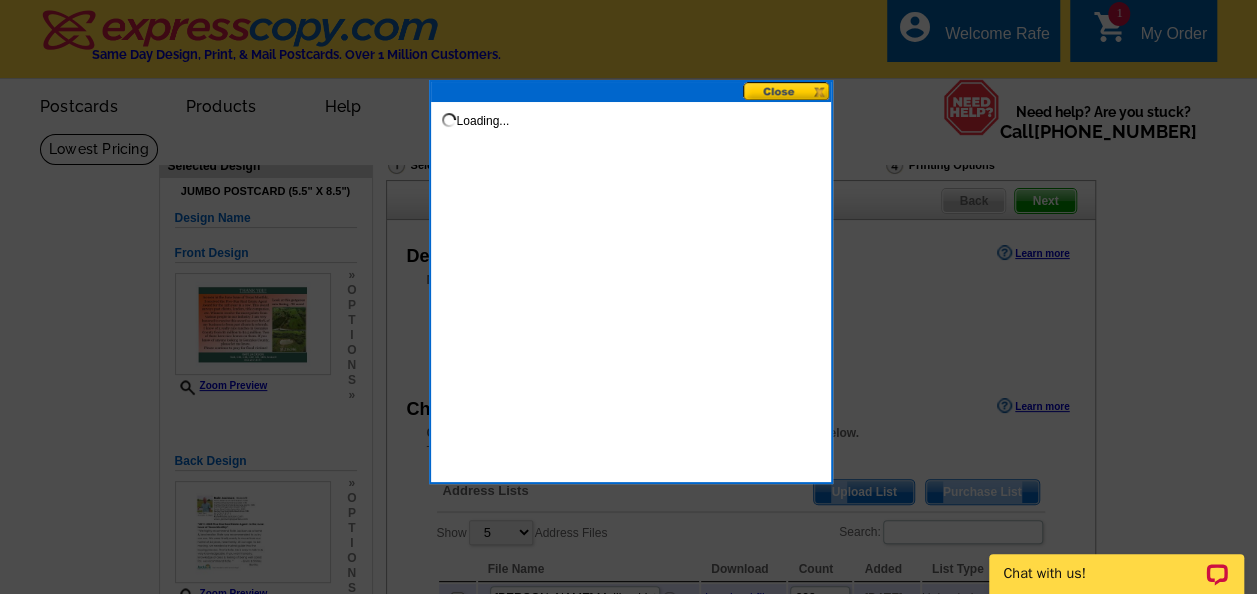 click at bounding box center (787, 91) 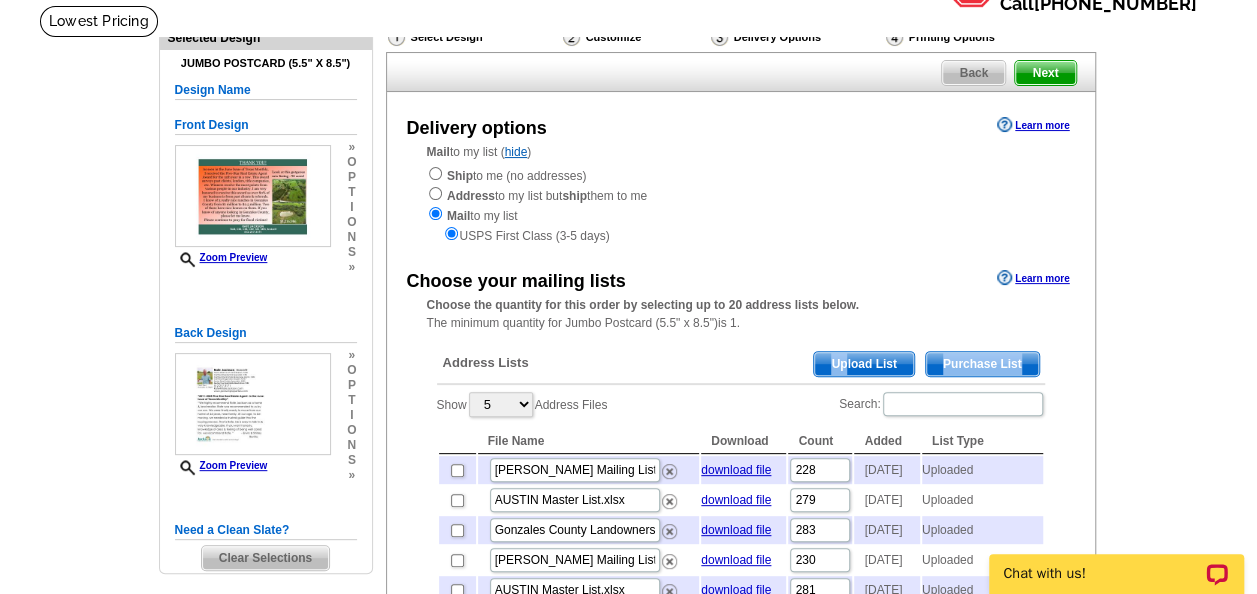 scroll, scrollTop: 145, scrollLeft: 0, axis: vertical 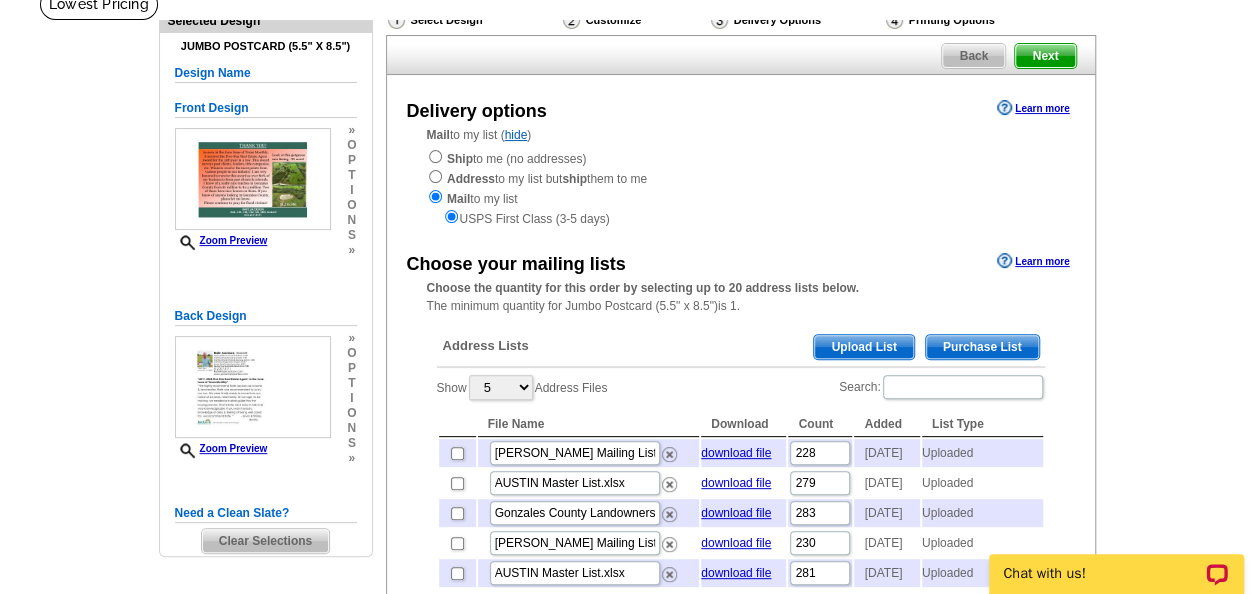 click on "Upload List" at bounding box center [863, 347] 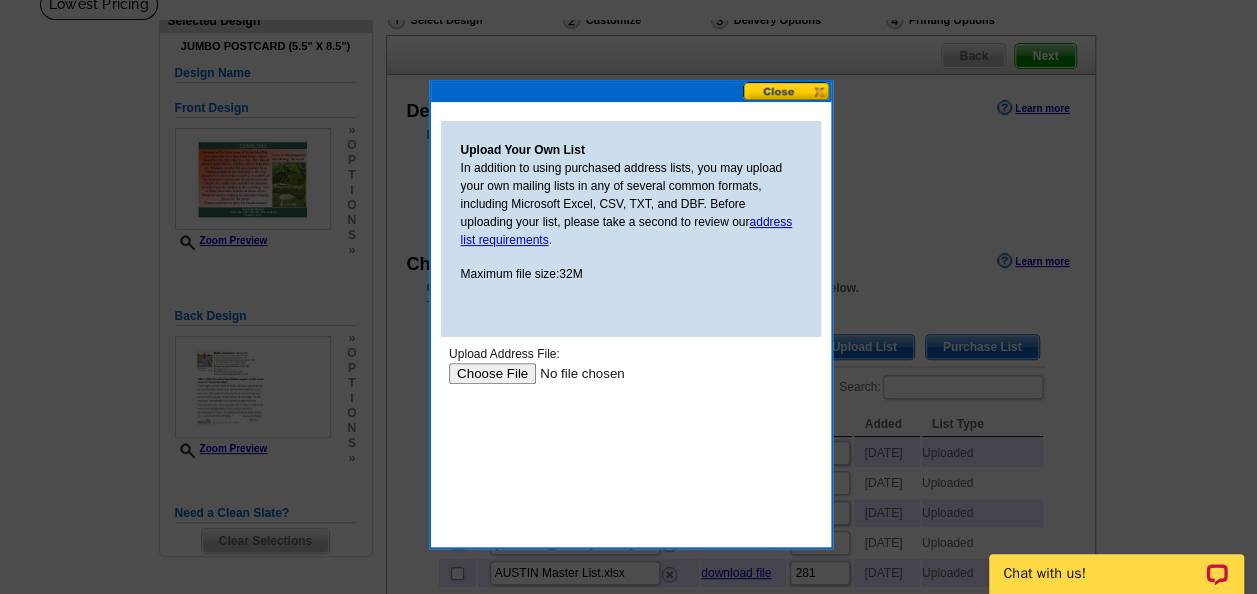 scroll, scrollTop: 0, scrollLeft: 0, axis: both 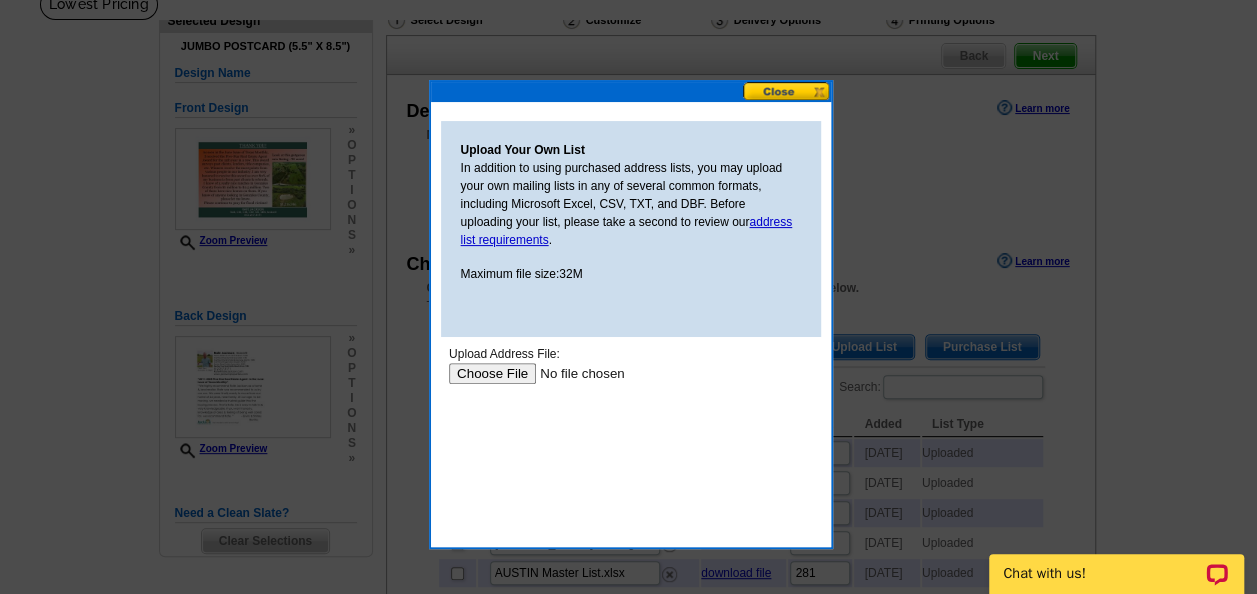 click at bounding box center [574, 373] 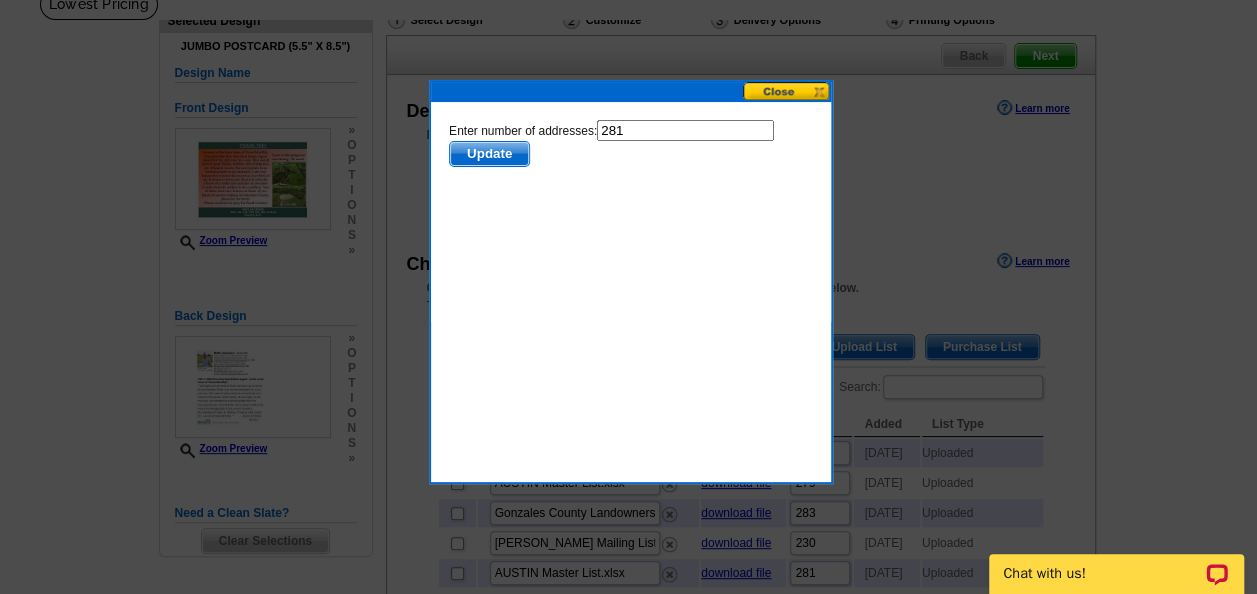 scroll, scrollTop: 0, scrollLeft: 0, axis: both 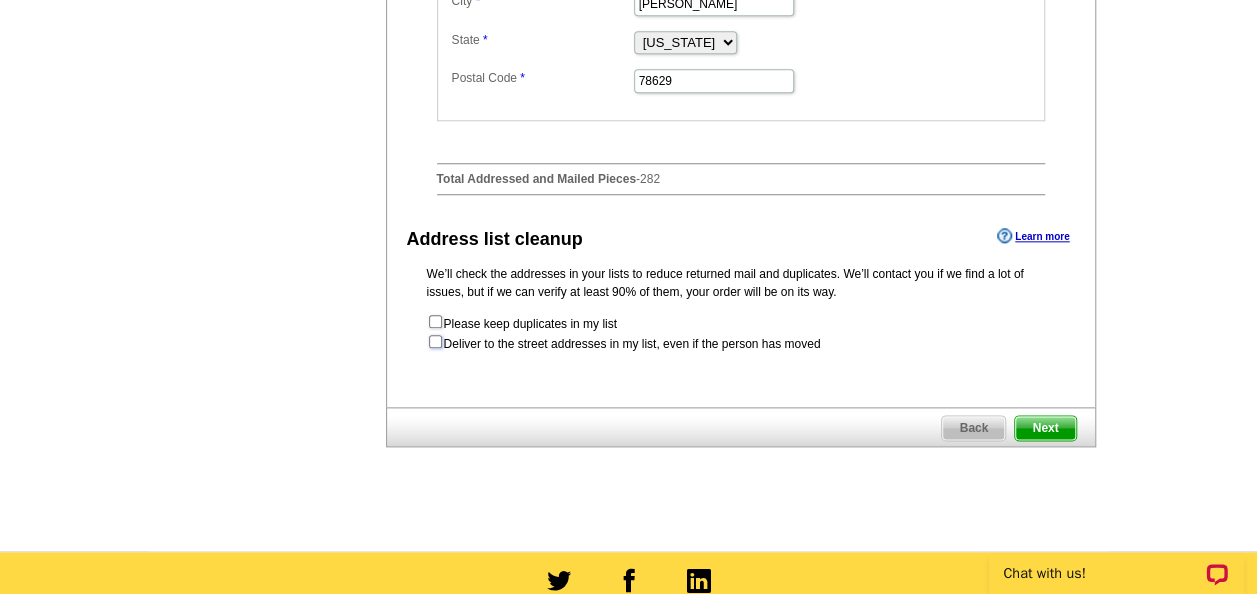 click at bounding box center (435, 341) 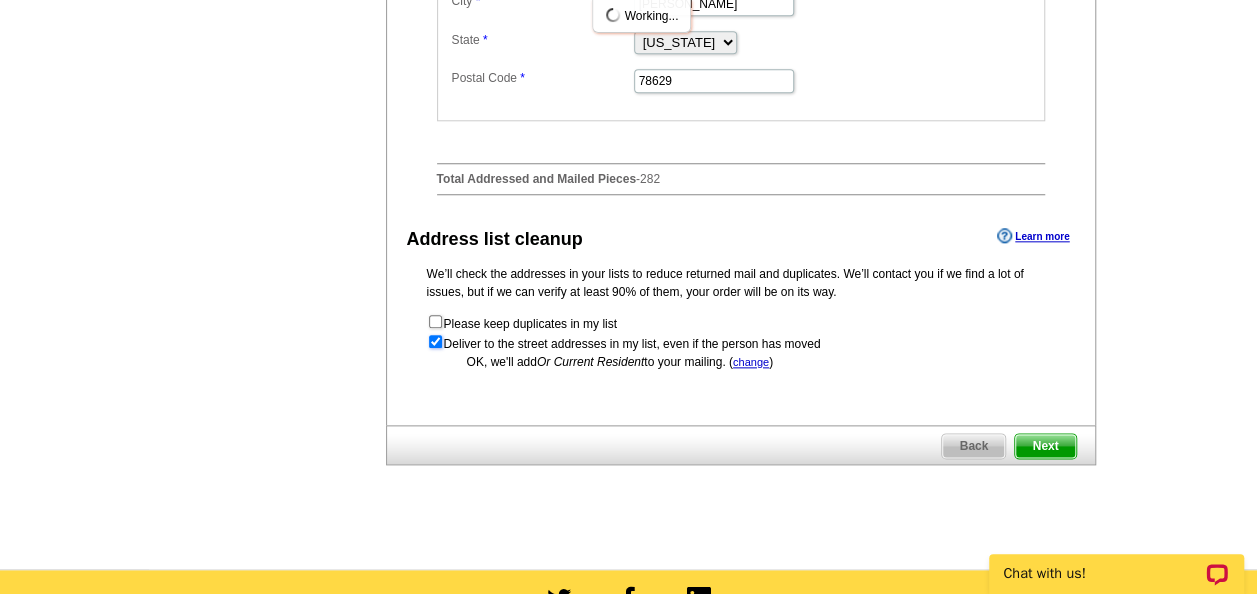 radio on "true" 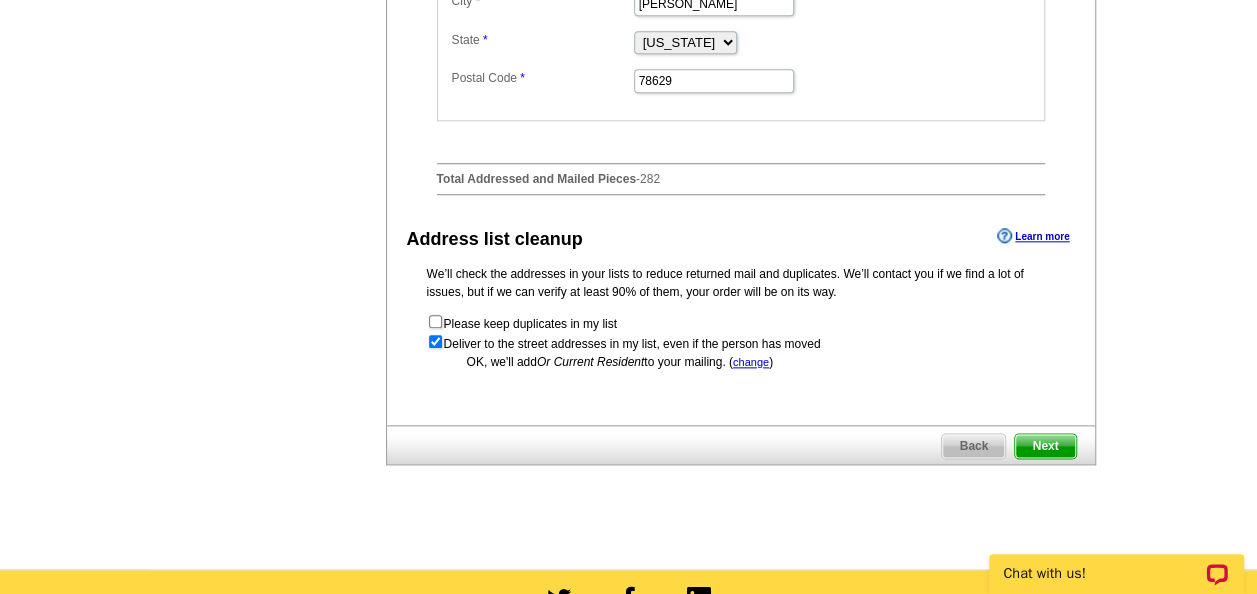 click on "Next" at bounding box center [1045, 446] 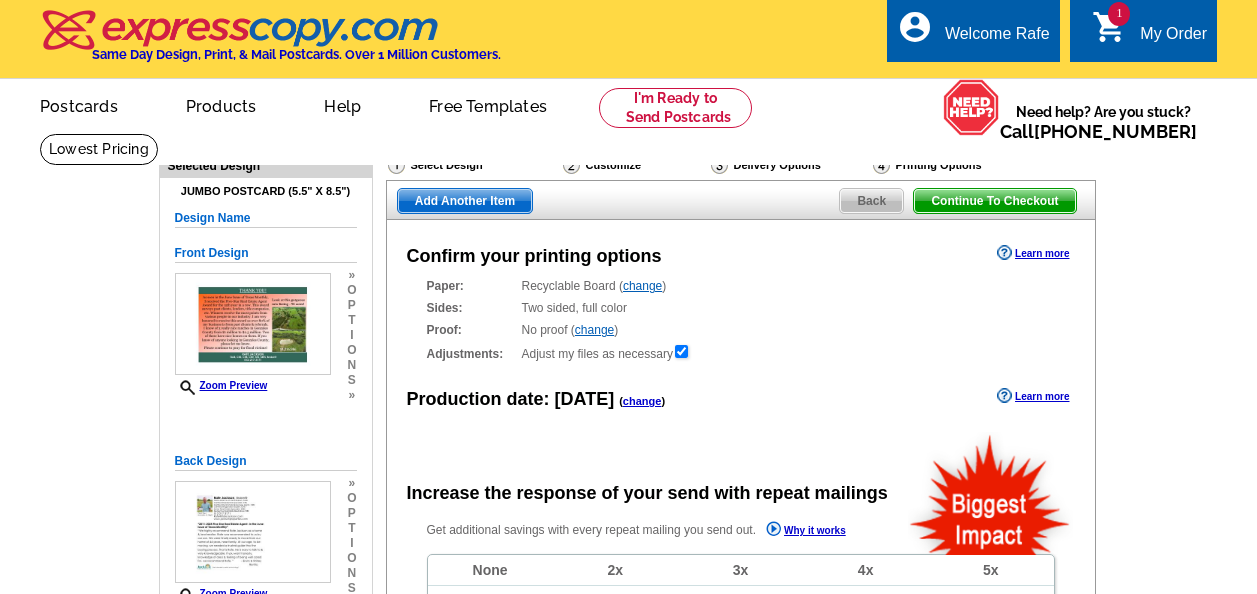 scroll, scrollTop: 0, scrollLeft: 0, axis: both 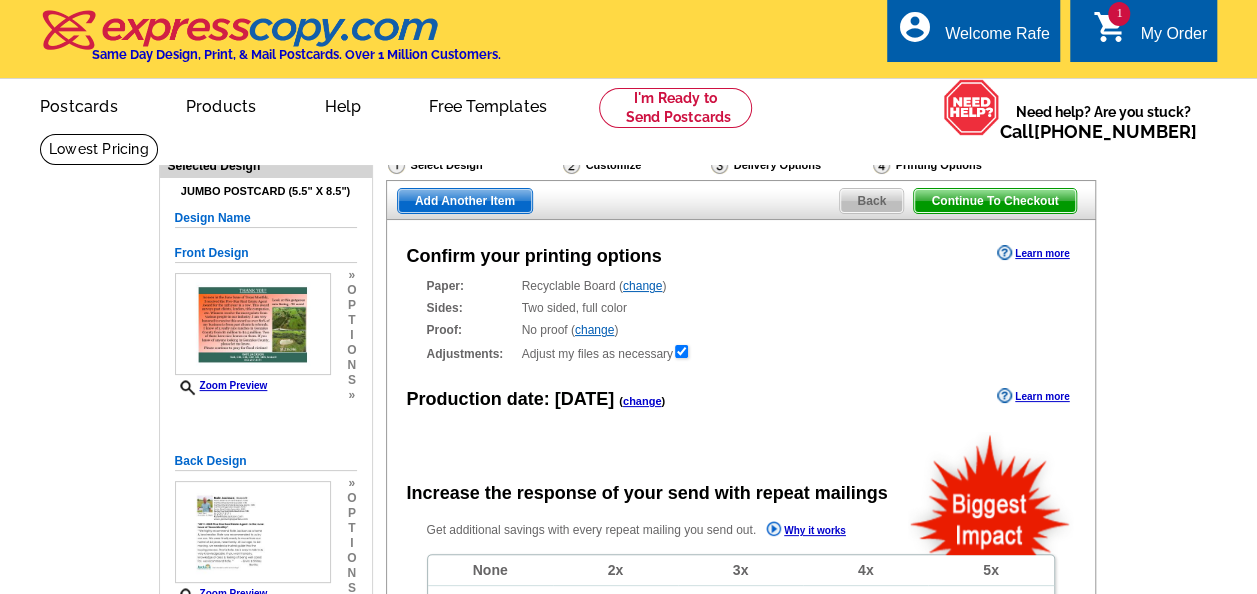 radio on "false" 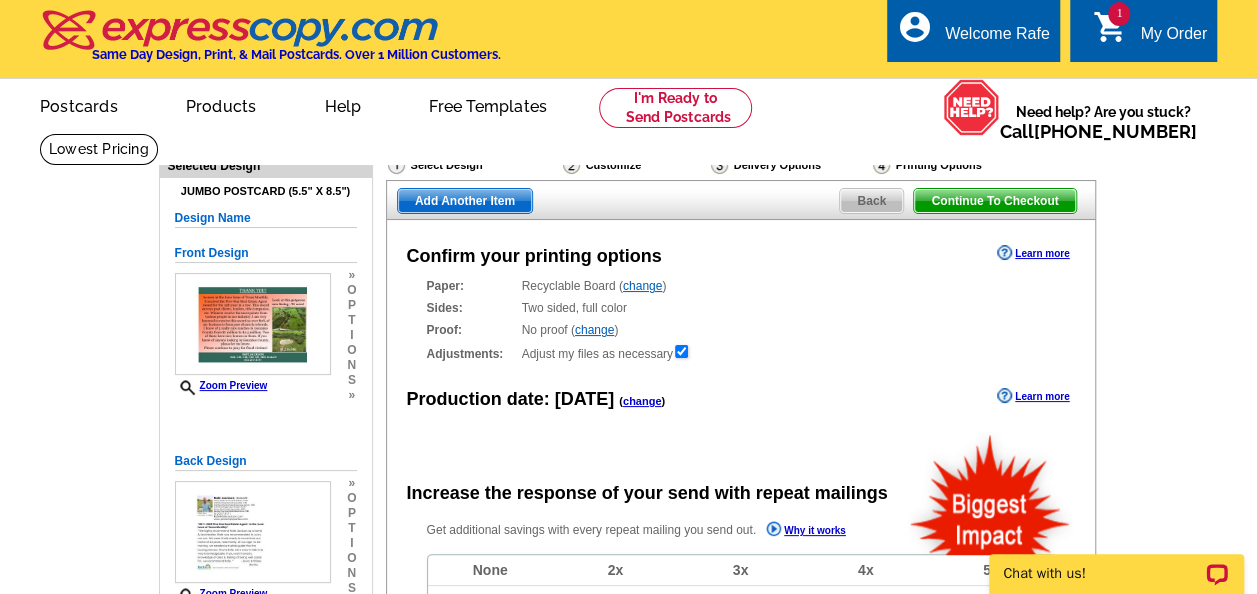 scroll, scrollTop: 0, scrollLeft: 0, axis: both 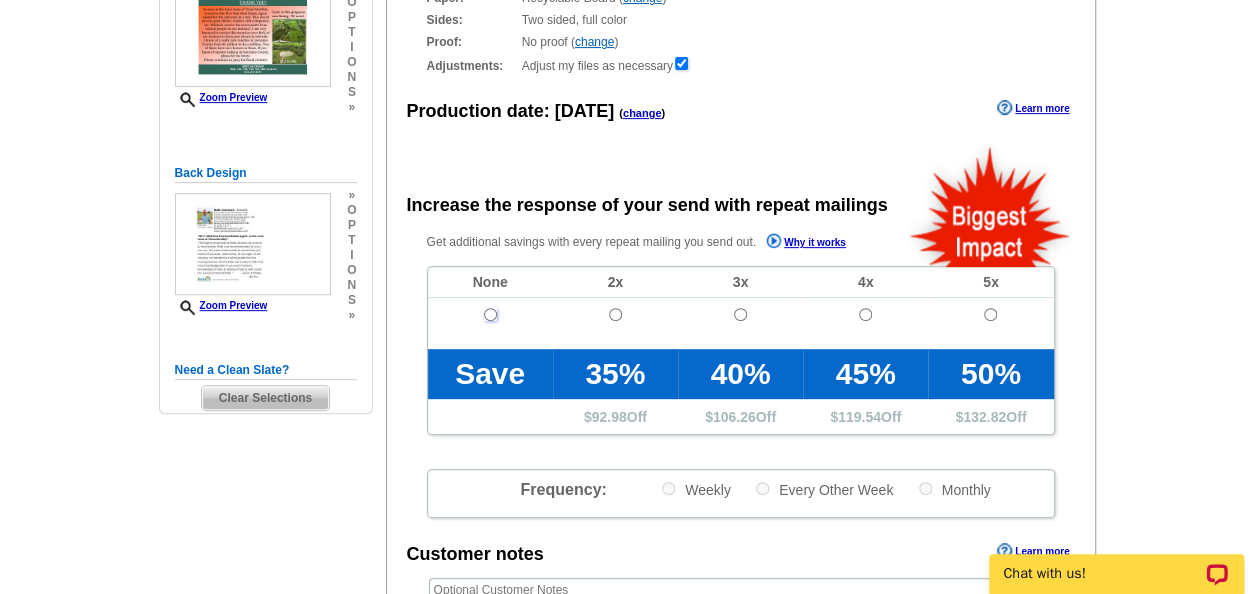 click at bounding box center [490, 314] 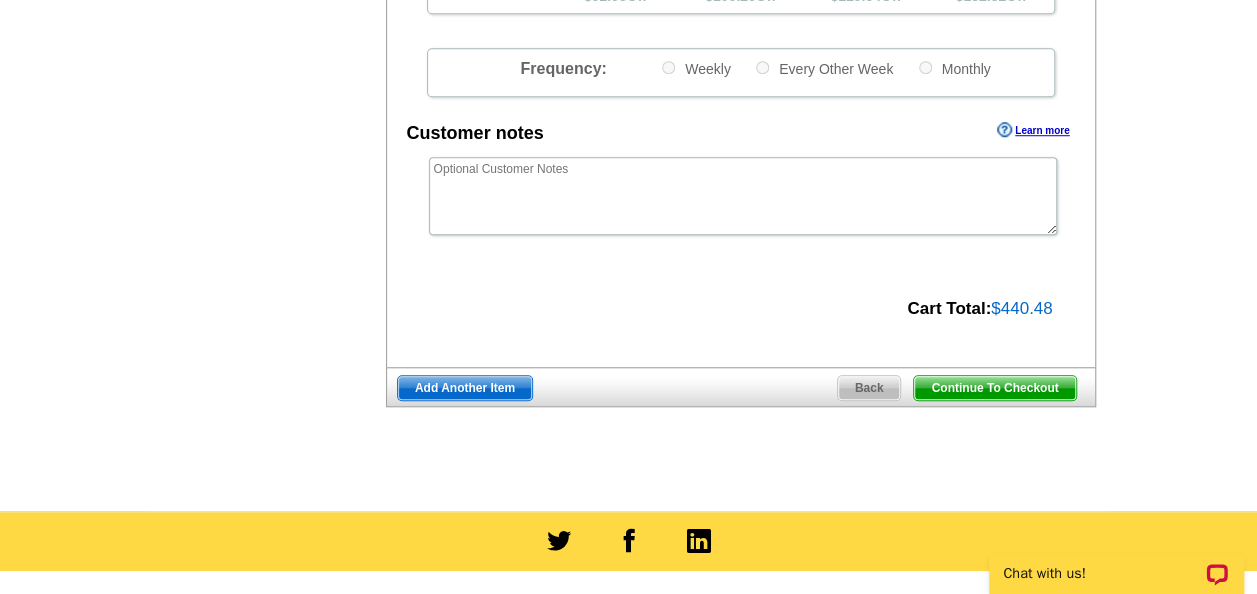 scroll, scrollTop: 708, scrollLeft: 0, axis: vertical 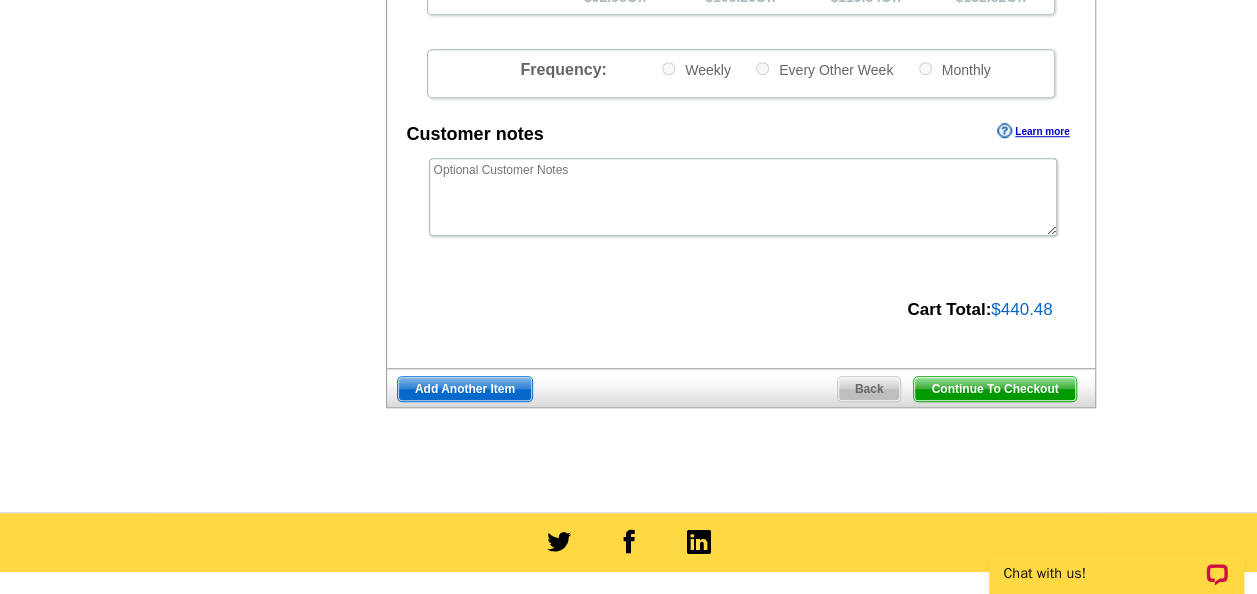 click on "Add Another Item" at bounding box center (465, 389) 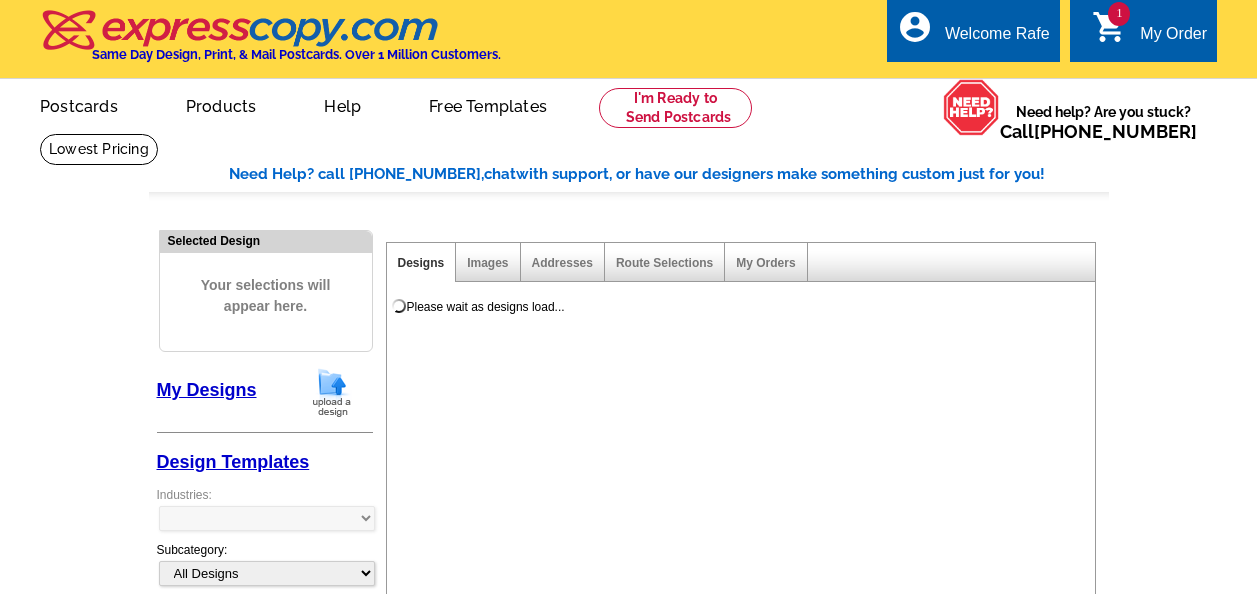 scroll, scrollTop: 0, scrollLeft: 0, axis: both 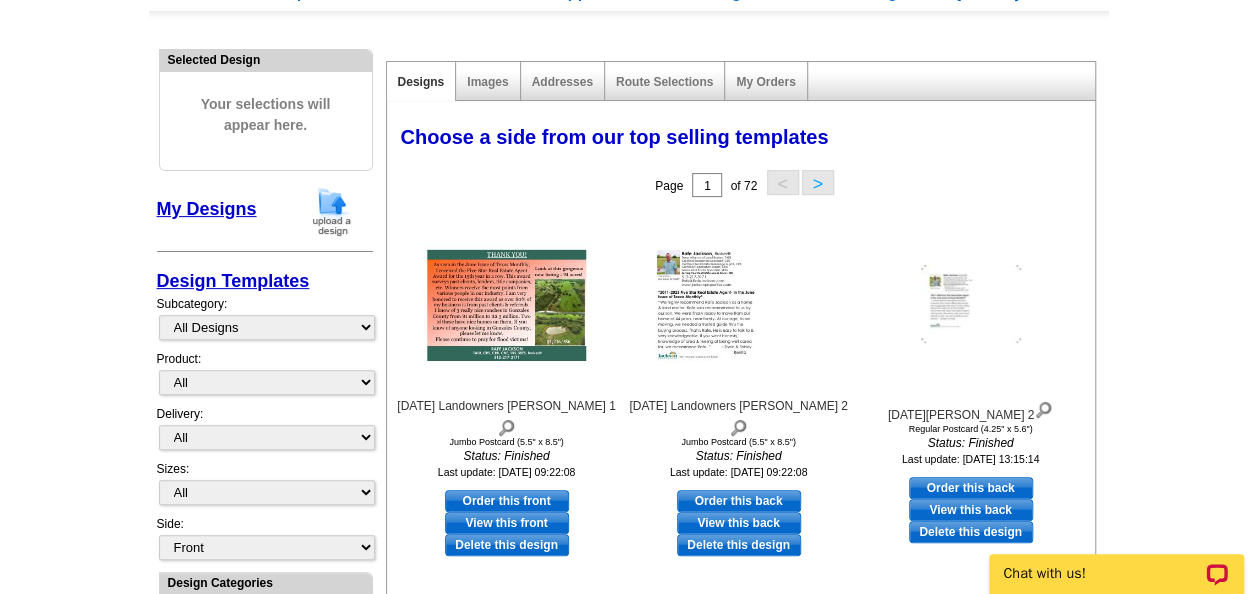 click at bounding box center (332, 211) 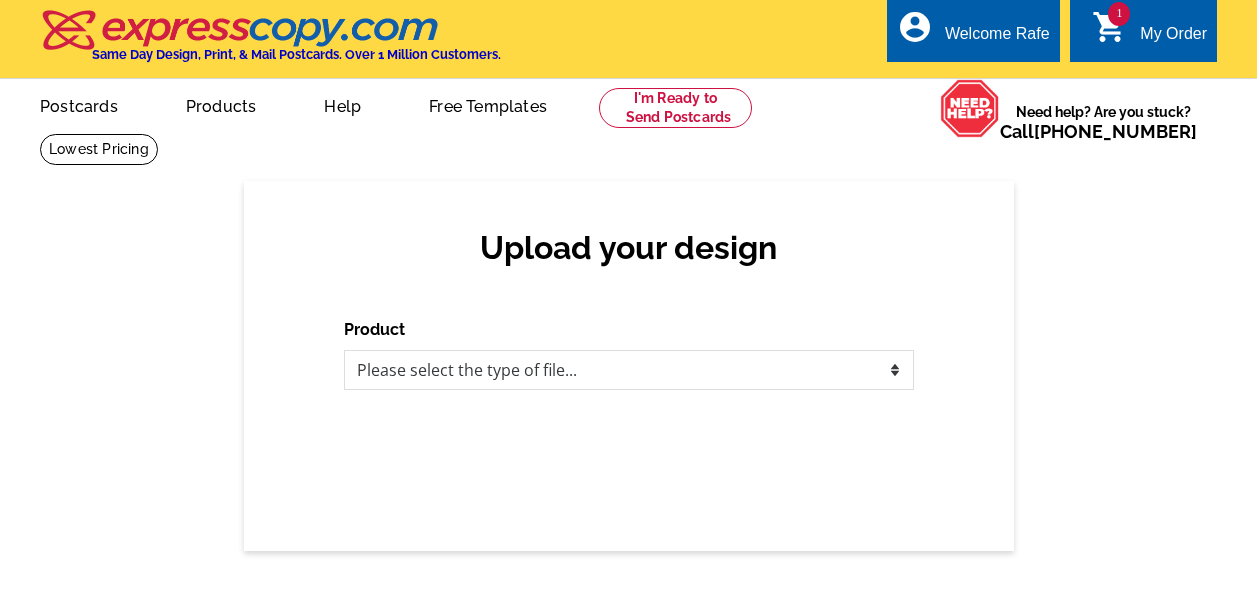 scroll, scrollTop: 0, scrollLeft: 0, axis: both 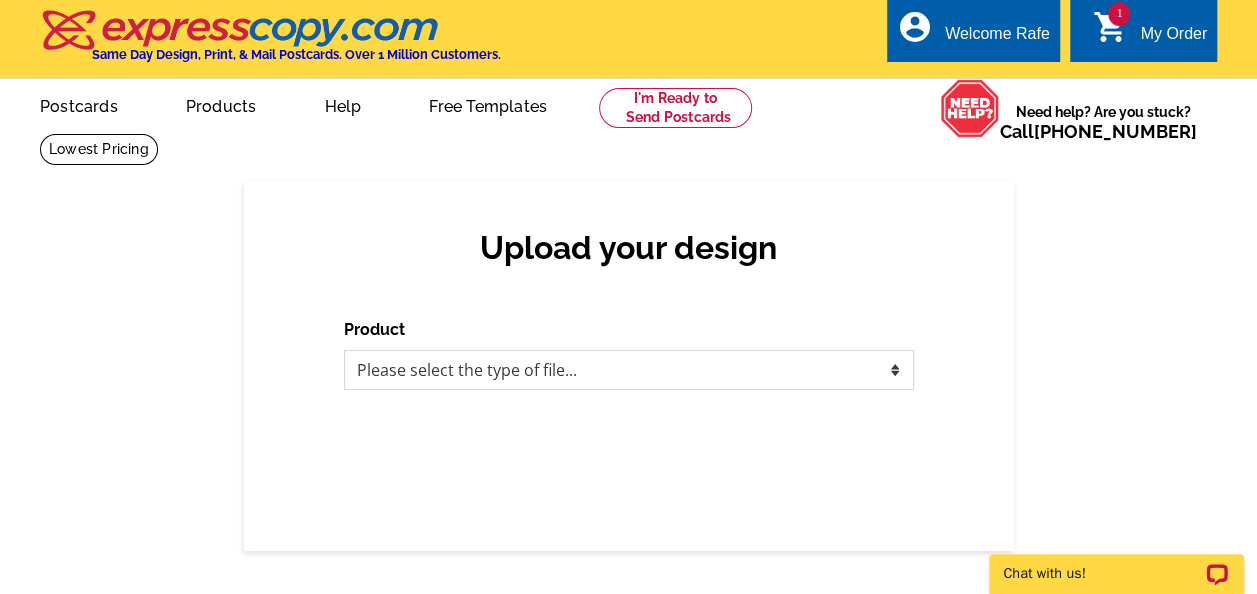click on "Please select the type of file...
Postcards
Business Cards
Letters and flyers
Greeting Cards
Door Hangers" at bounding box center [629, 370] 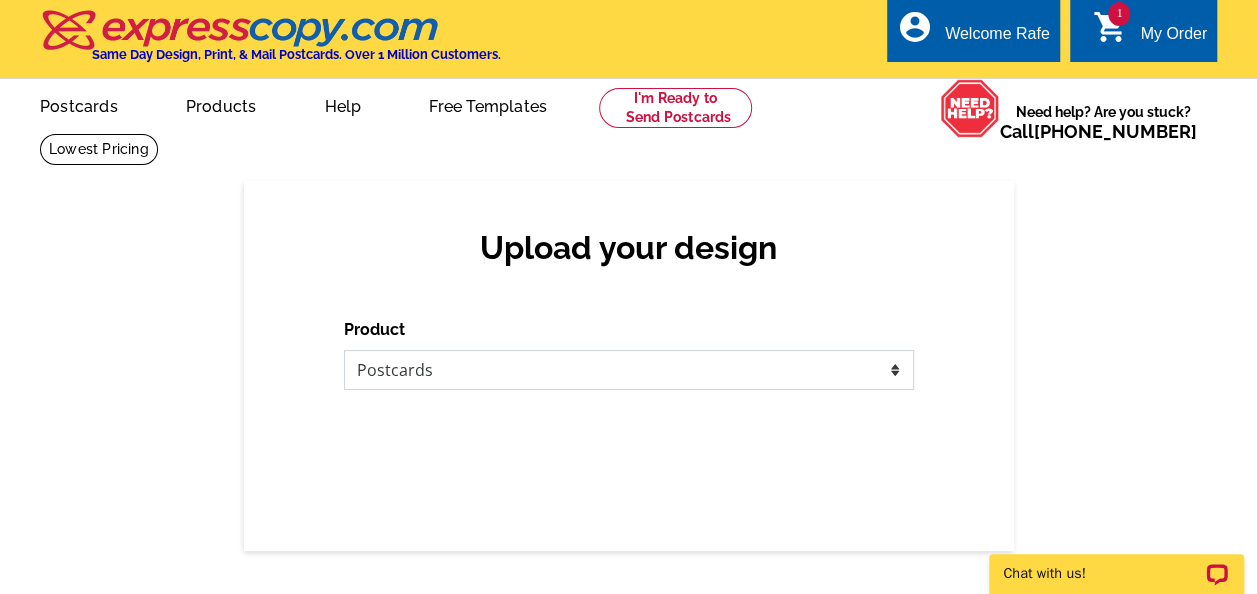 click on "Please select the type of file...
Postcards
Business Cards
Letters and flyers
Greeting Cards
Door Hangers" at bounding box center [629, 370] 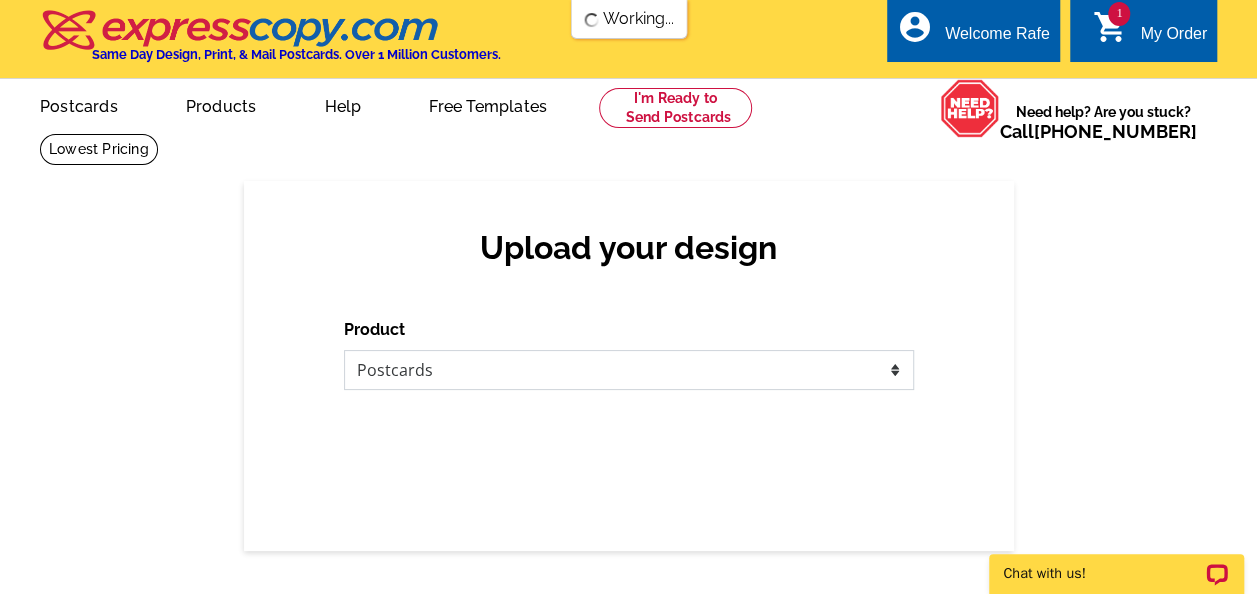 scroll, scrollTop: 0, scrollLeft: 0, axis: both 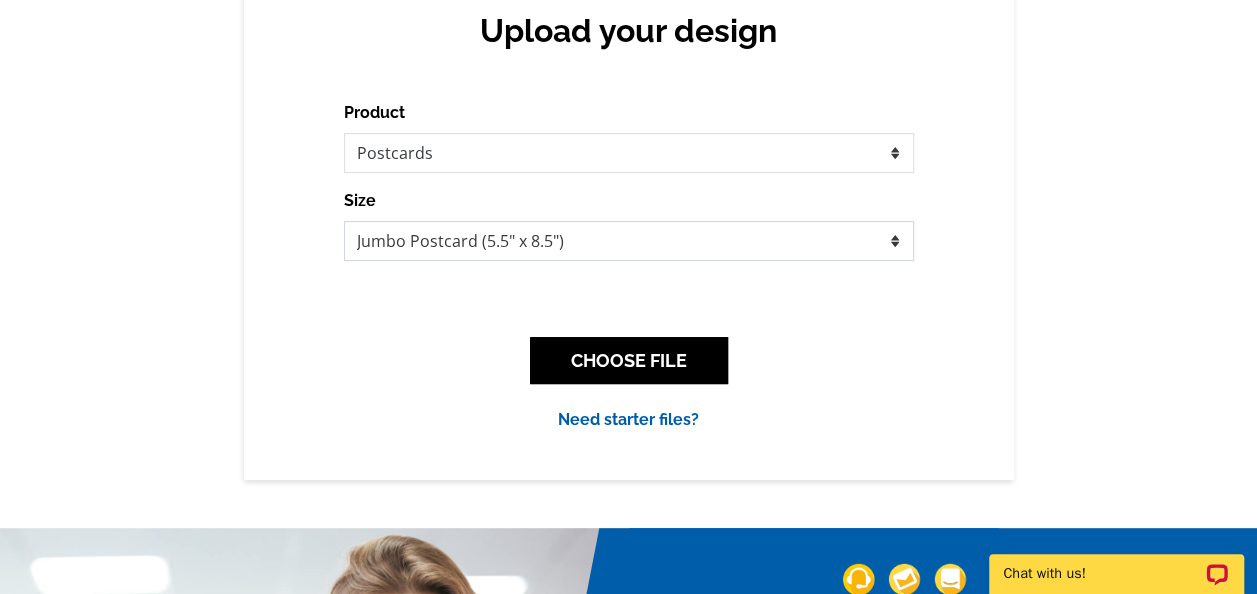 click on "Jumbo Postcard (5.5" x 8.5") Regular Postcard (4.25" x 5.6") Panoramic Postcard (5.75" x 11.25") Giant Postcard (8.5" x 11") EDDM Postcard (6.125" x 8.25")" at bounding box center (629, 241) 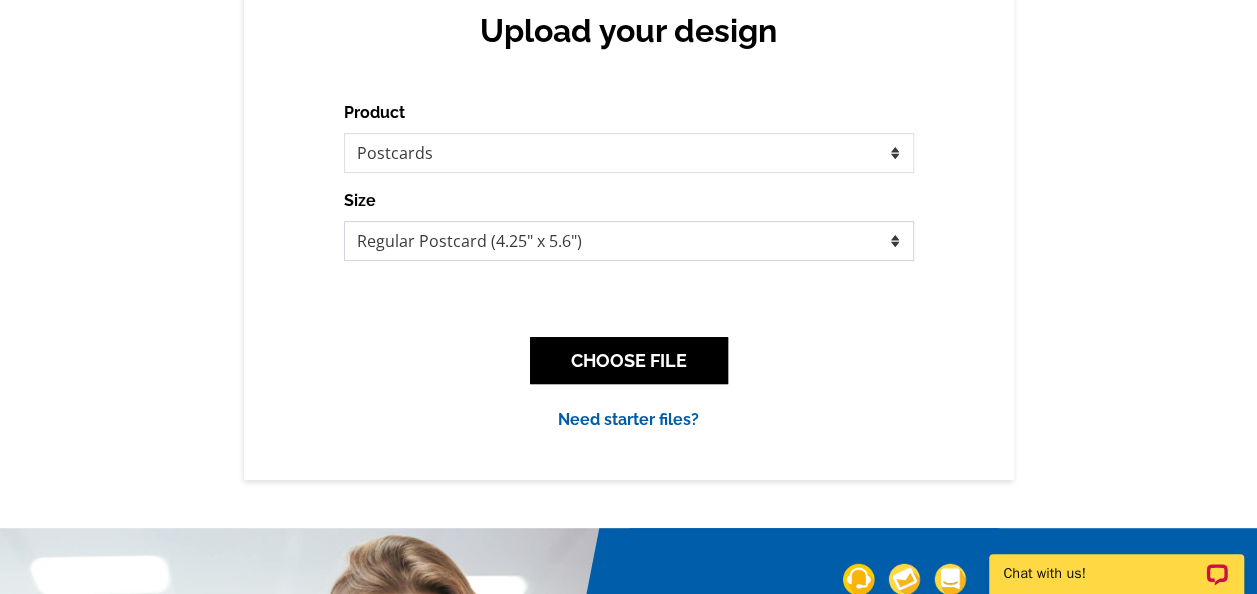 click on "Jumbo Postcard (5.5" x 8.5") Regular Postcard (4.25" x 5.6") Panoramic Postcard (5.75" x 11.25") Giant Postcard (8.5" x 11") EDDM Postcard (6.125" x 8.25")" at bounding box center (629, 241) 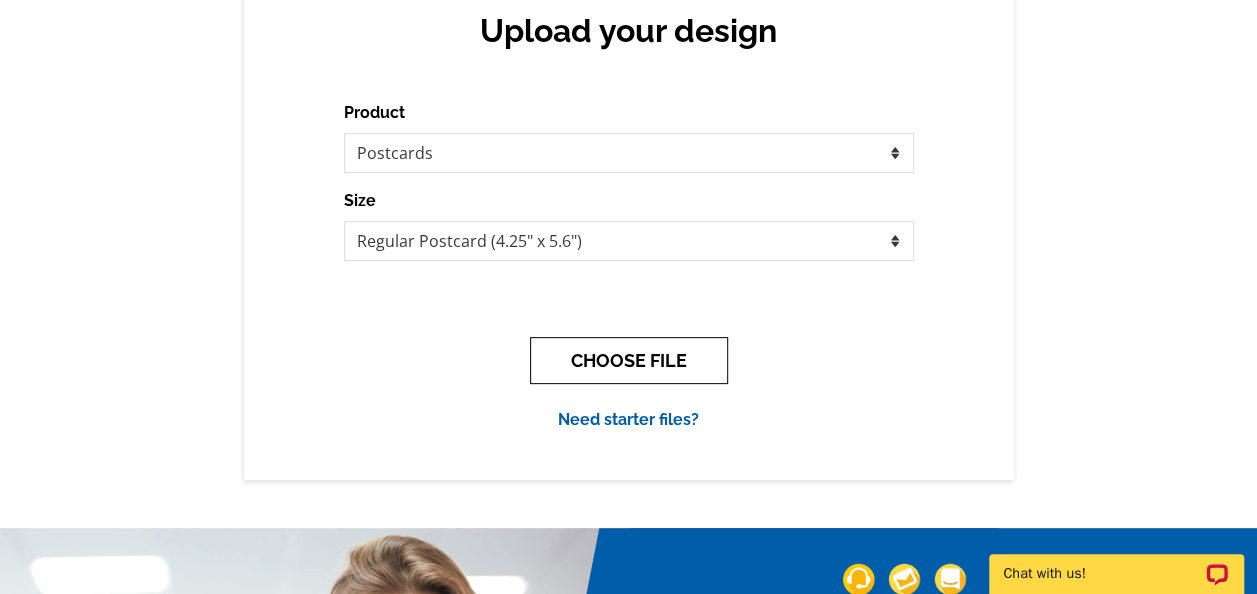 click on "CHOOSE FILE" at bounding box center [629, 360] 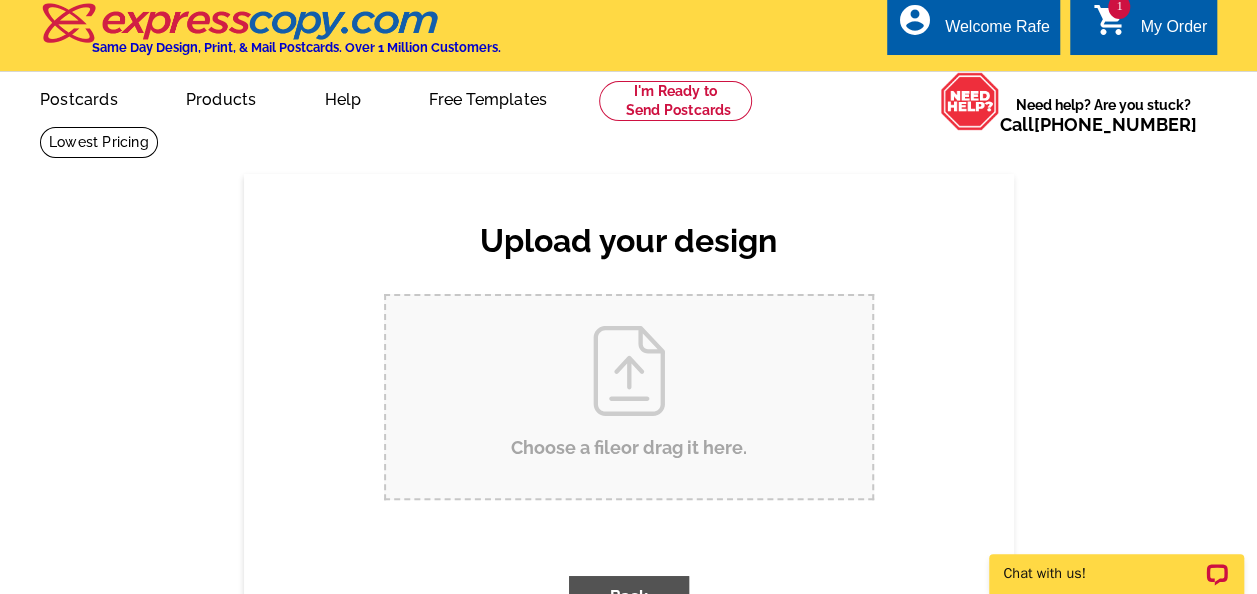 scroll, scrollTop: 0, scrollLeft: 0, axis: both 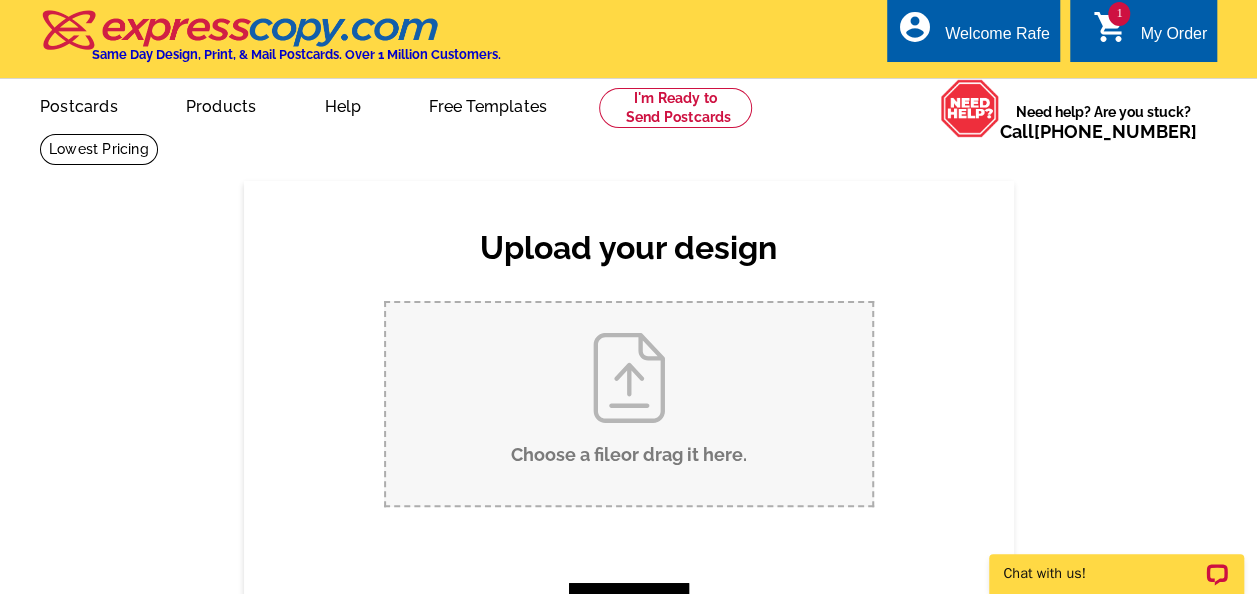 click on "Choose a file  or drag it here ." at bounding box center (629, 404) 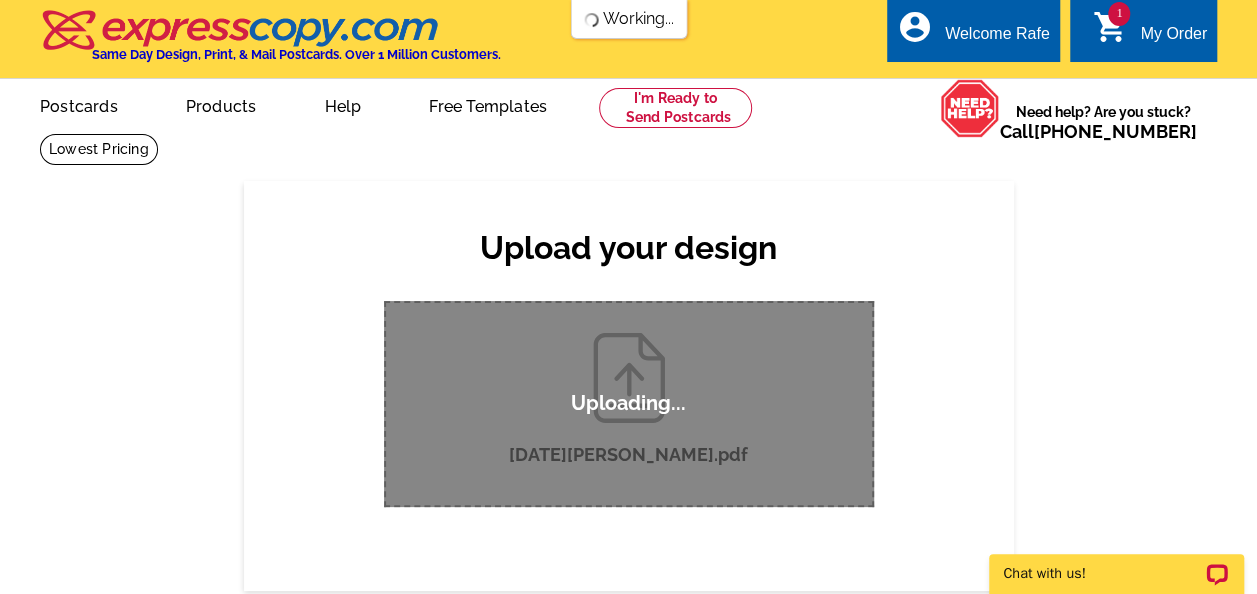 type 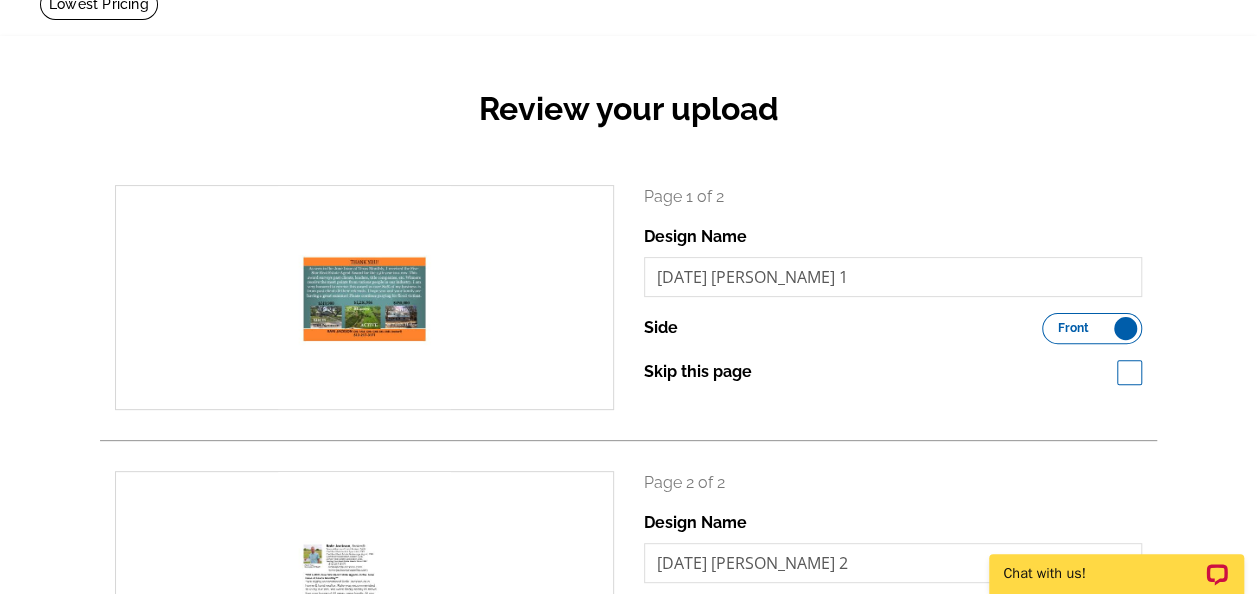 scroll, scrollTop: 165, scrollLeft: 0, axis: vertical 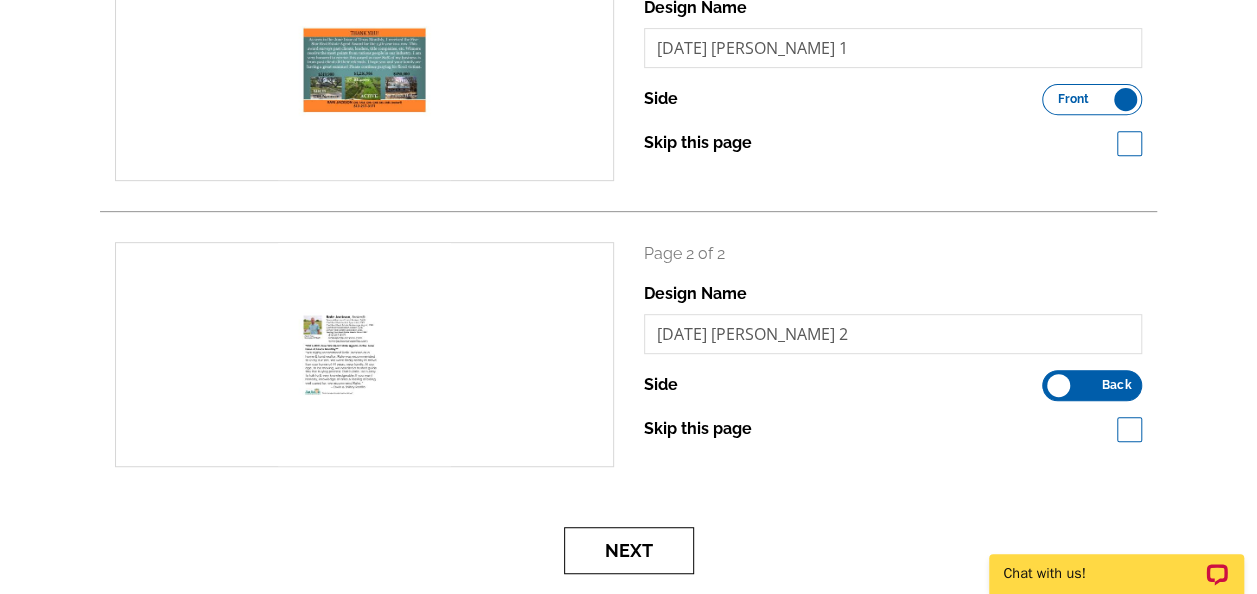click on "Next" at bounding box center (629, 550) 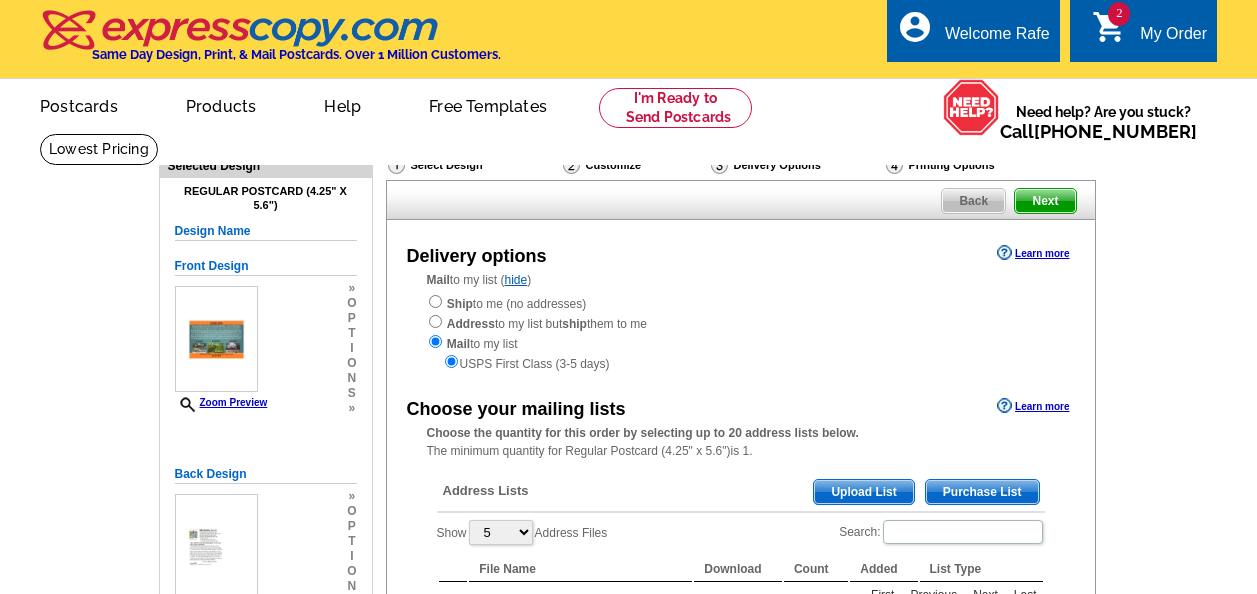scroll, scrollTop: 0, scrollLeft: 0, axis: both 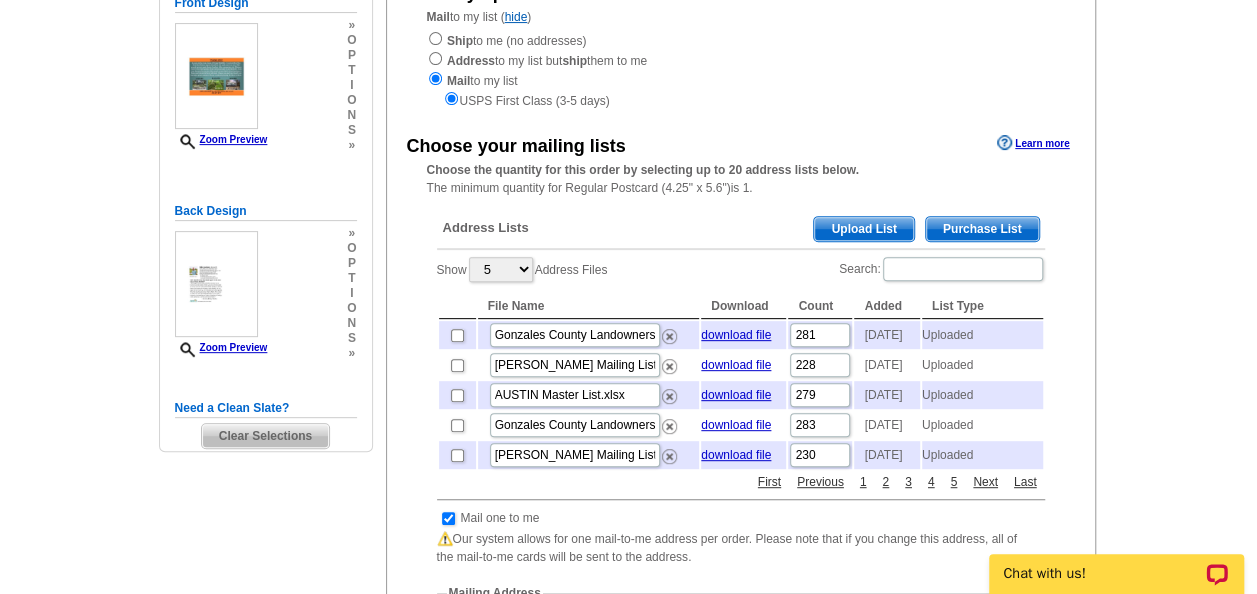 click on "Upload List" at bounding box center [863, 229] 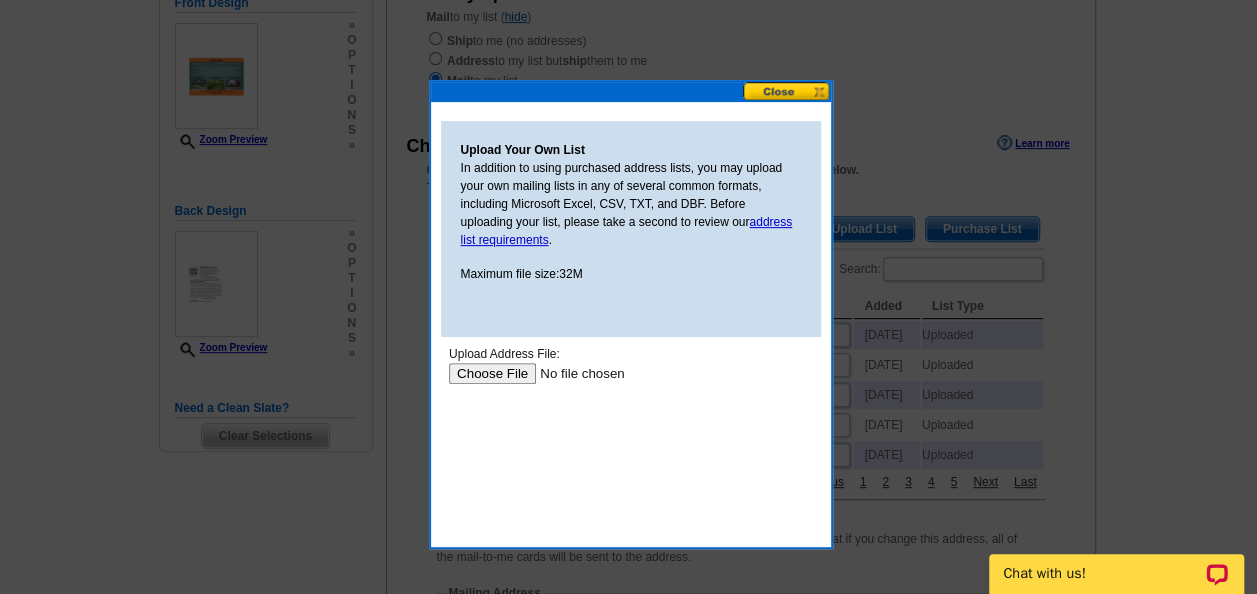 scroll, scrollTop: 0, scrollLeft: 0, axis: both 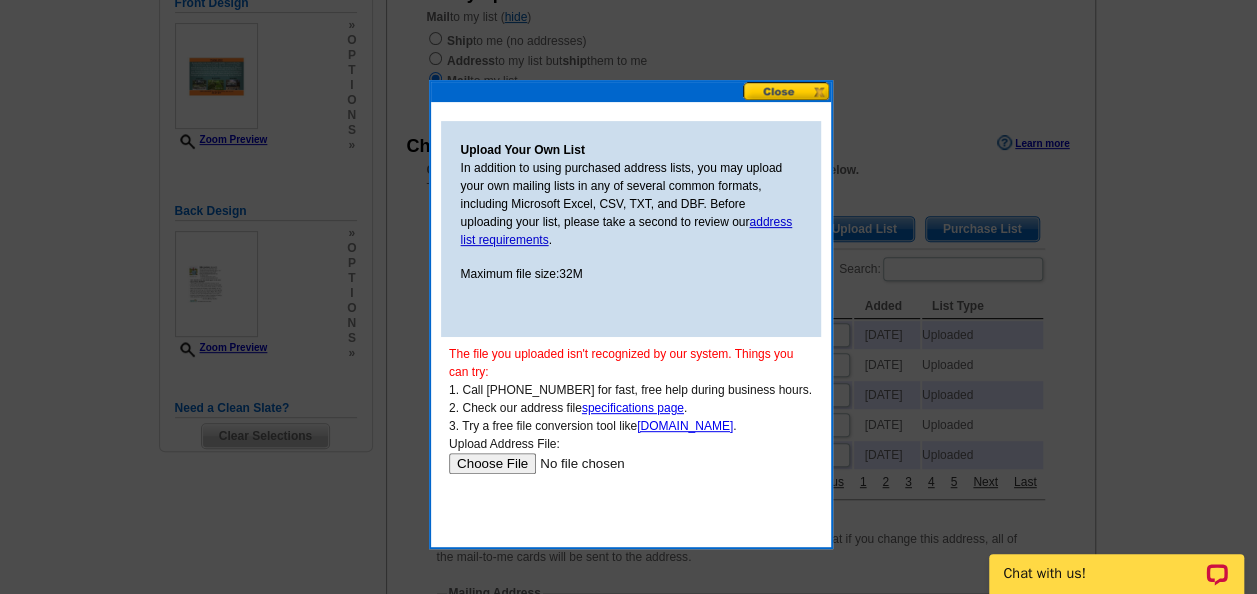 click at bounding box center (574, 463) 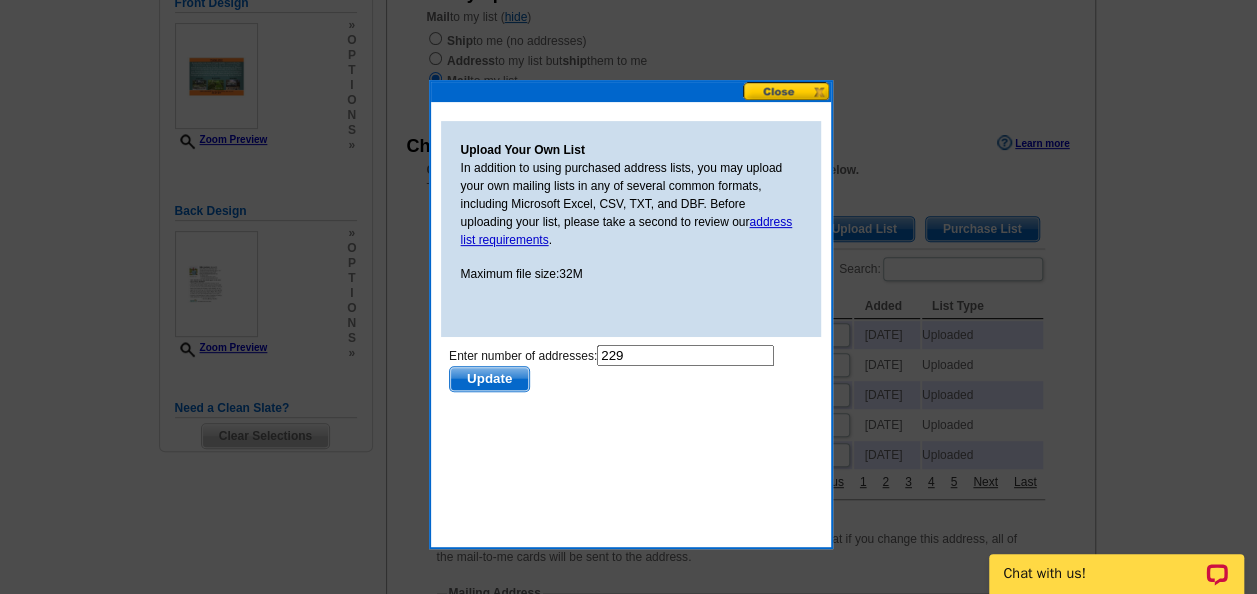 scroll, scrollTop: 0, scrollLeft: 0, axis: both 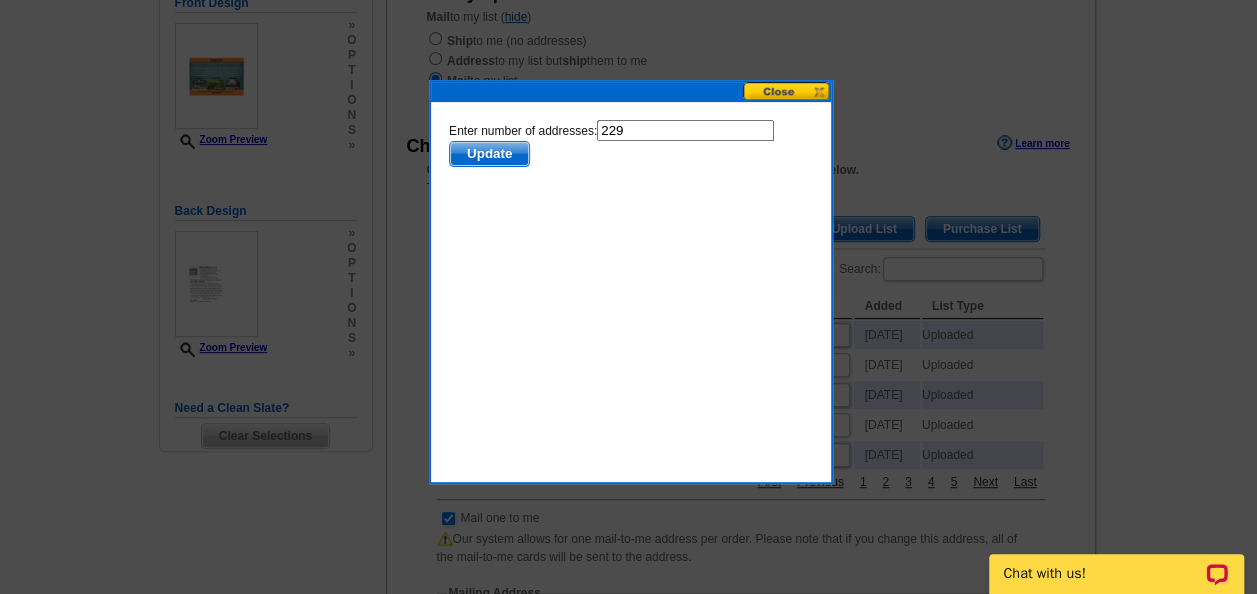 click on "Update" at bounding box center [488, 154] 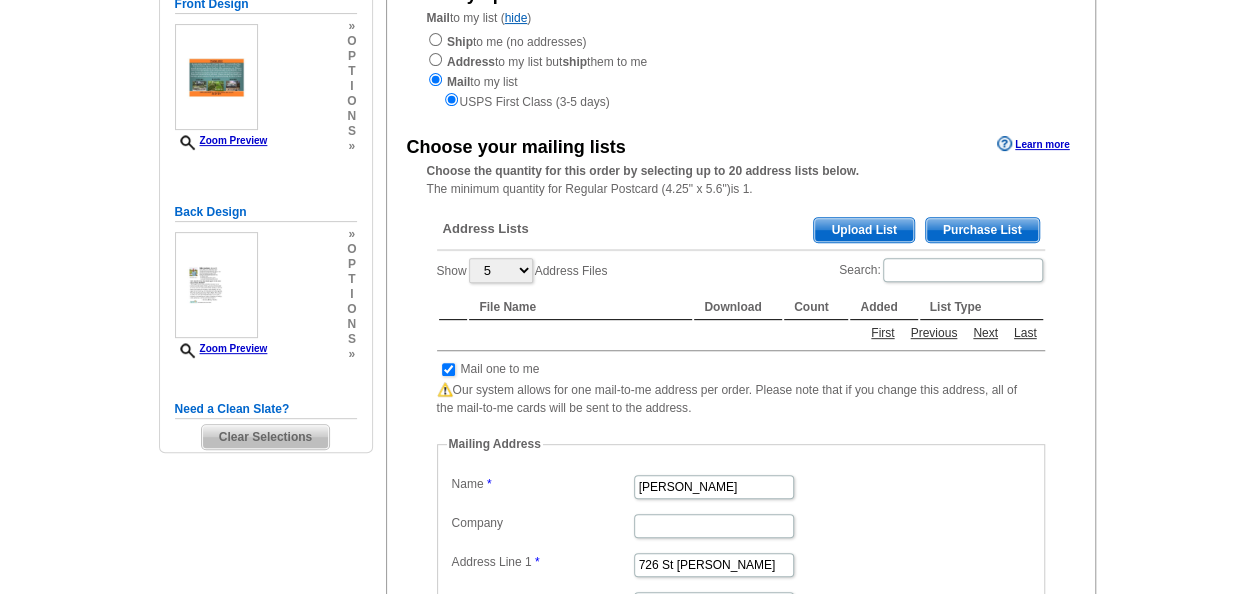scroll, scrollTop: 263, scrollLeft: 0, axis: vertical 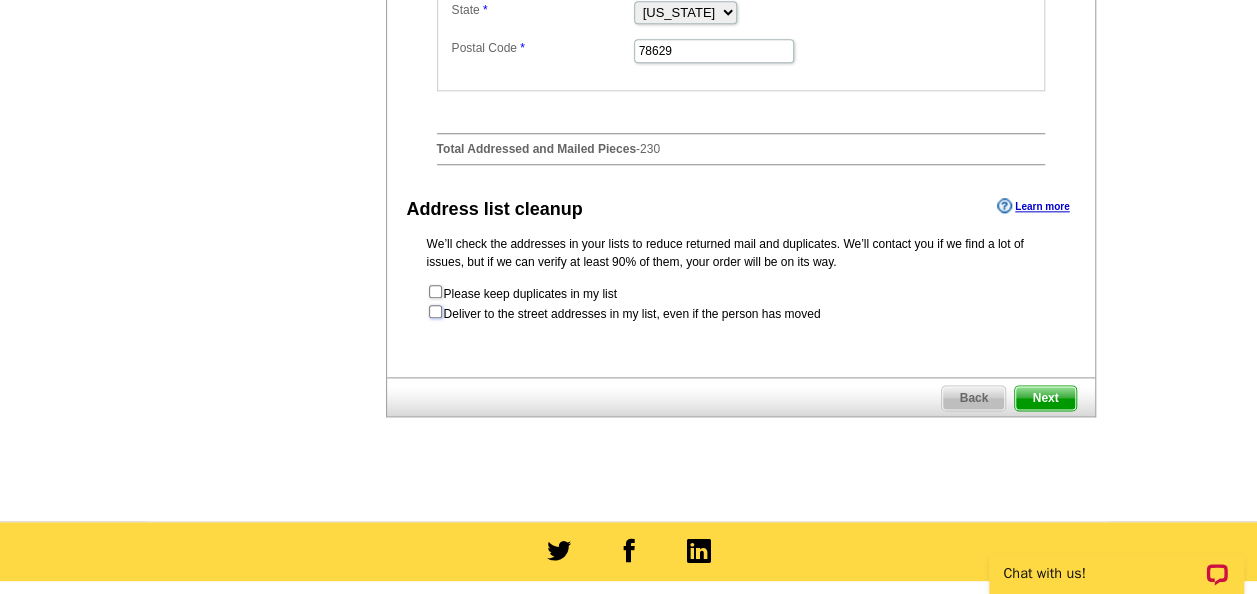 click at bounding box center [435, 311] 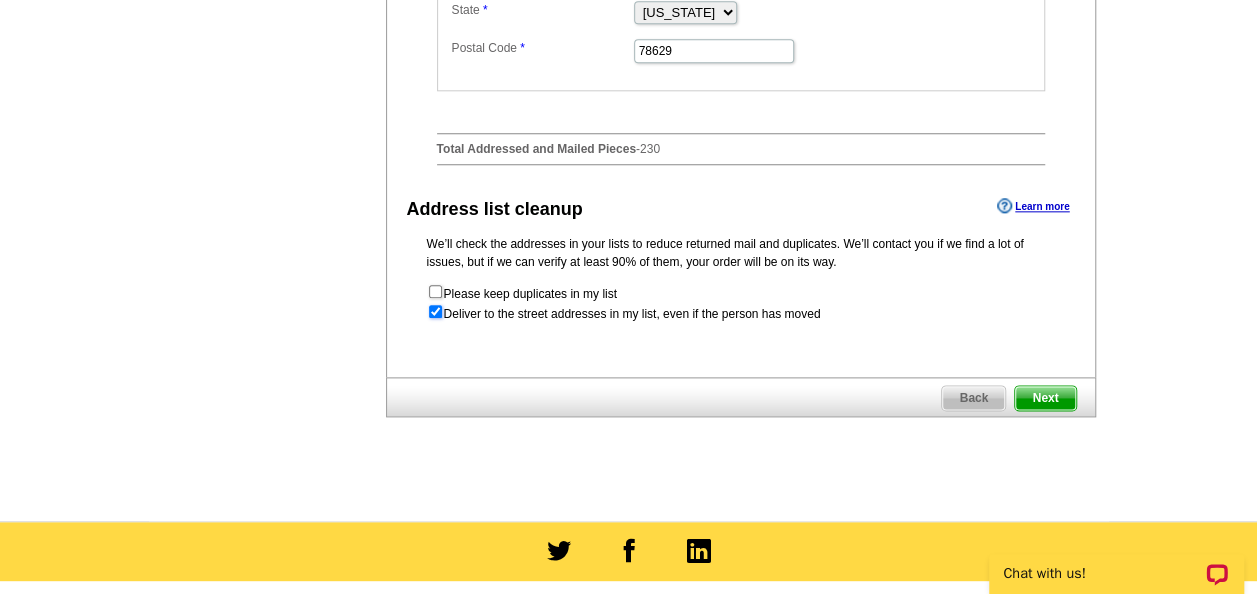 radio on "true" 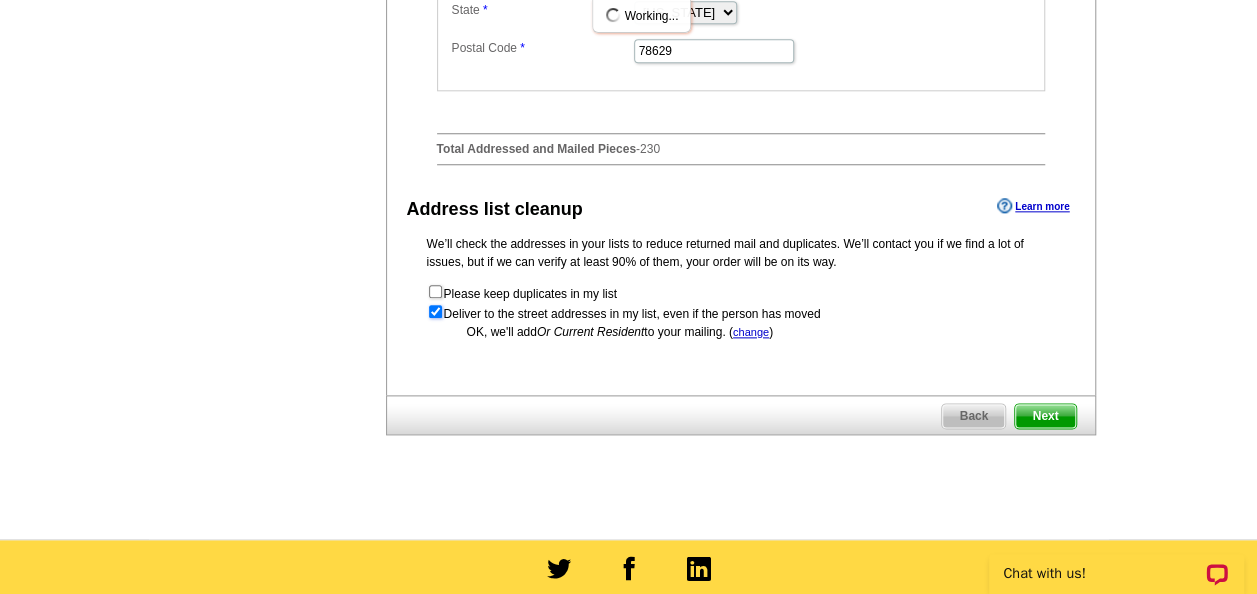 scroll, scrollTop: 0, scrollLeft: 0, axis: both 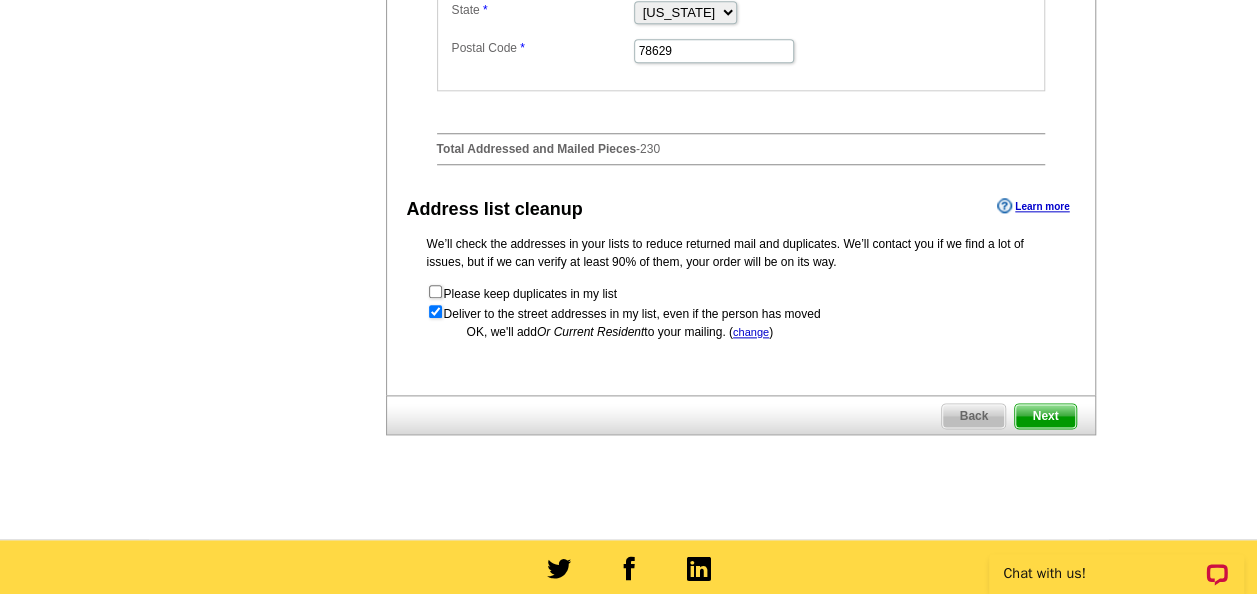click on "Next" at bounding box center (1045, 416) 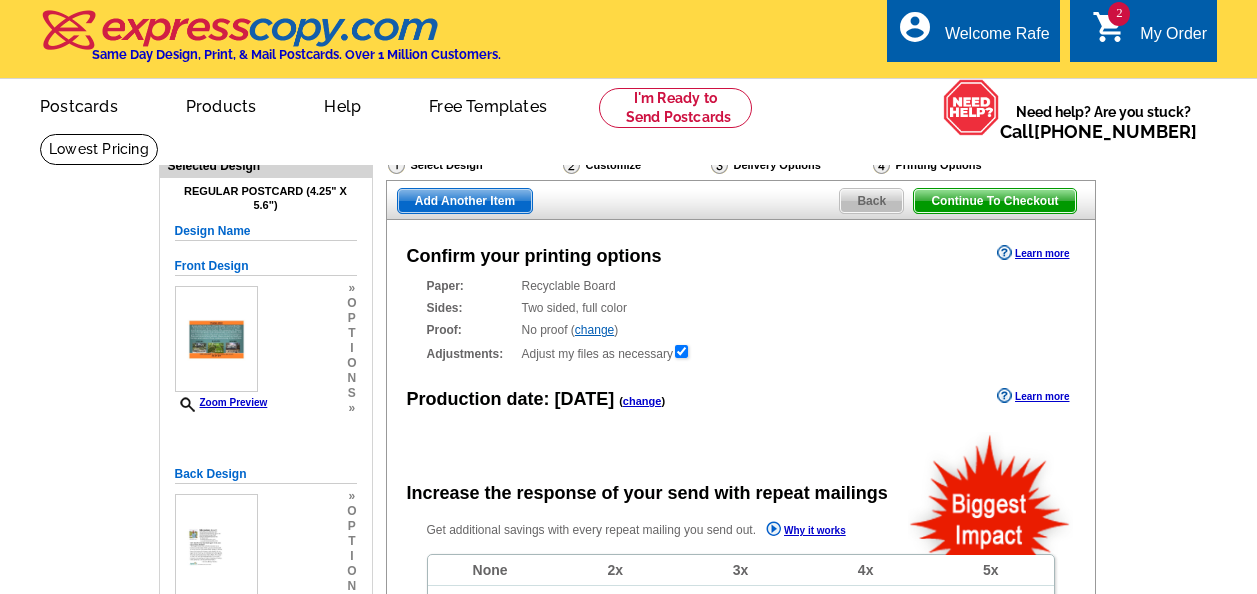 scroll, scrollTop: 0, scrollLeft: 0, axis: both 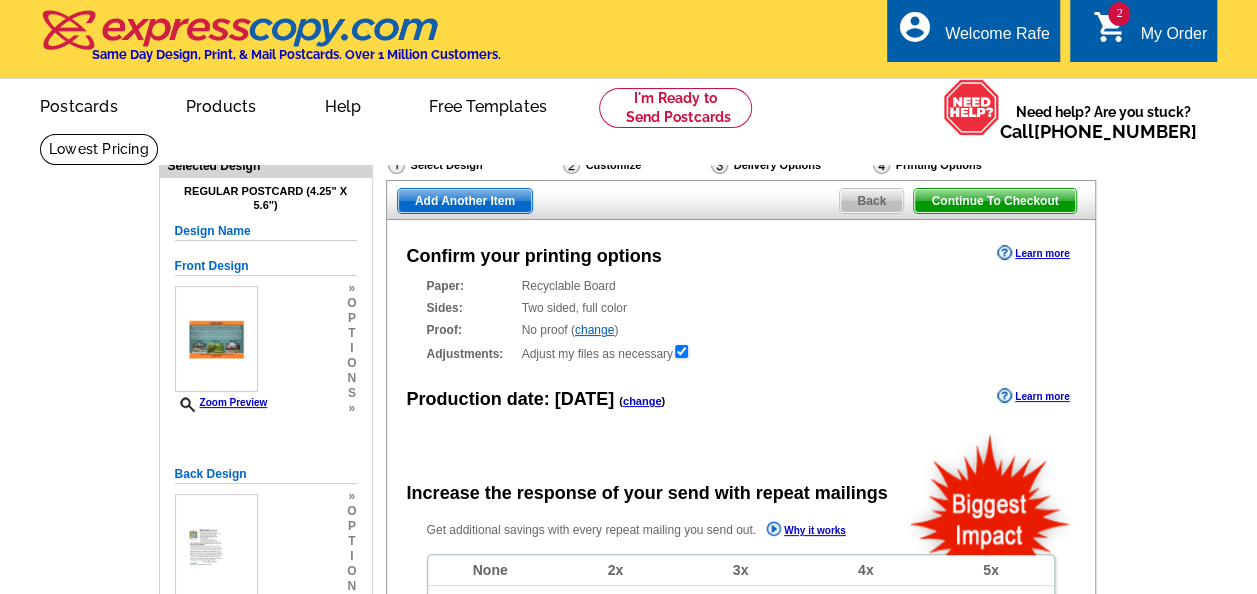radio on "false" 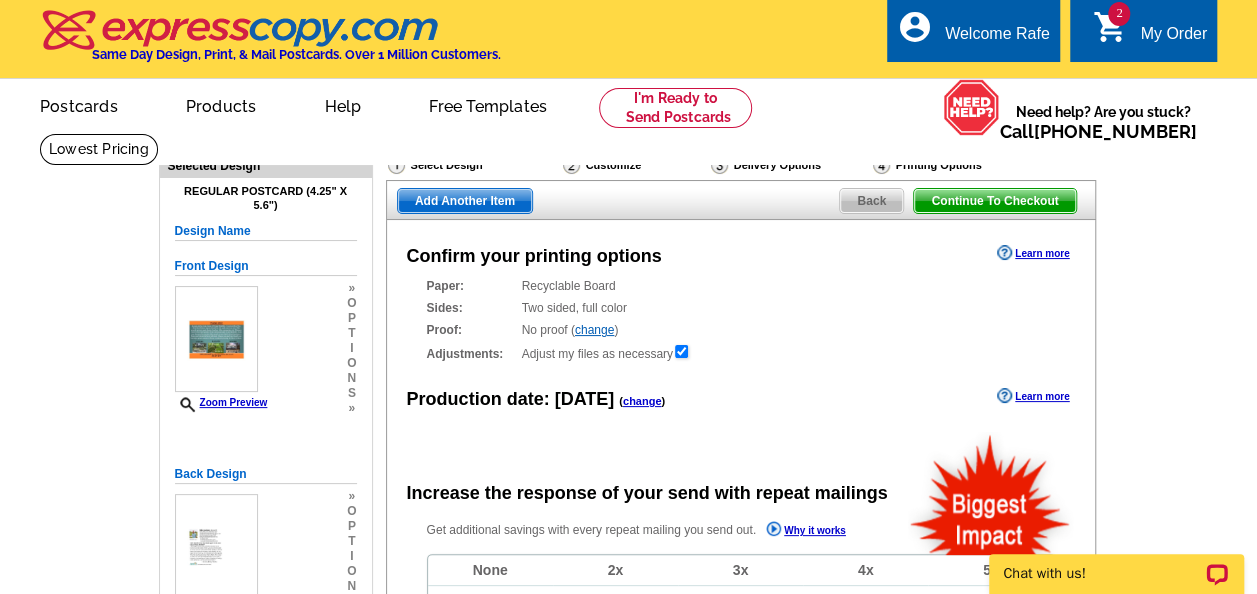 scroll, scrollTop: 0, scrollLeft: 0, axis: both 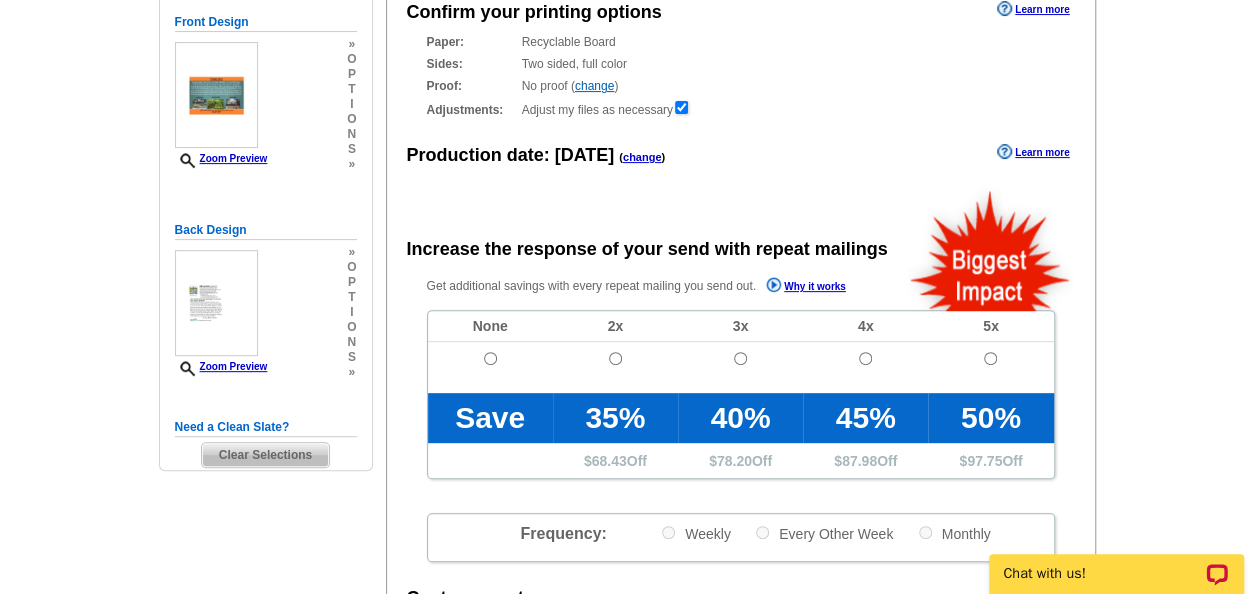 click at bounding box center [490, 367] 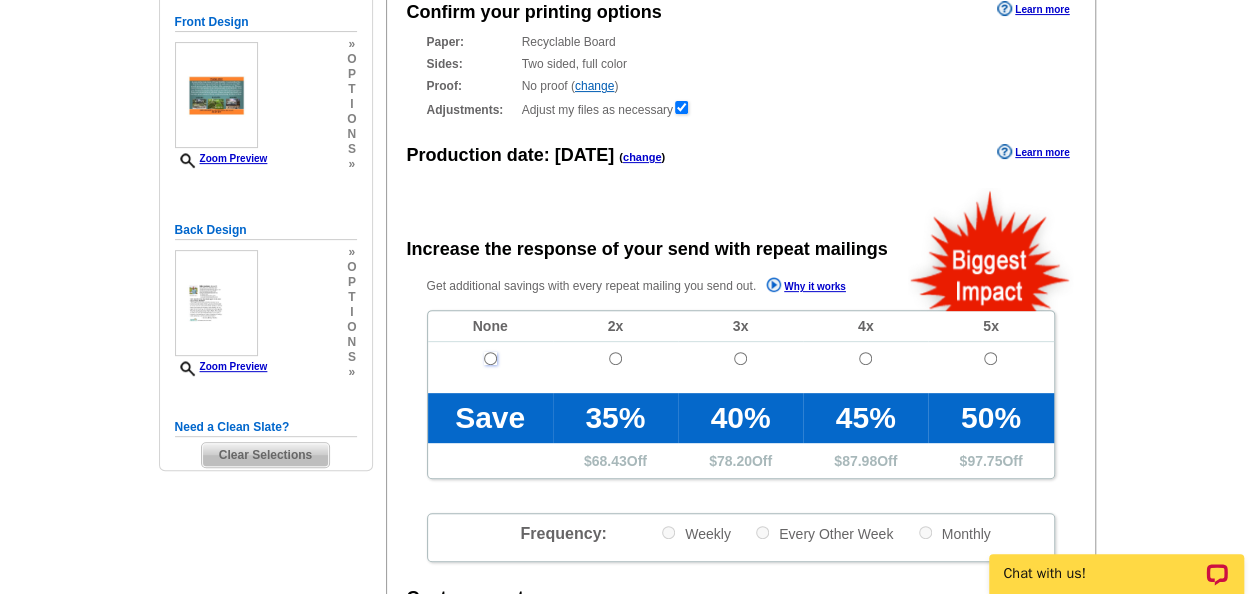 click at bounding box center (490, 358) 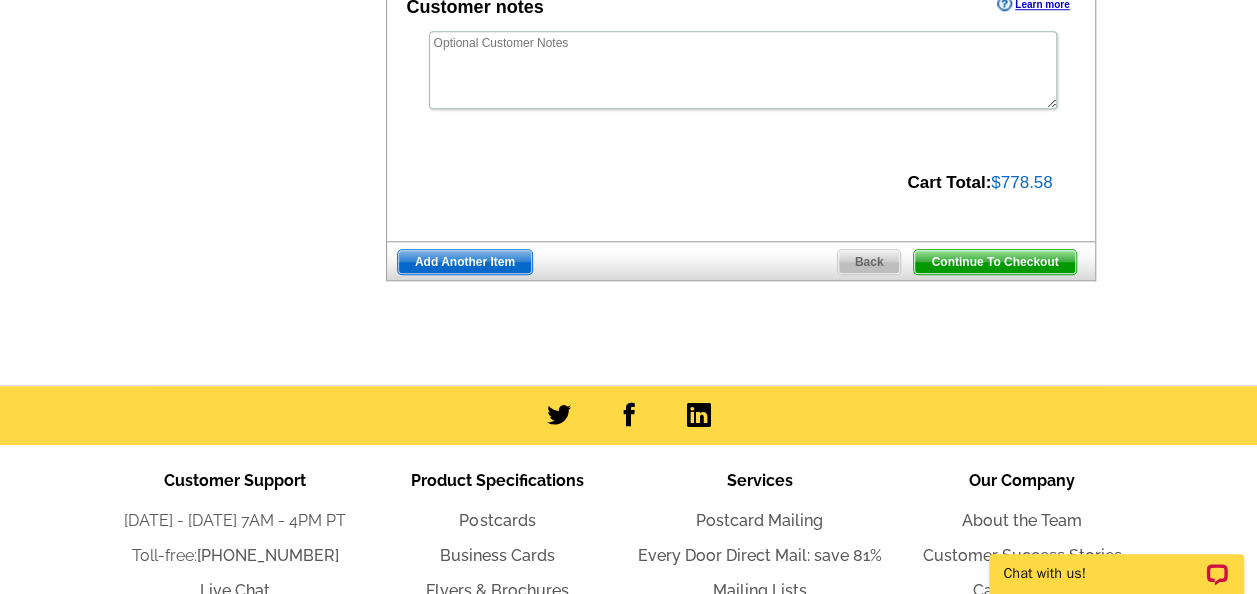 scroll, scrollTop: 839, scrollLeft: 0, axis: vertical 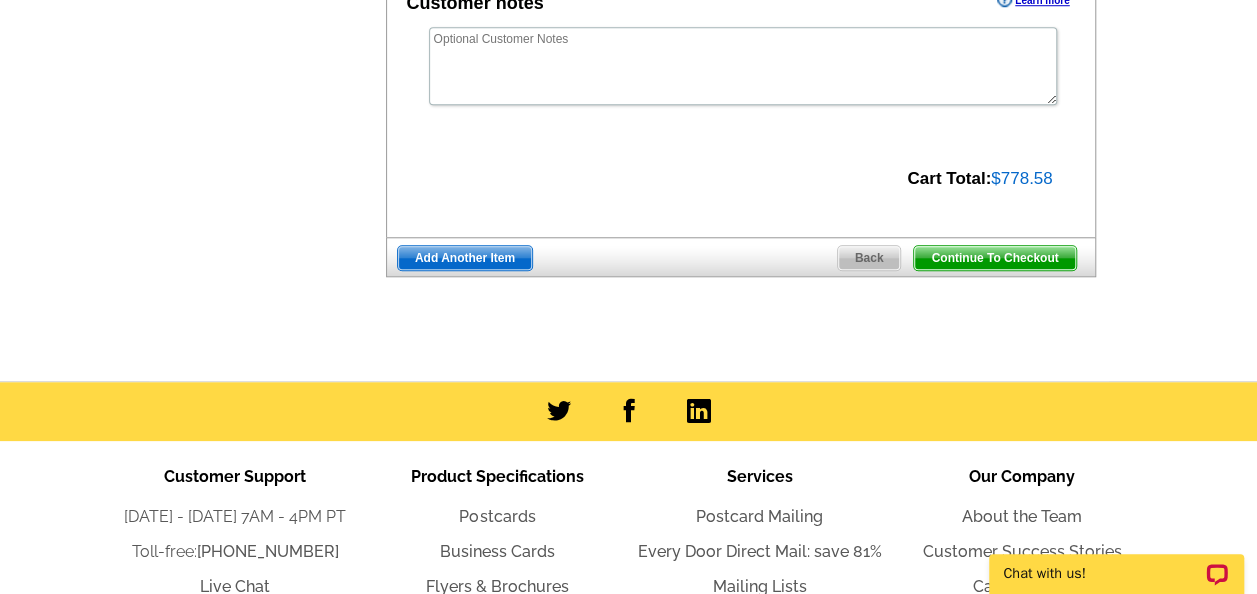click on "Add Another Item" at bounding box center (465, 258) 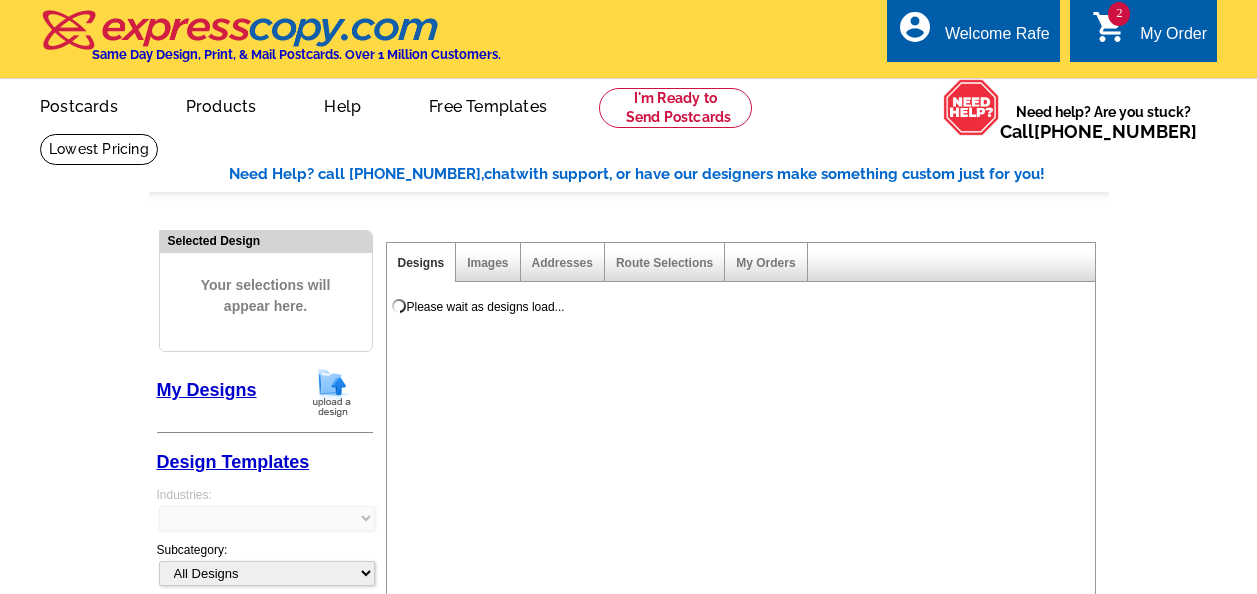 scroll, scrollTop: 0, scrollLeft: 0, axis: both 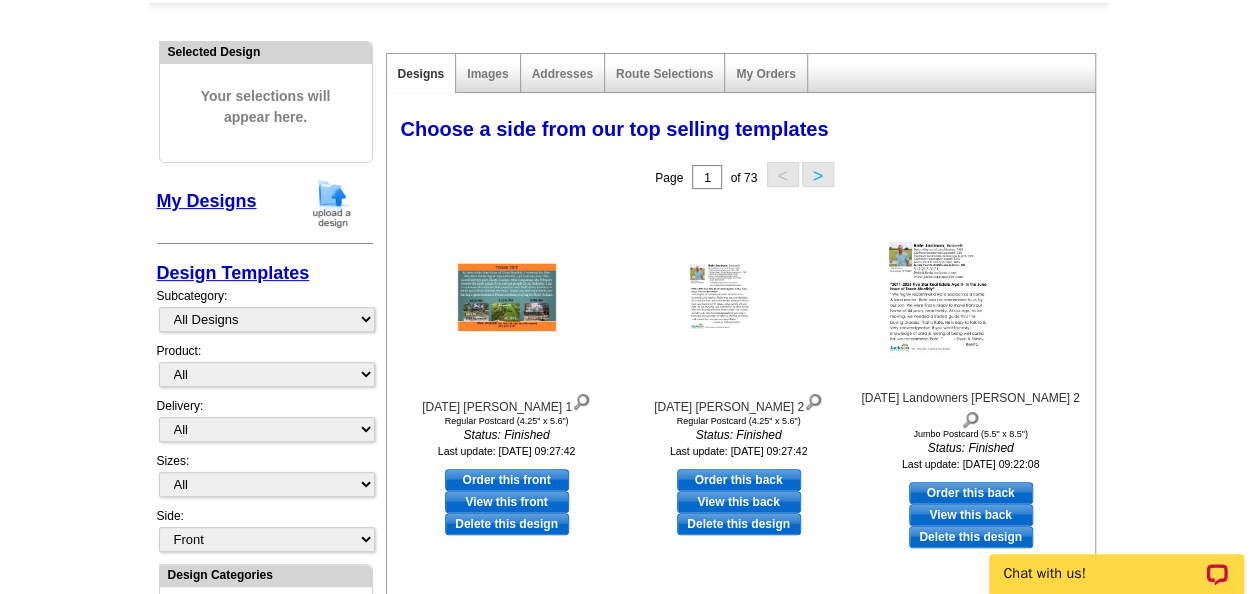 click at bounding box center (332, 203) 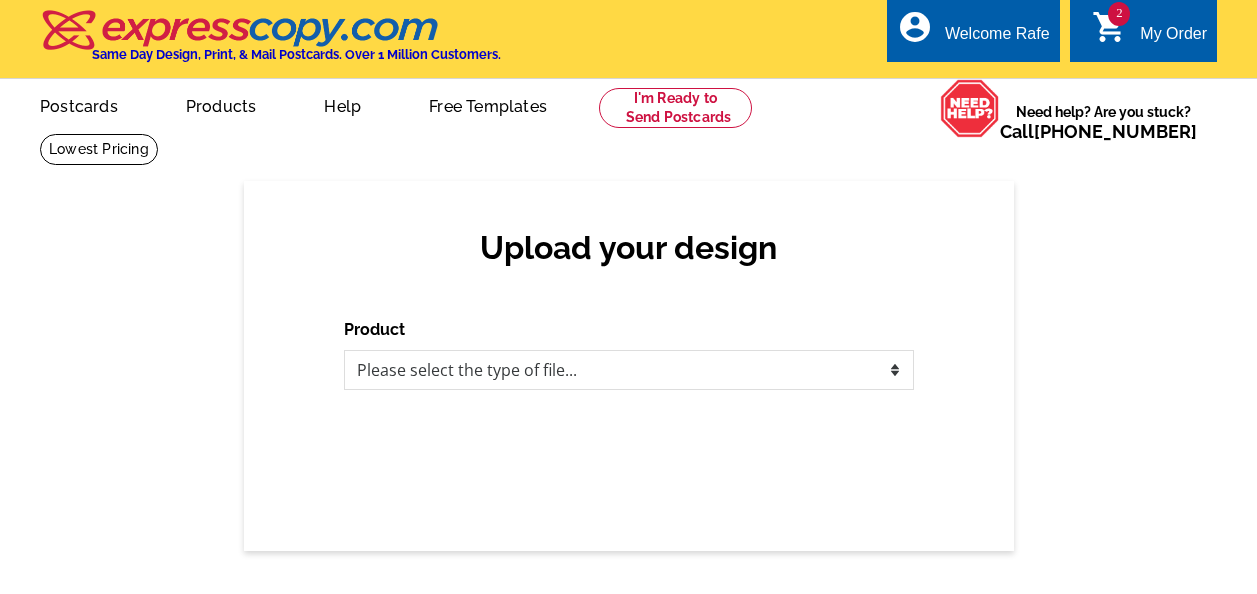 scroll, scrollTop: 0, scrollLeft: 0, axis: both 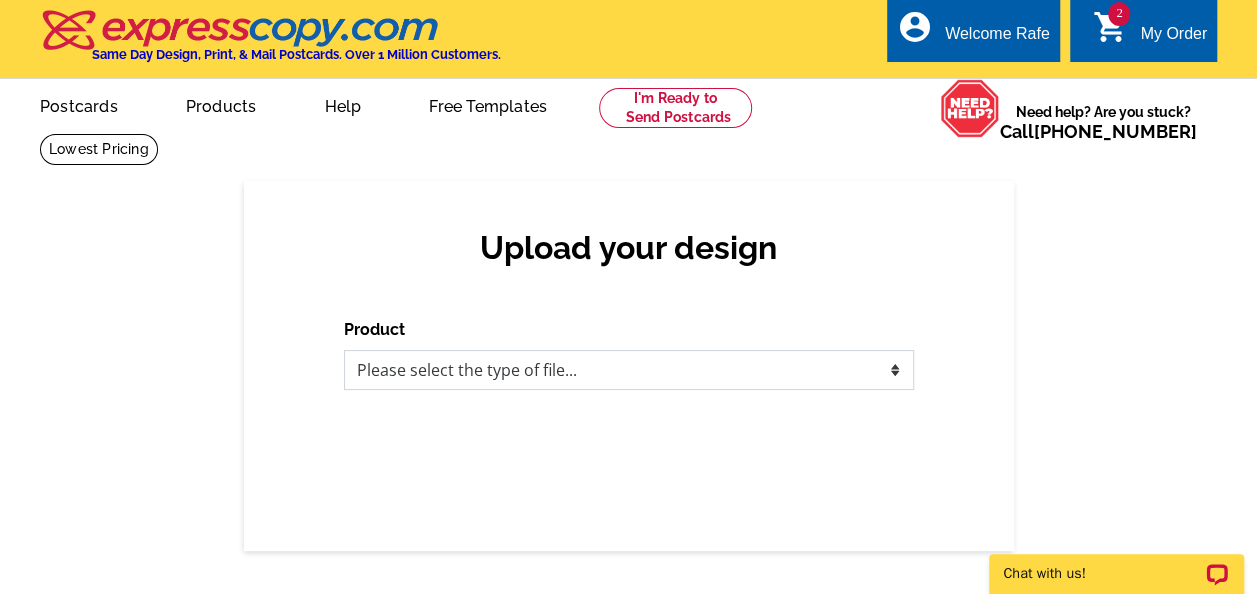click on "Please select the type of file...
Postcards
Business Cards
Letters and flyers
Greeting Cards
Door Hangers" at bounding box center (629, 370) 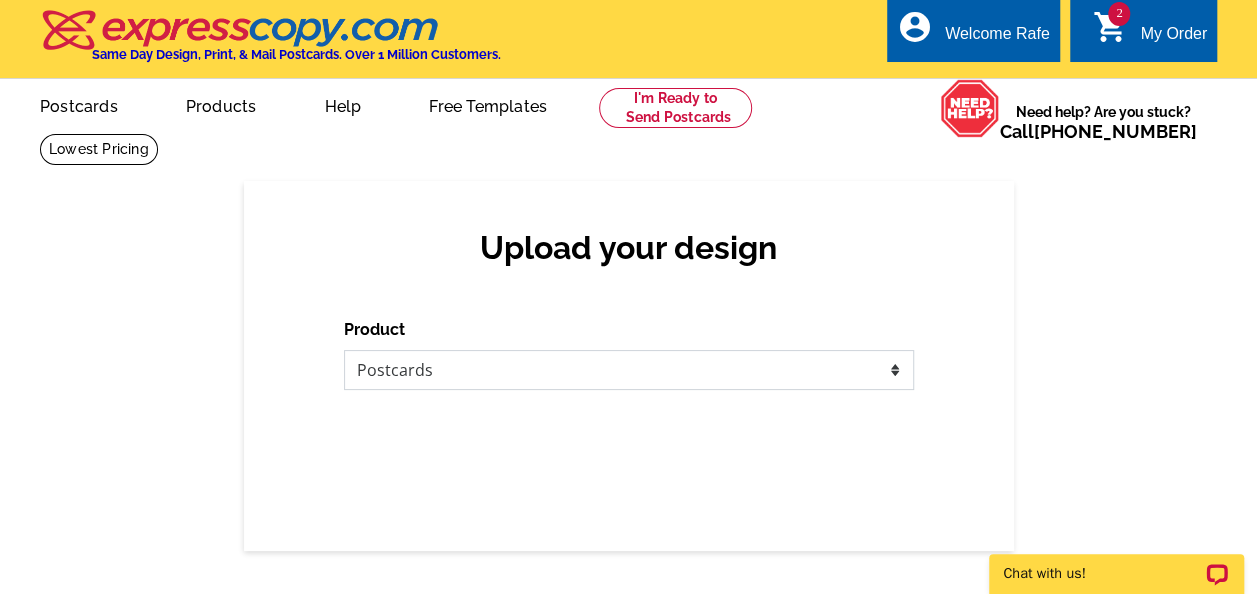click on "Please select the type of file...
Postcards
Business Cards
Letters and flyers
Greeting Cards
Door Hangers" at bounding box center [629, 370] 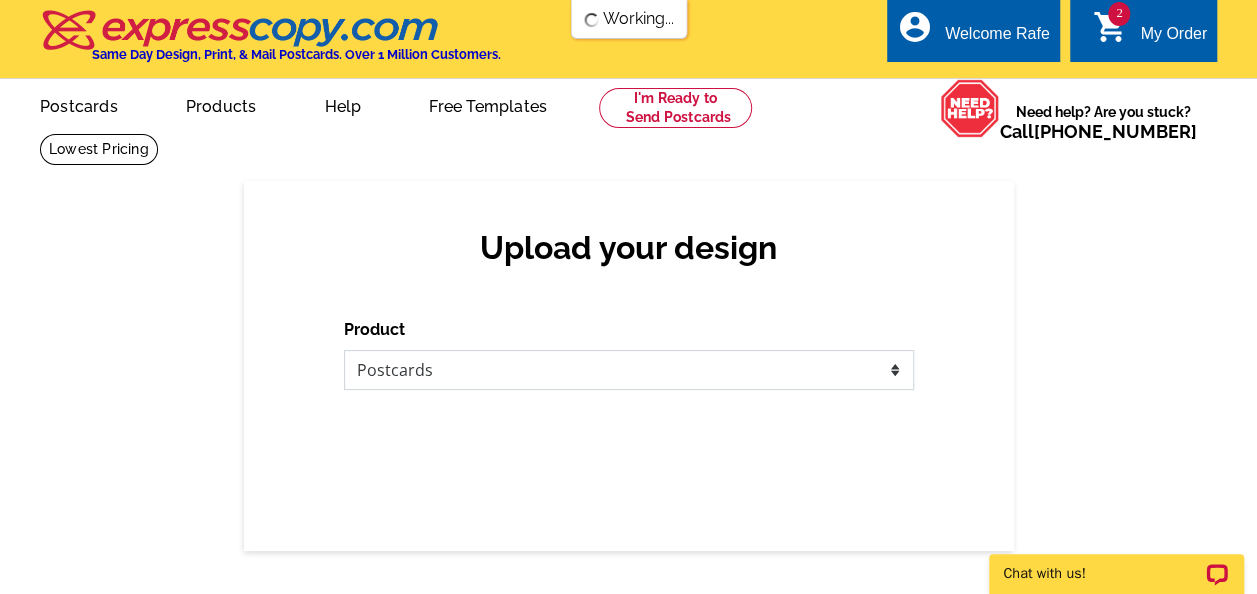 scroll, scrollTop: 0, scrollLeft: 0, axis: both 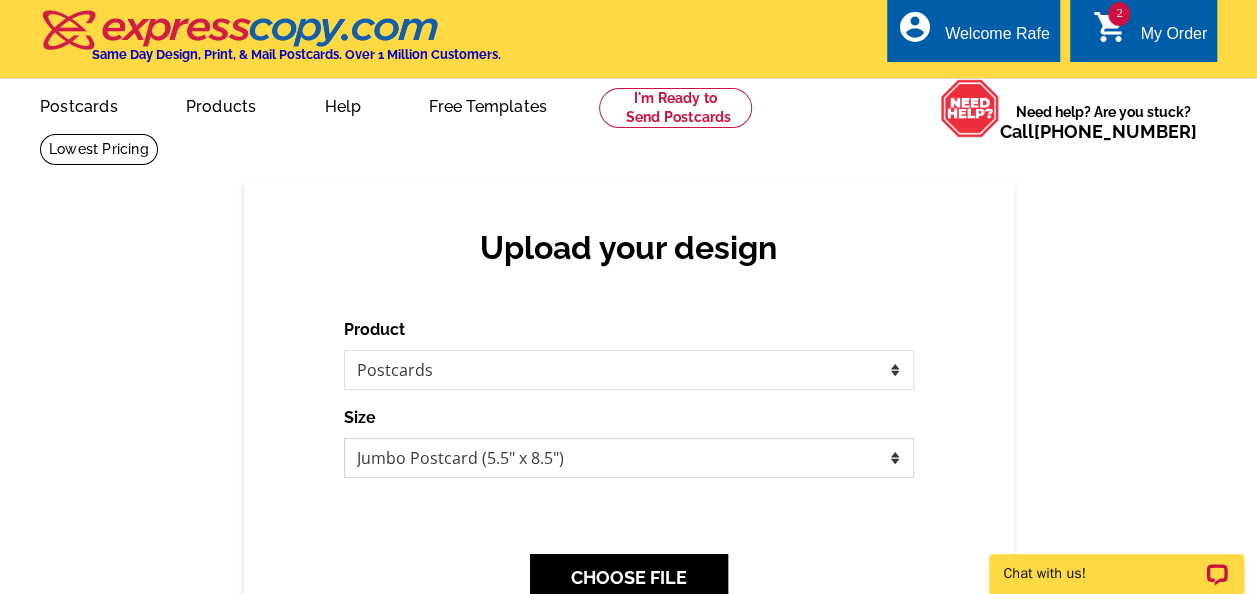 click on "Jumbo Postcard (5.5" x 8.5") Regular Postcard (4.25" x 5.6") Panoramic Postcard (5.75" x 11.25") Giant Postcard (8.5" x 11") EDDM Postcard (6.125" x 8.25")" at bounding box center [629, 458] 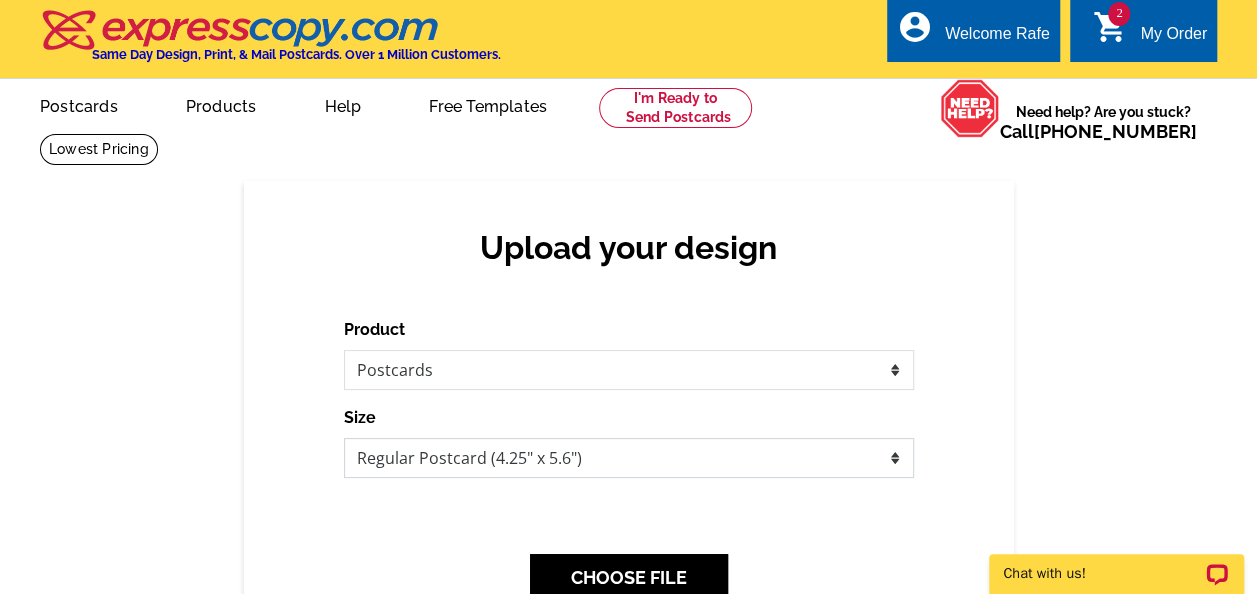click on "Jumbo Postcard (5.5" x 8.5") Regular Postcard (4.25" x 5.6") Panoramic Postcard (5.75" x 11.25") Giant Postcard (8.5" x 11") EDDM Postcard (6.125" x 8.25")" at bounding box center [629, 458] 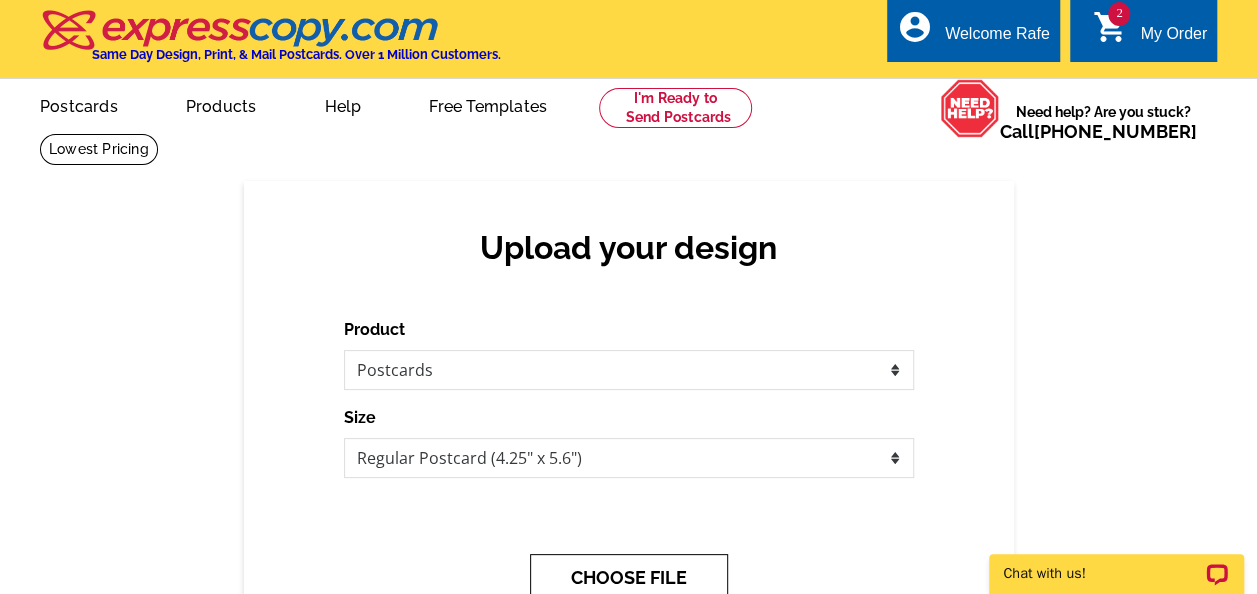 click on "CHOOSE FILE" at bounding box center [629, 577] 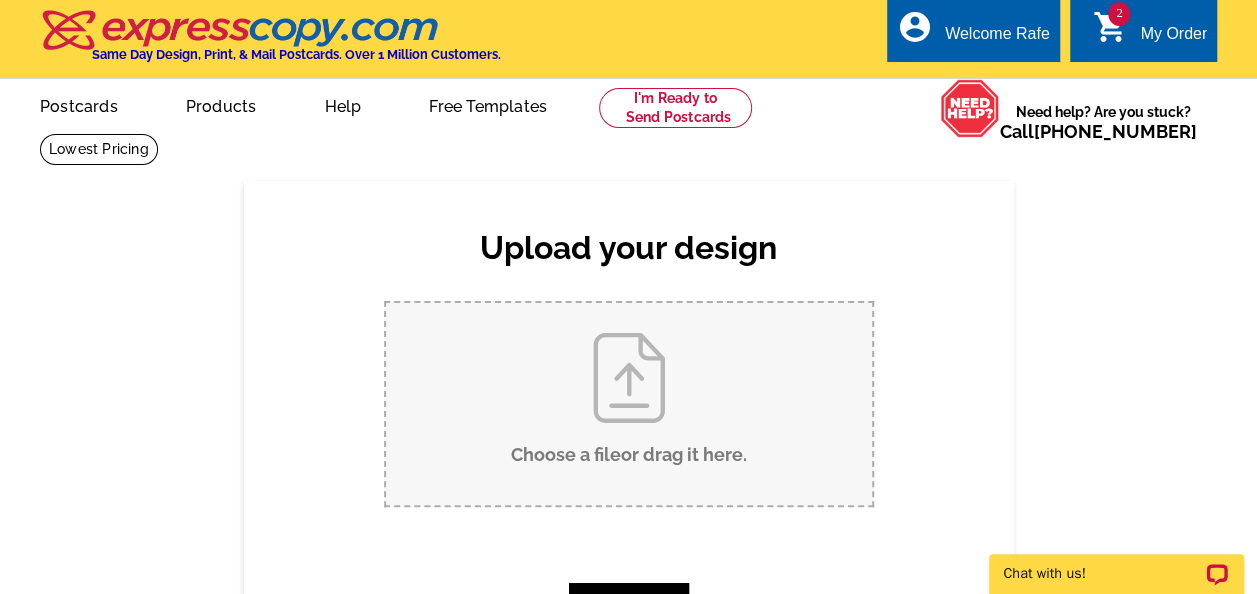 click on "Choose a file  or drag it here ." at bounding box center [629, 404] 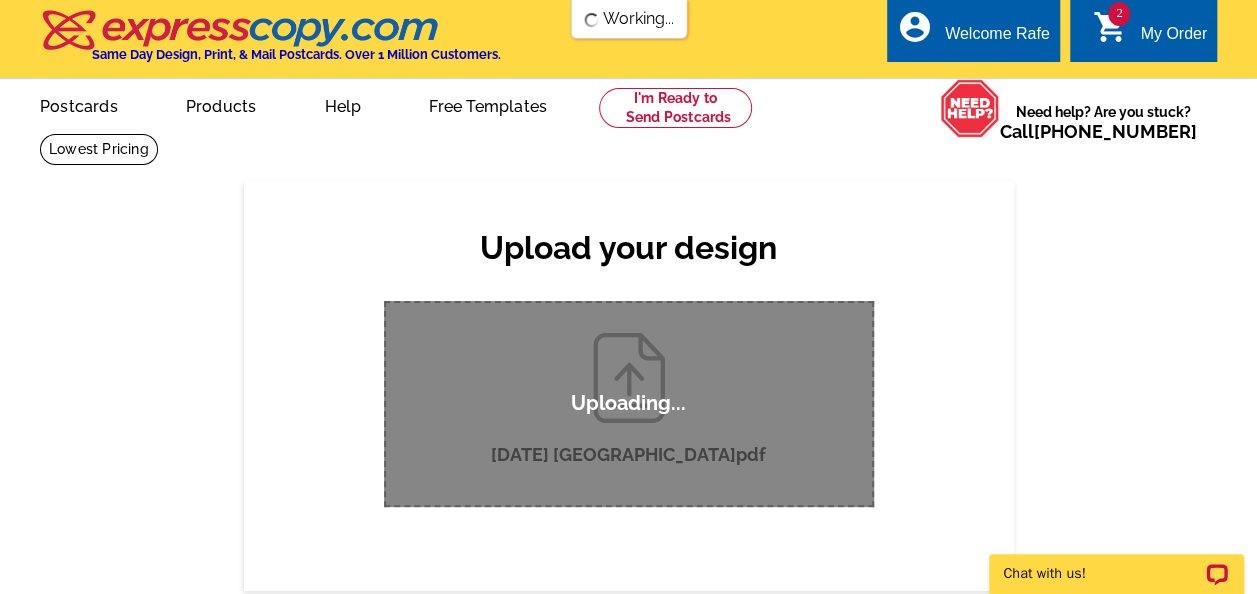 type 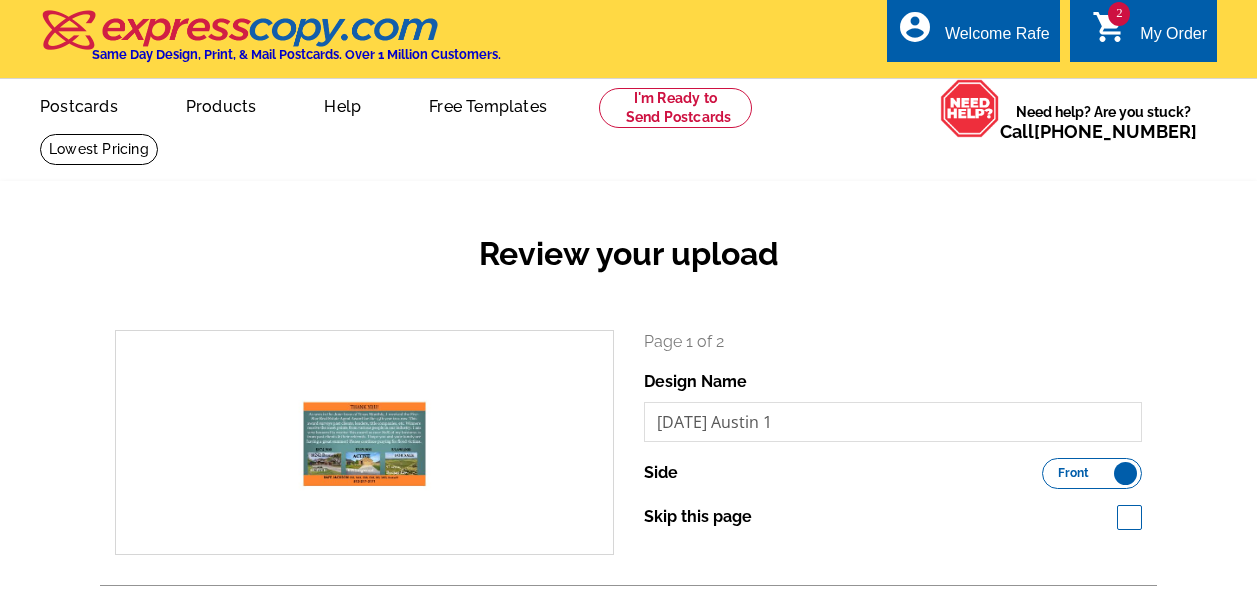 scroll, scrollTop: 0, scrollLeft: 0, axis: both 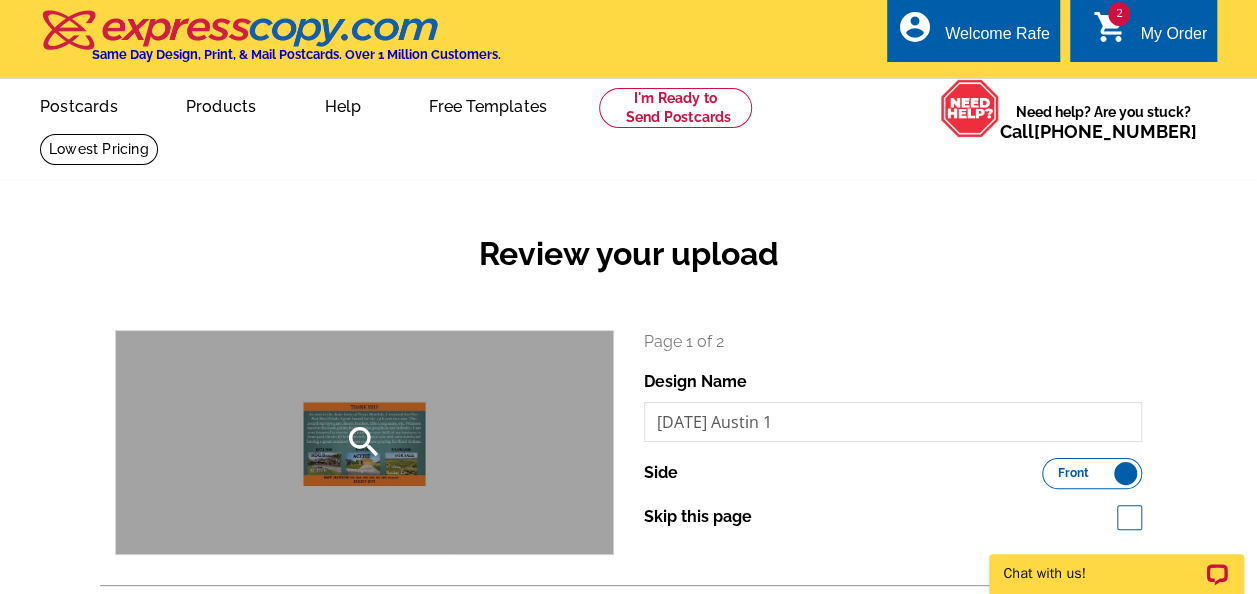 click on "search" at bounding box center (364, 442) 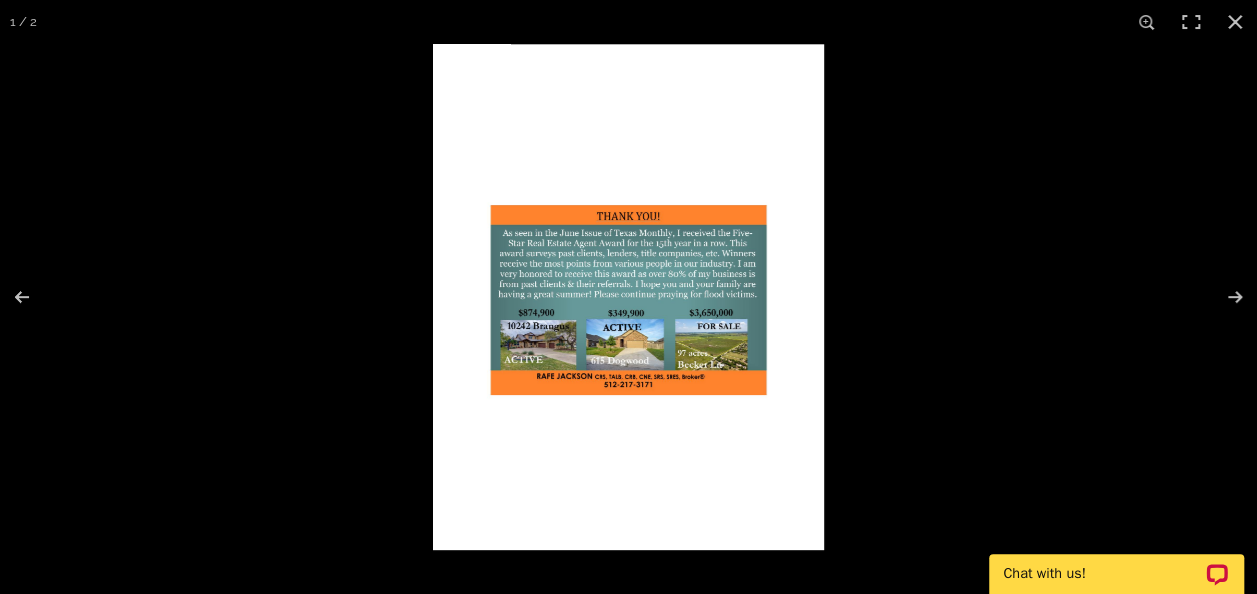 click at bounding box center (628, 297) 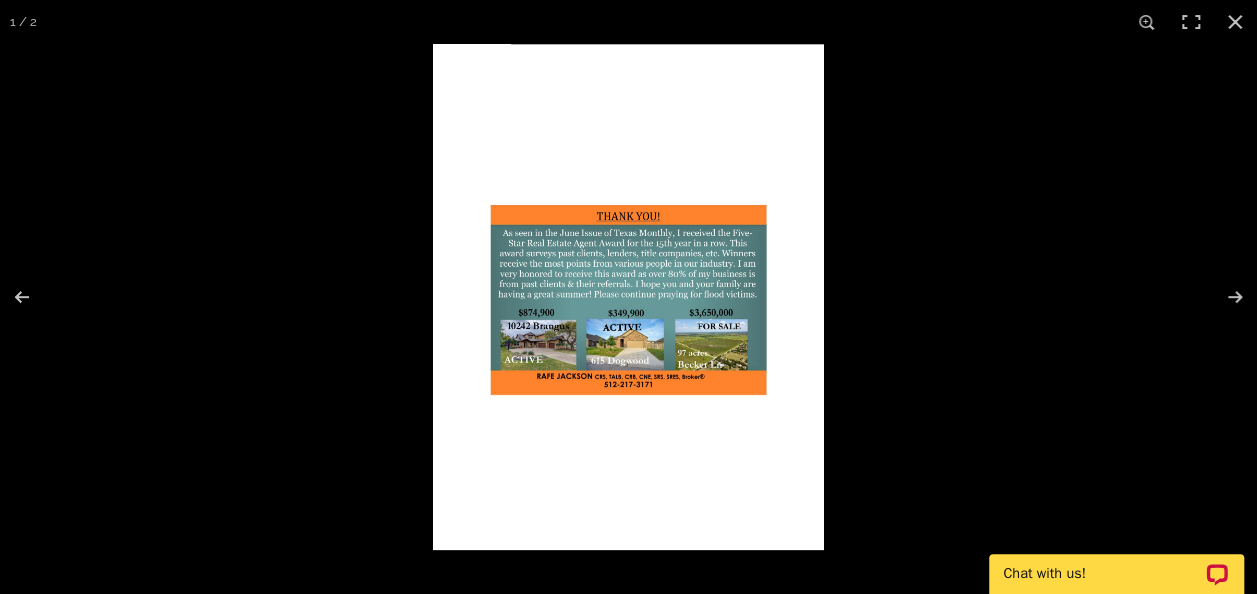 click at bounding box center [628, 297] 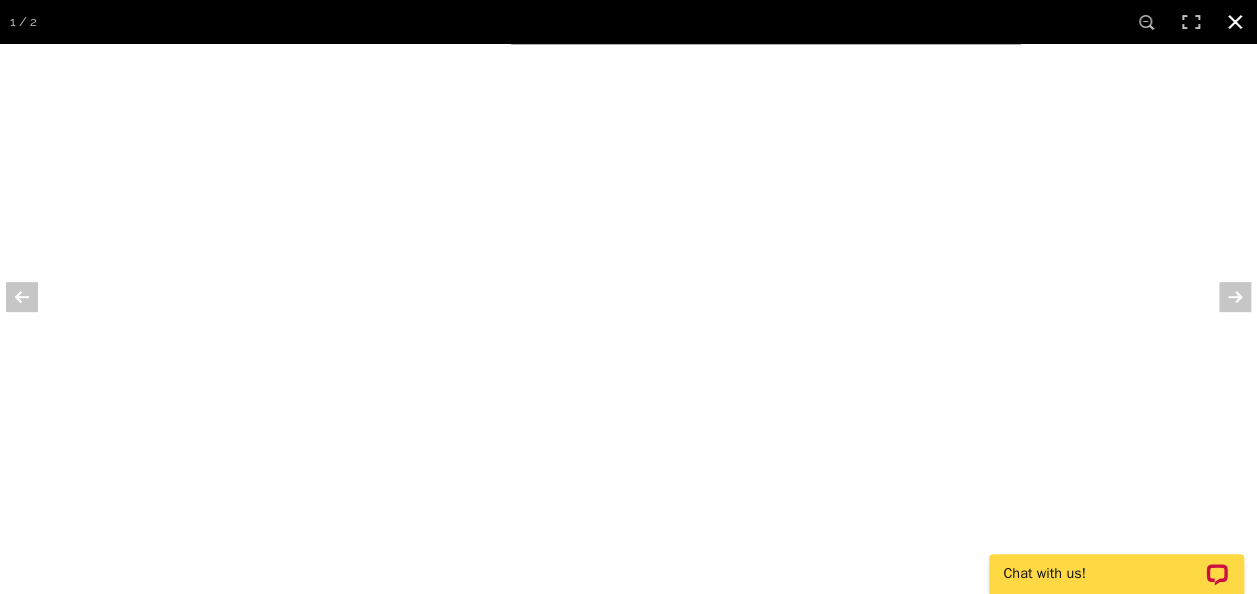 click at bounding box center [1235, 22] 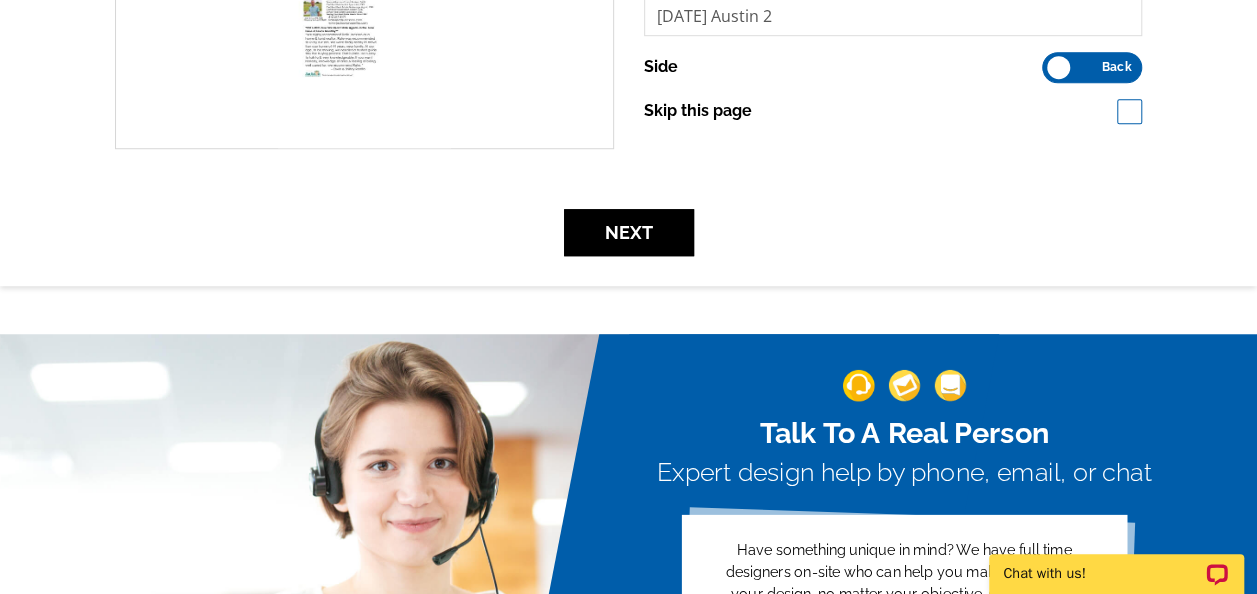 scroll, scrollTop: 702, scrollLeft: 0, axis: vertical 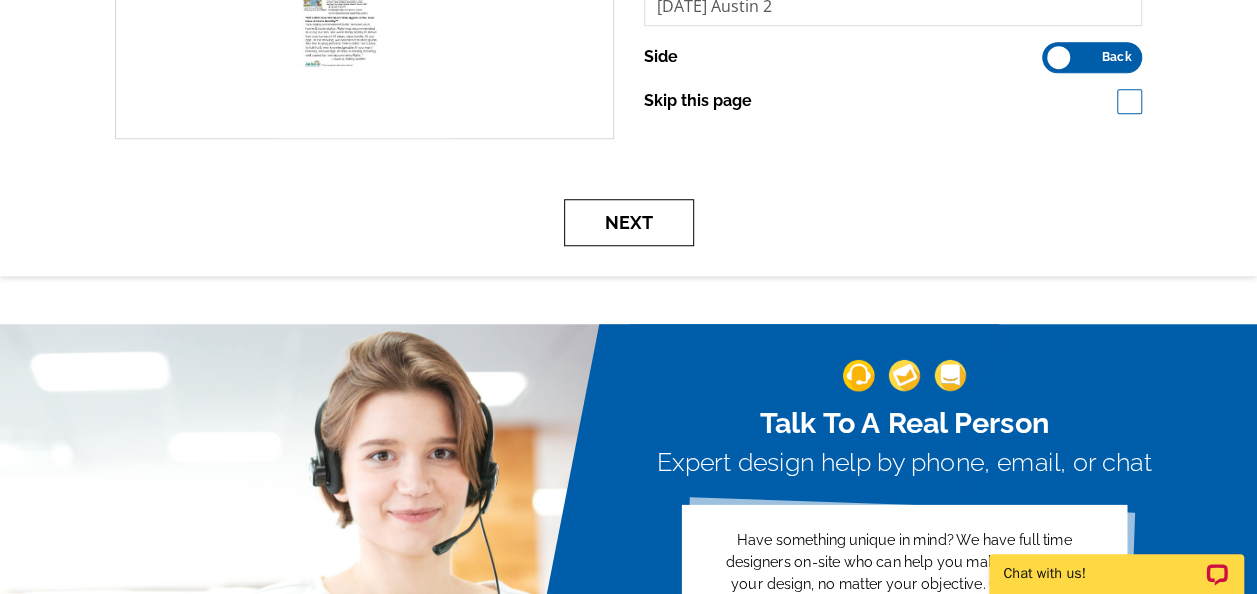 click on "Next" at bounding box center [629, 222] 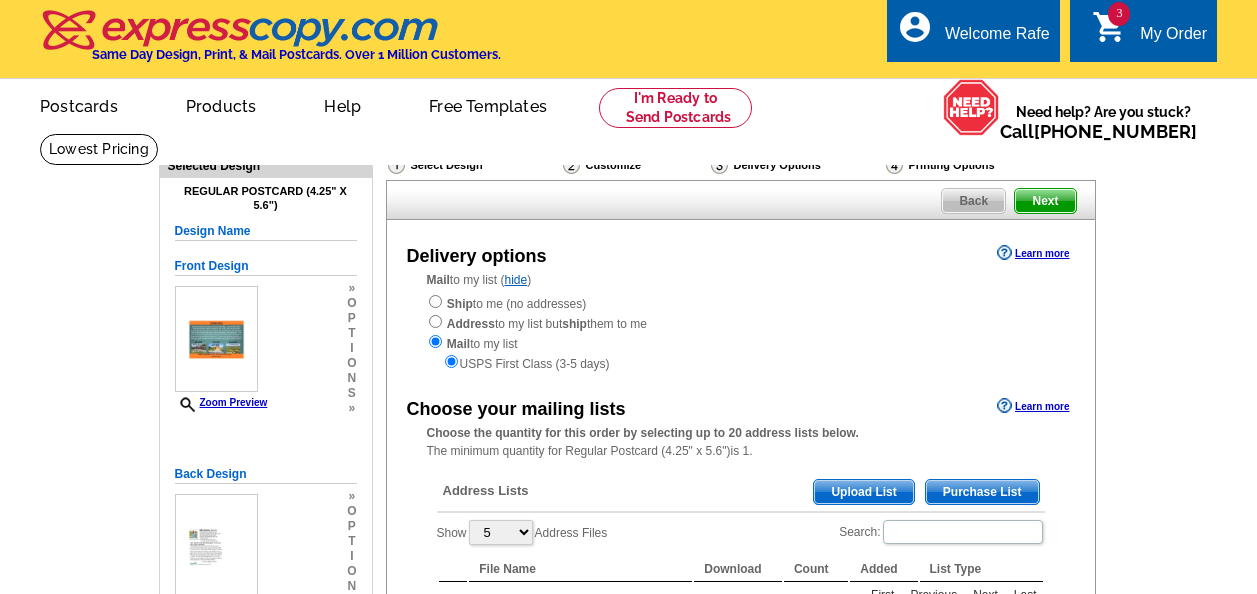 scroll, scrollTop: 0, scrollLeft: 0, axis: both 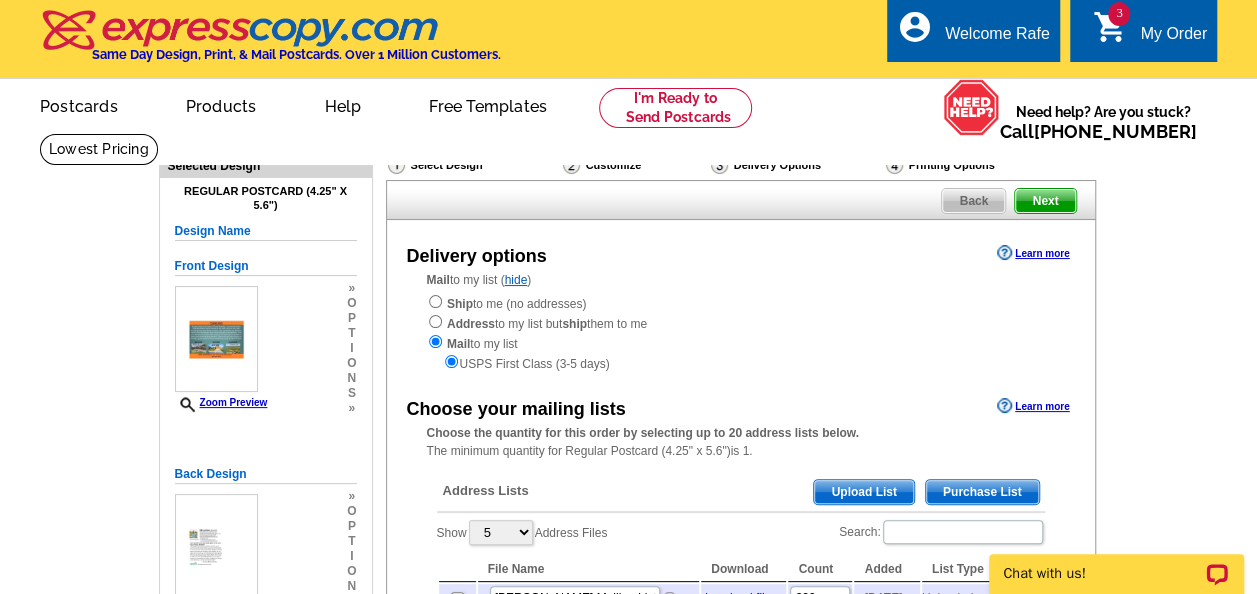 click on "Upload List" at bounding box center (863, 492) 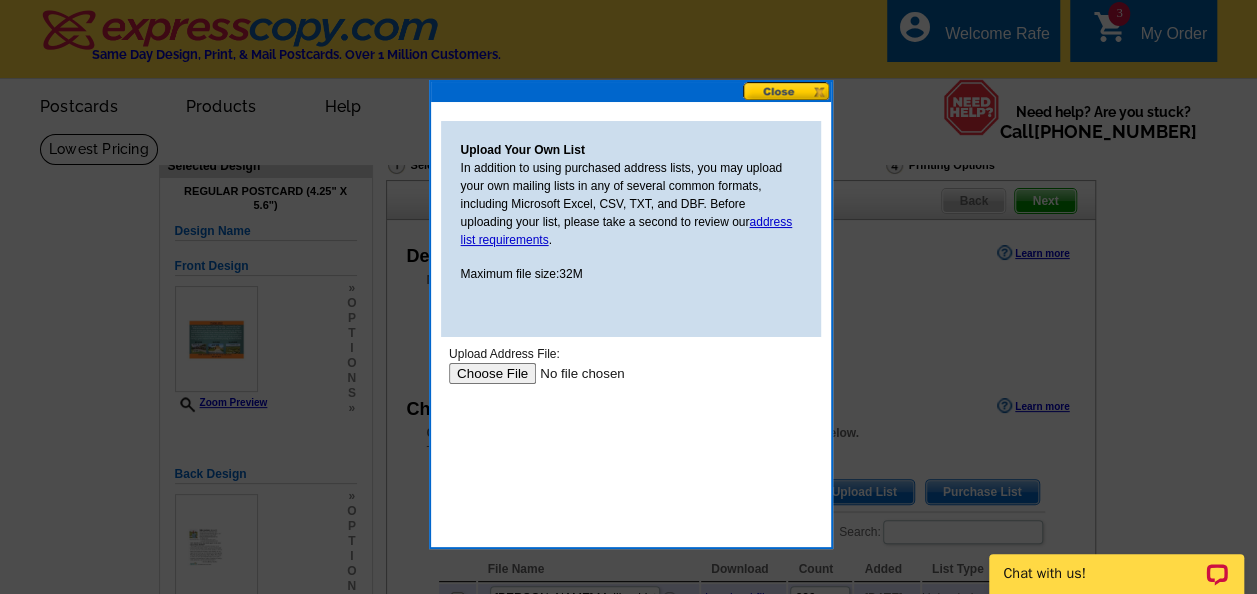 scroll, scrollTop: 0, scrollLeft: 0, axis: both 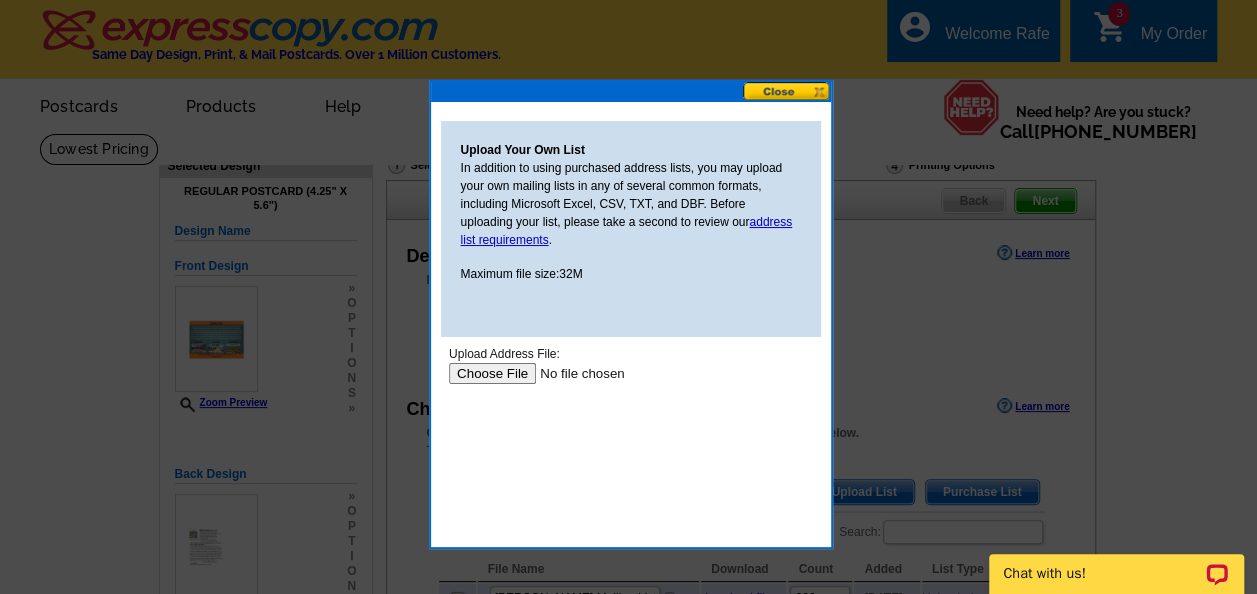 click at bounding box center [574, 373] 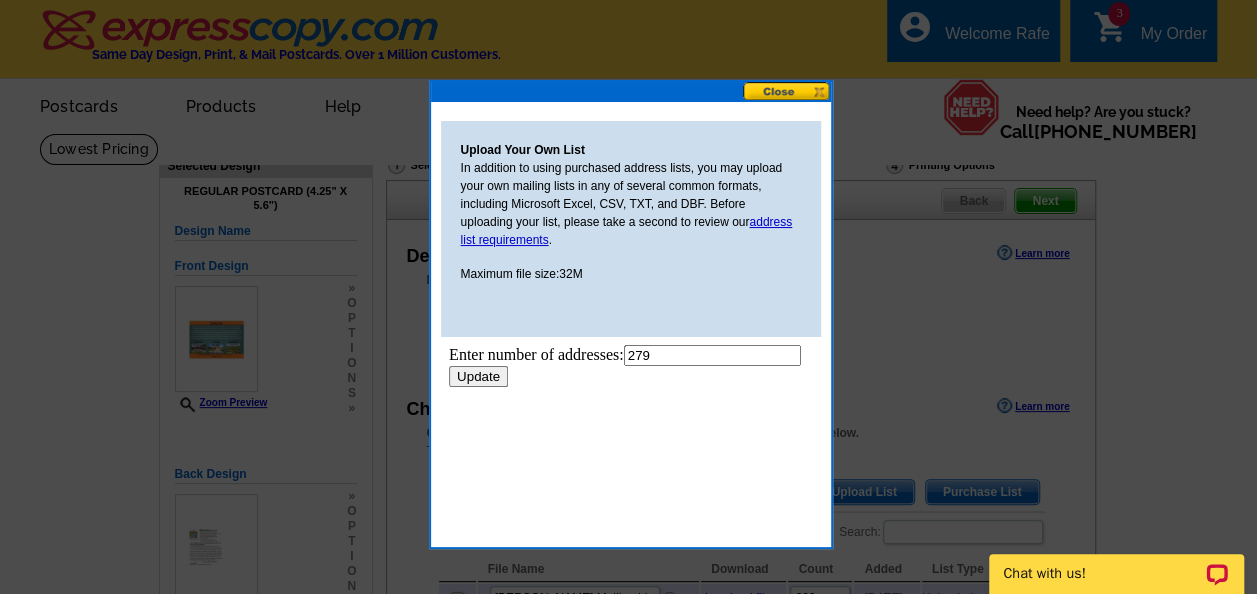 scroll, scrollTop: 0, scrollLeft: 0, axis: both 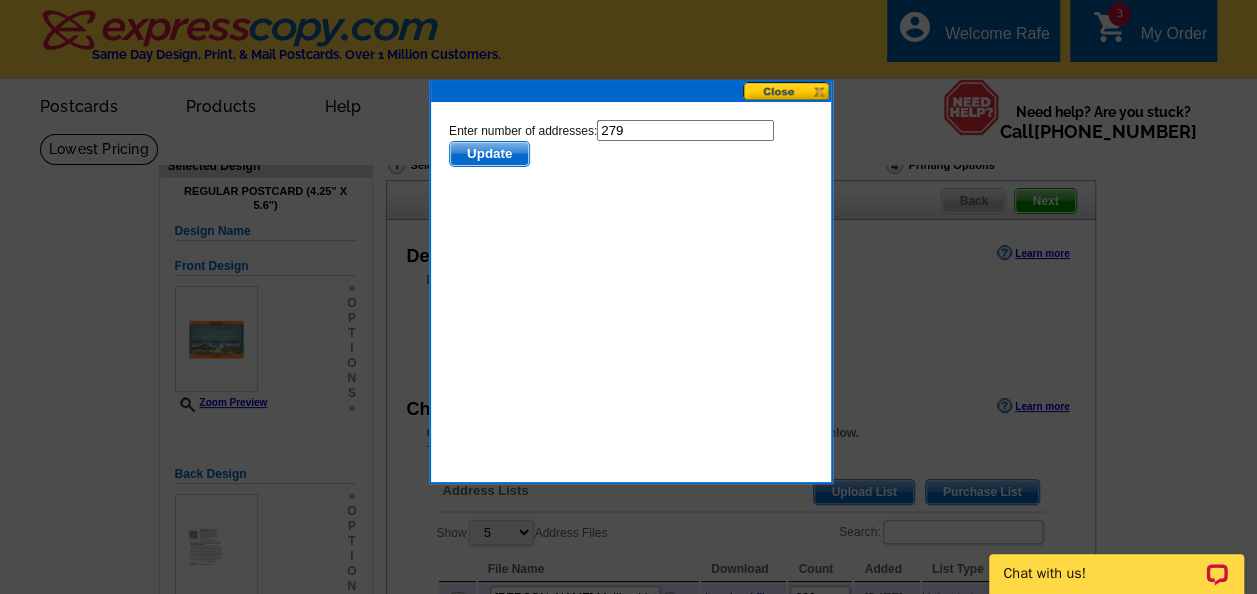 click on "Update" at bounding box center [488, 154] 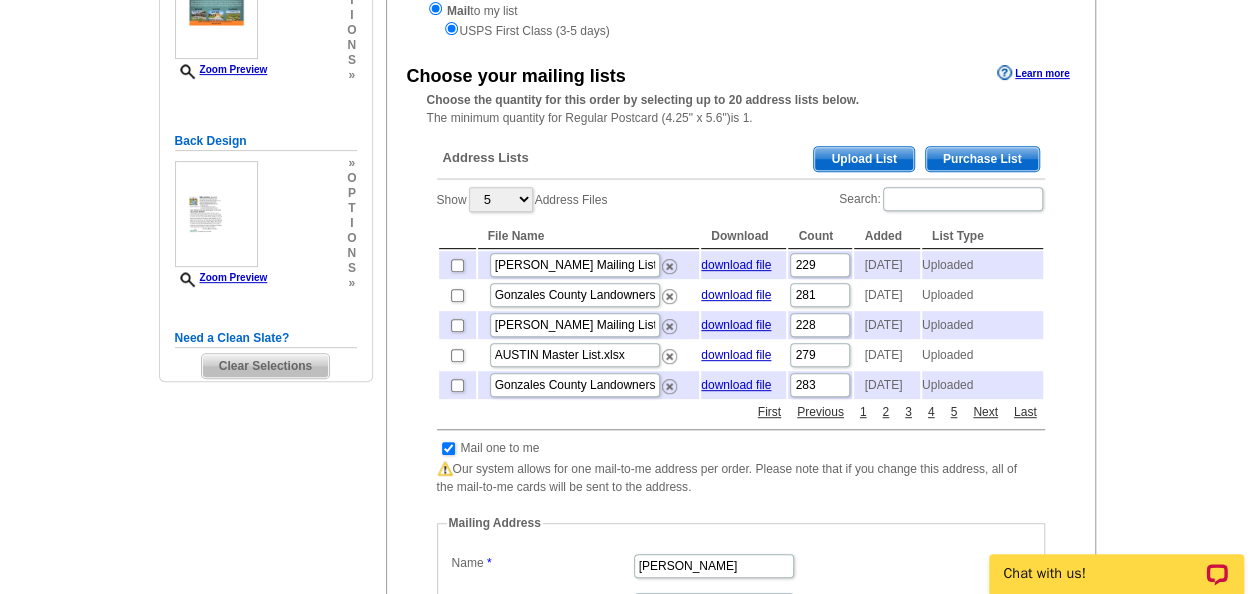 scroll, scrollTop: 334, scrollLeft: 0, axis: vertical 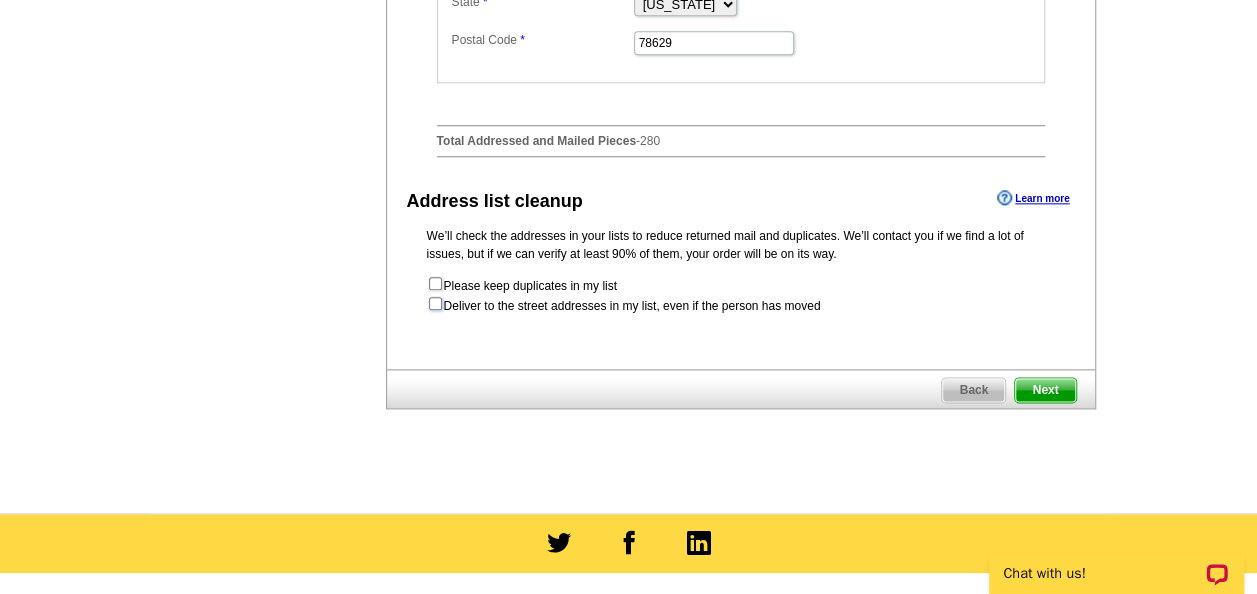 click at bounding box center [435, 303] 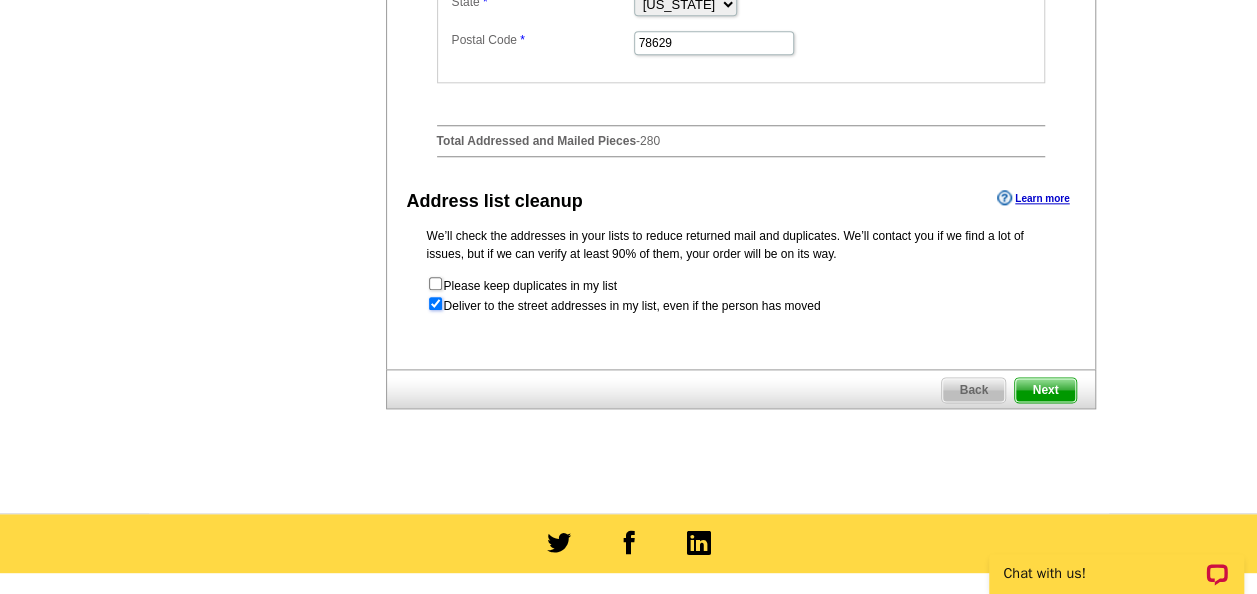 radio on "true" 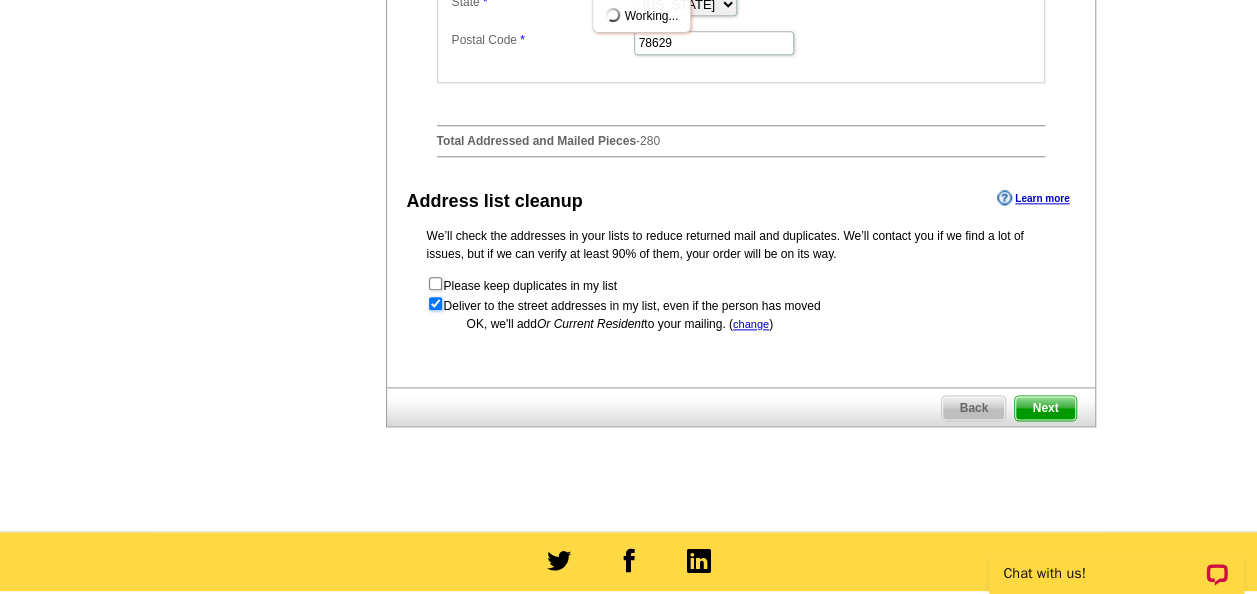 scroll, scrollTop: 0, scrollLeft: 0, axis: both 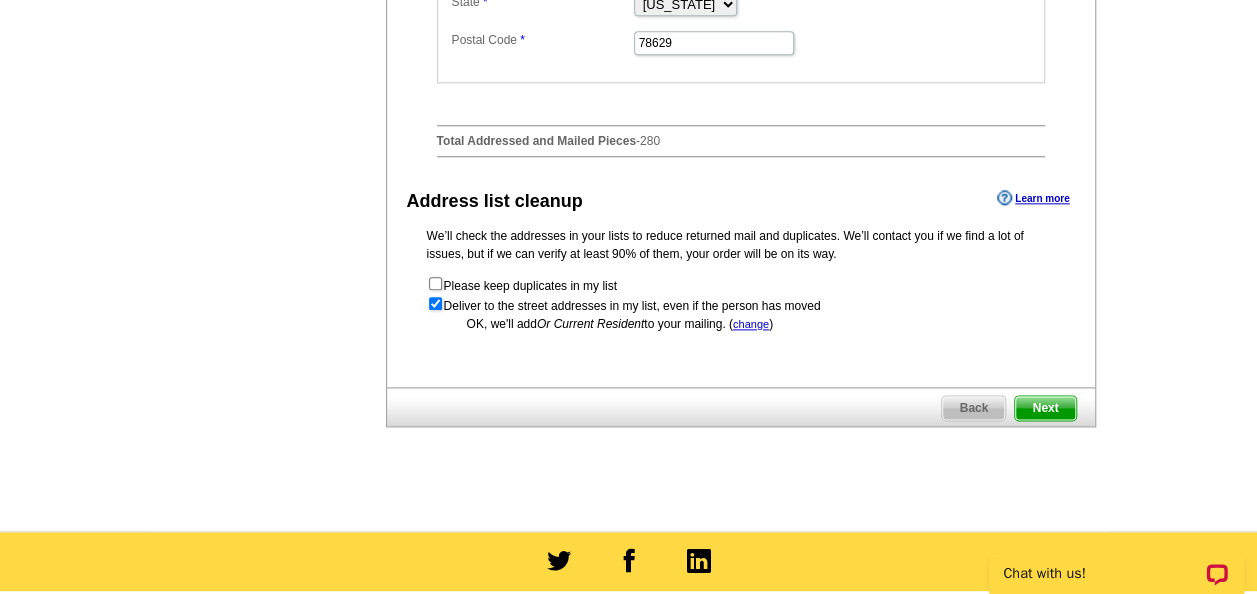 click on "Next" at bounding box center (1045, 408) 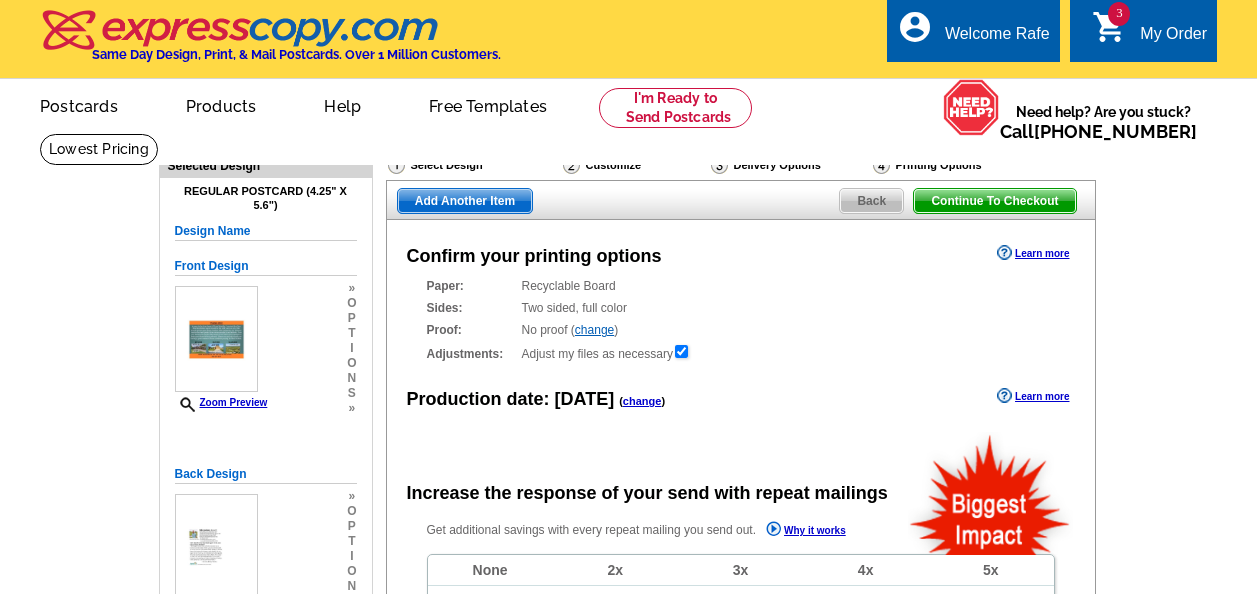 scroll, scrollTop: 0, scrollLeft: 0, axis: both 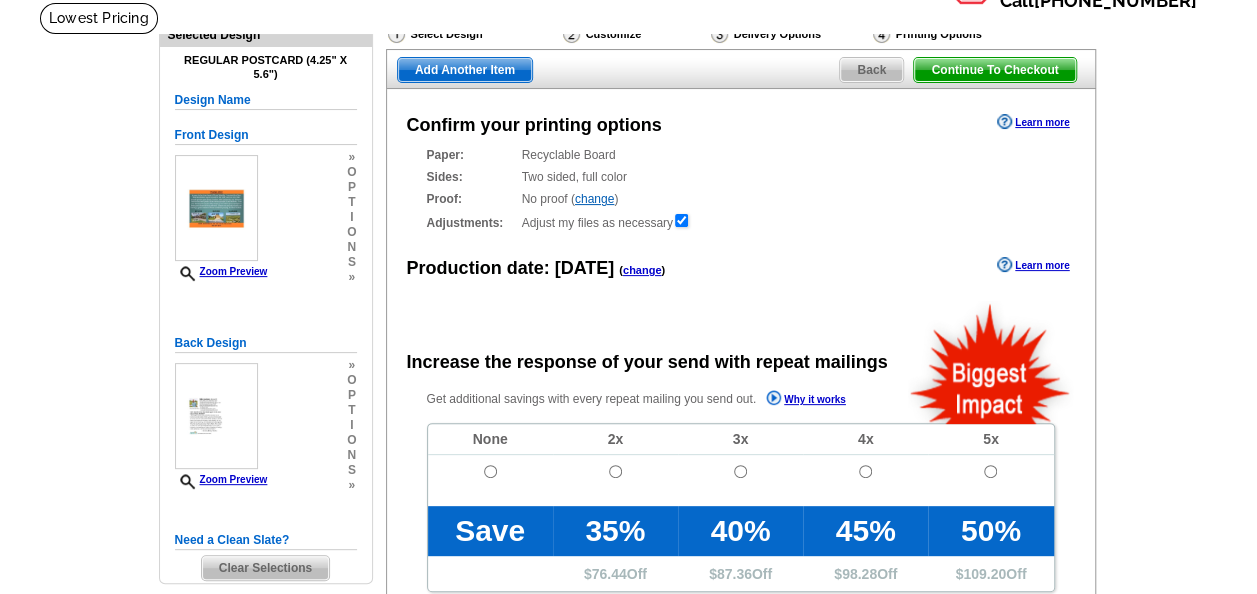 radio on "false" 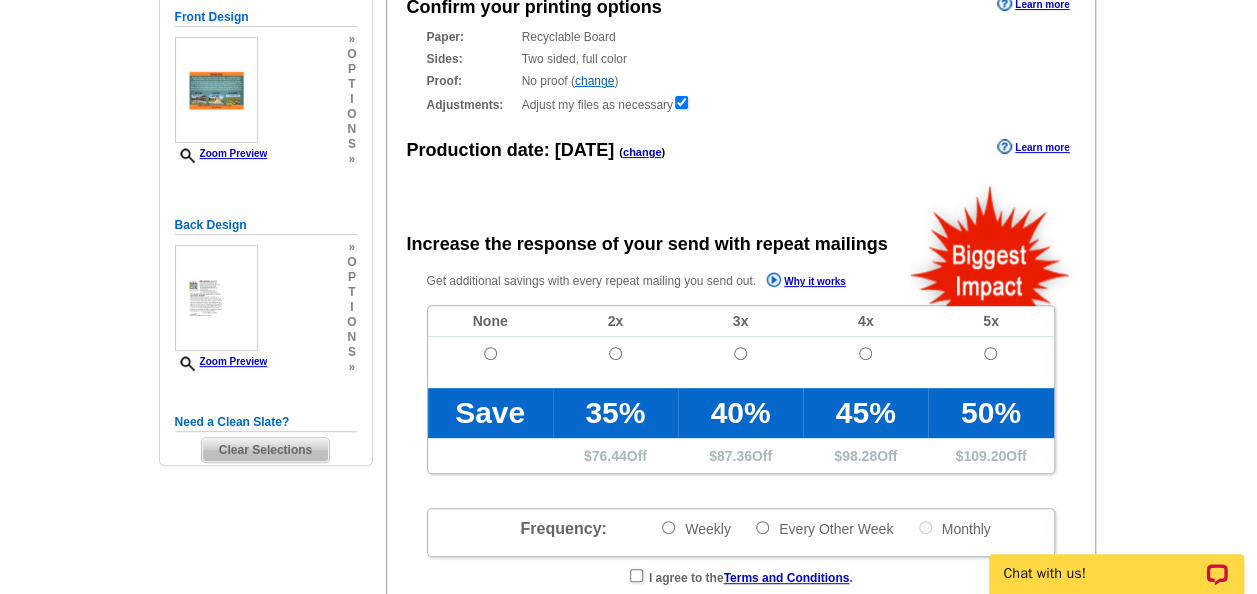 scroll, scrollTop: 0, scrollLeft: 0, axis: both 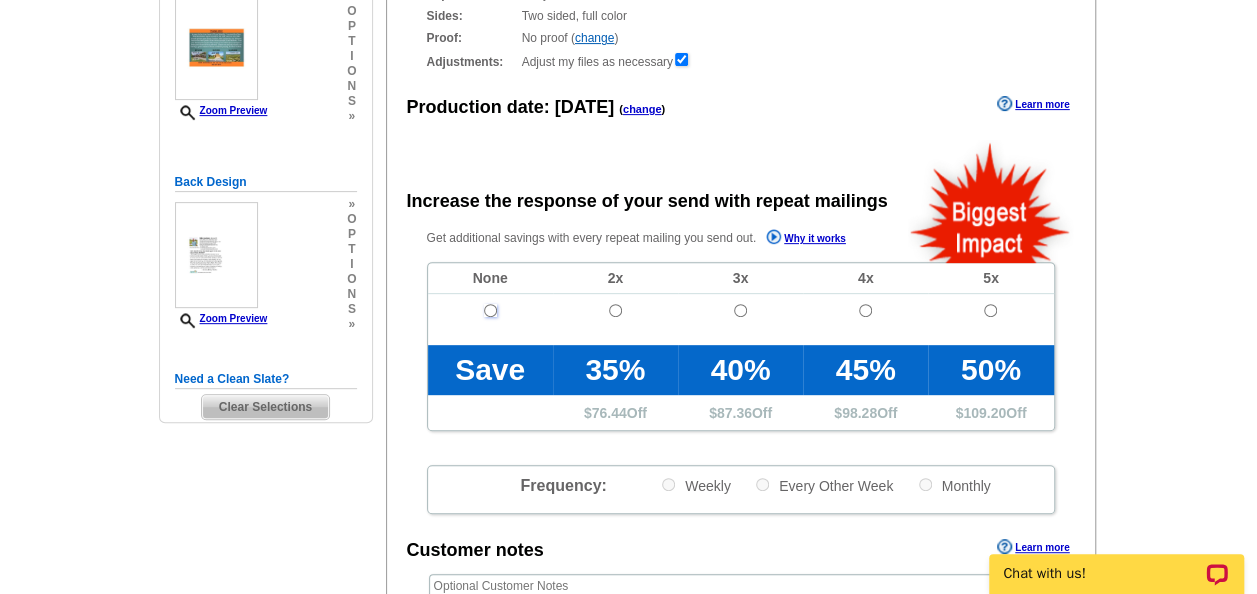 click at bounding box center [490, 310] 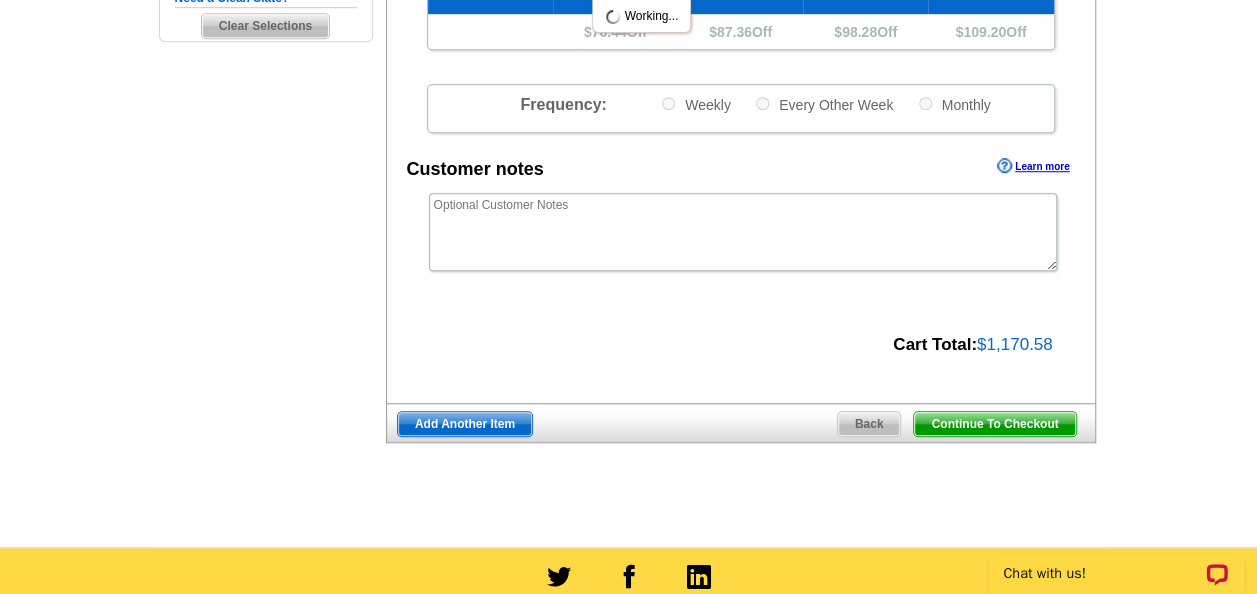 scroll, scrollTop: 676, scrollLeft: 0, axis: vertical 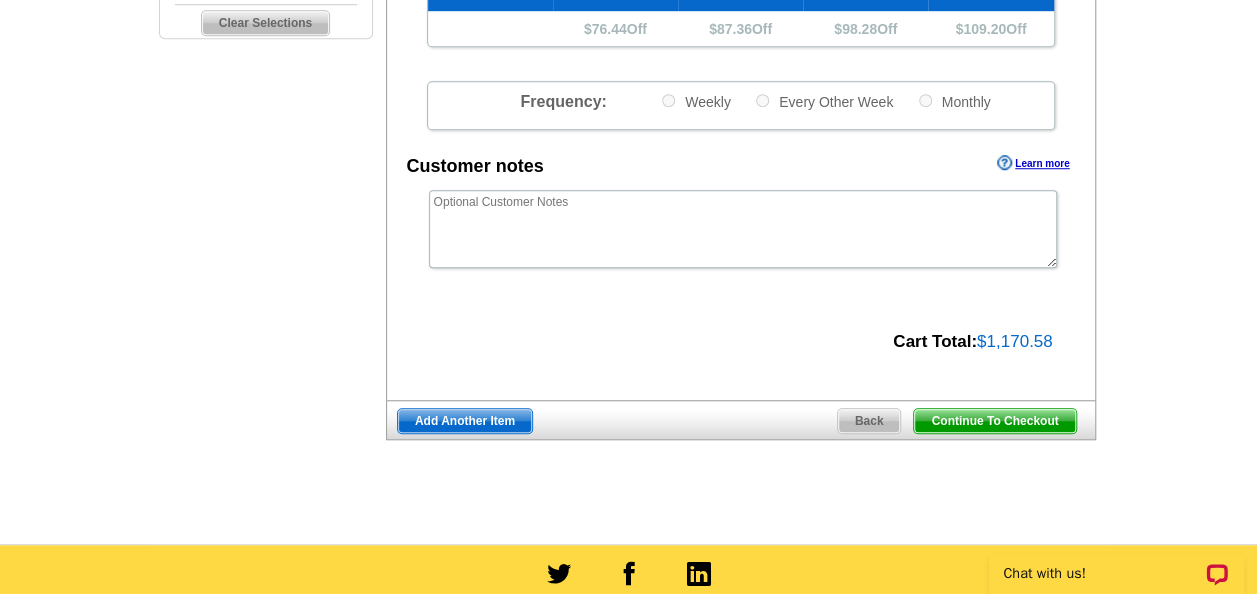 click on "Continue To Checkout" at bounding box center (994, 421) 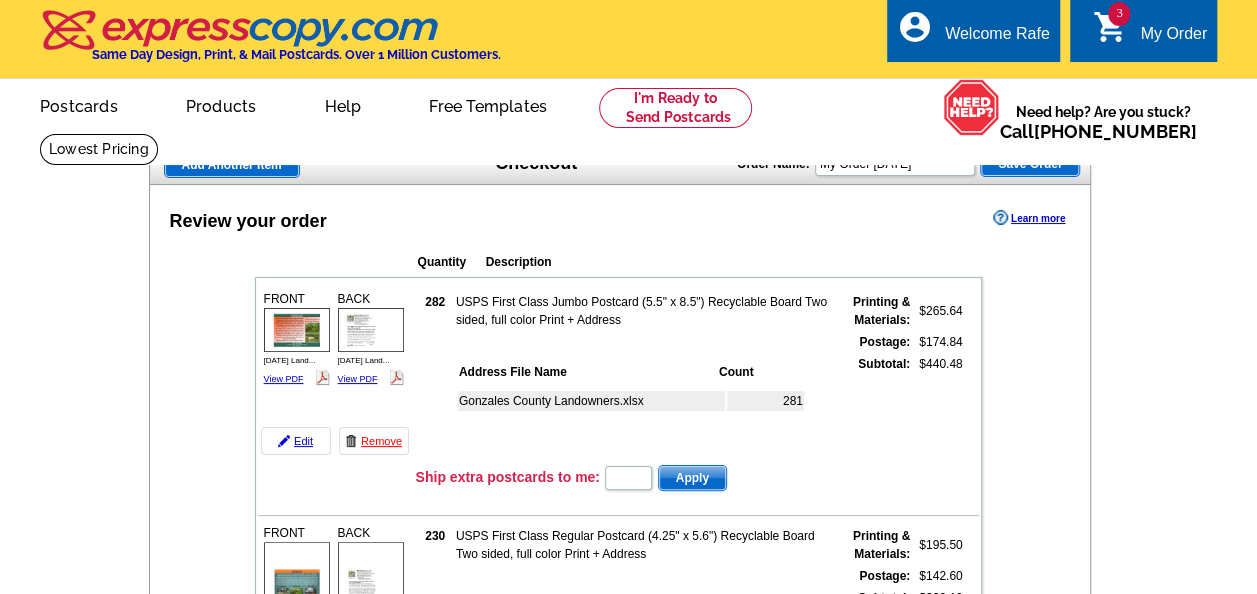 scroll, scrollTop: 423, scrollLeft: 0, axis: vertical 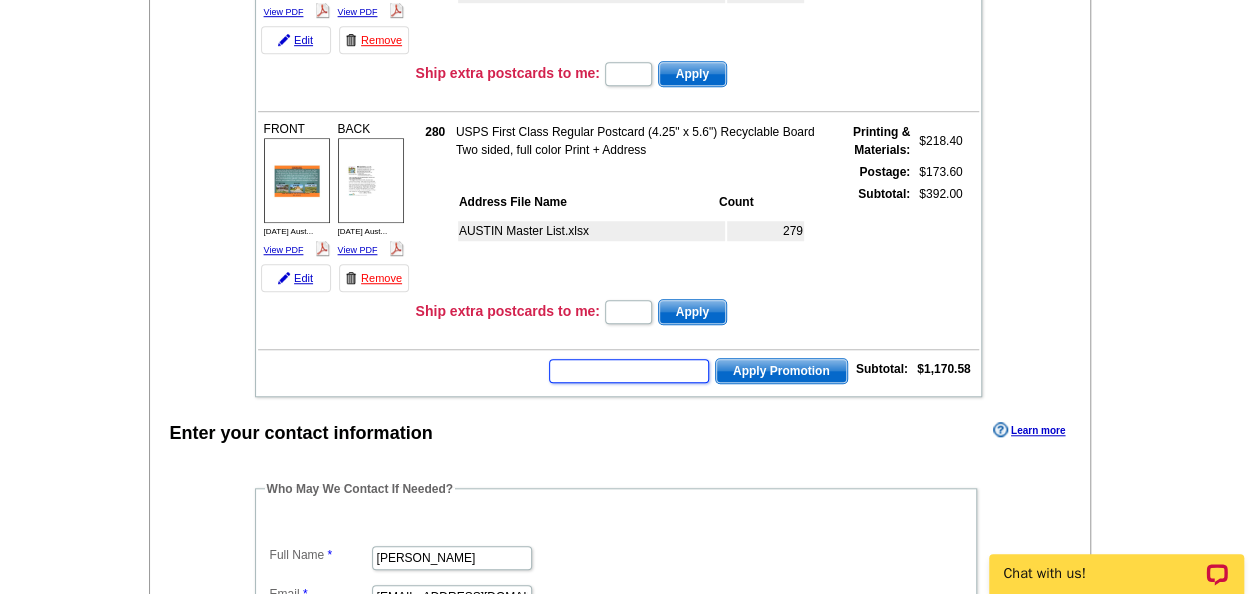 click at bounding box center (629, 371) 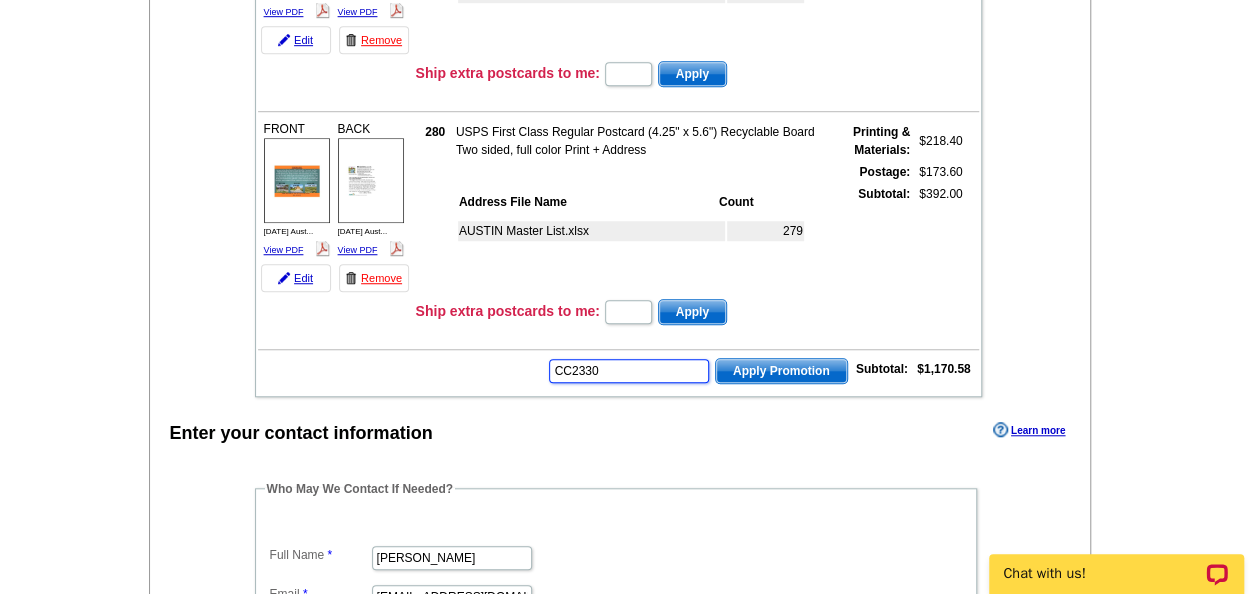 type on "CC2330" 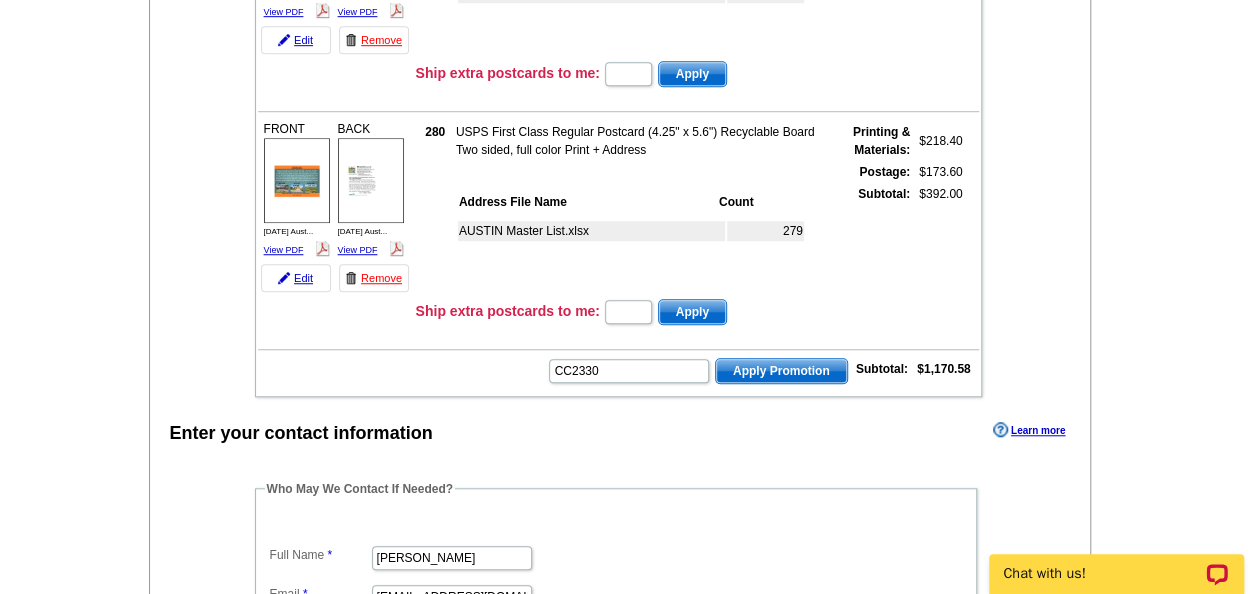 click on "Apply Promotion" at bounding box center (781, 371) 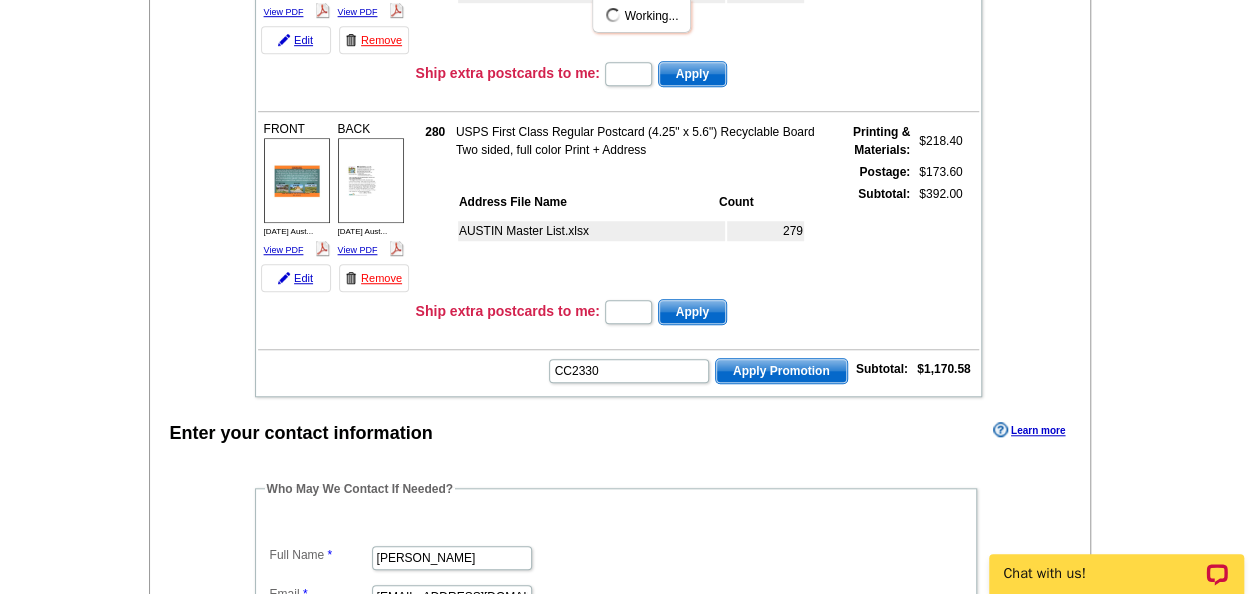 scroll, scrollTop: 0, scrollLeft: 0, axis: both 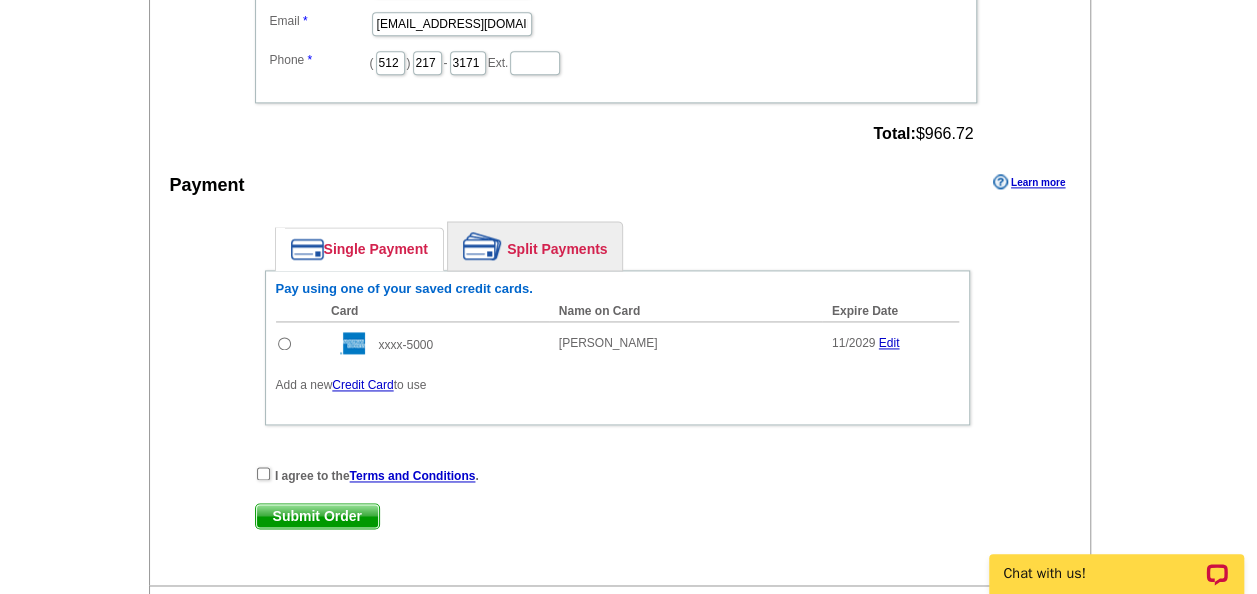 click at bounding box center [284, 343] 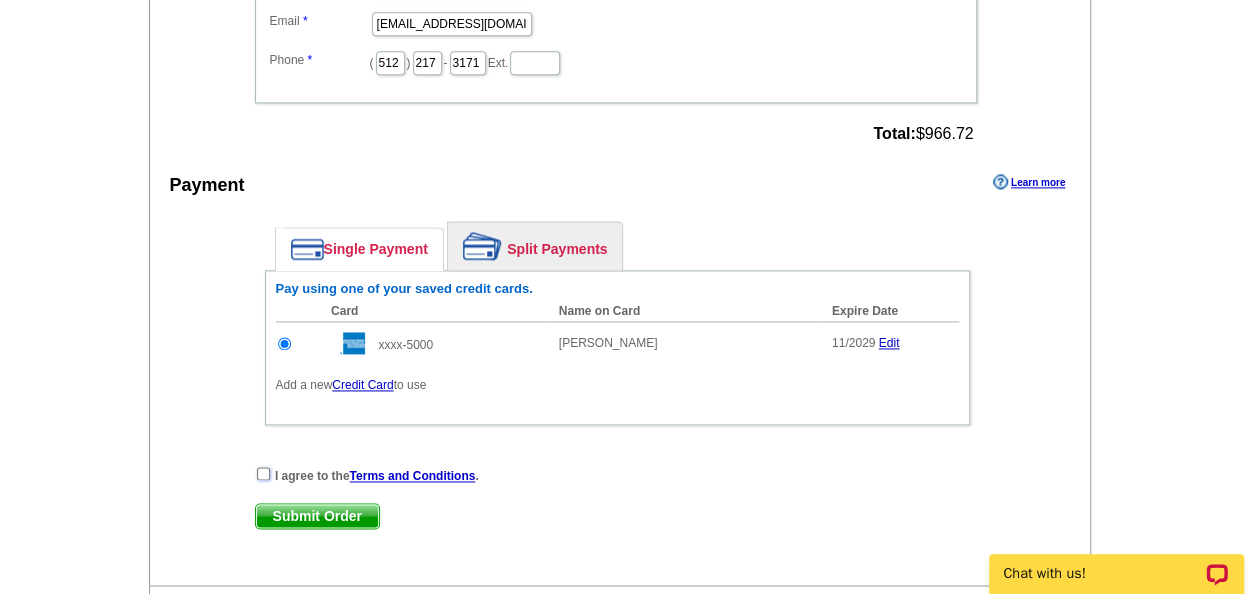 click at bounding box center [263, 473] 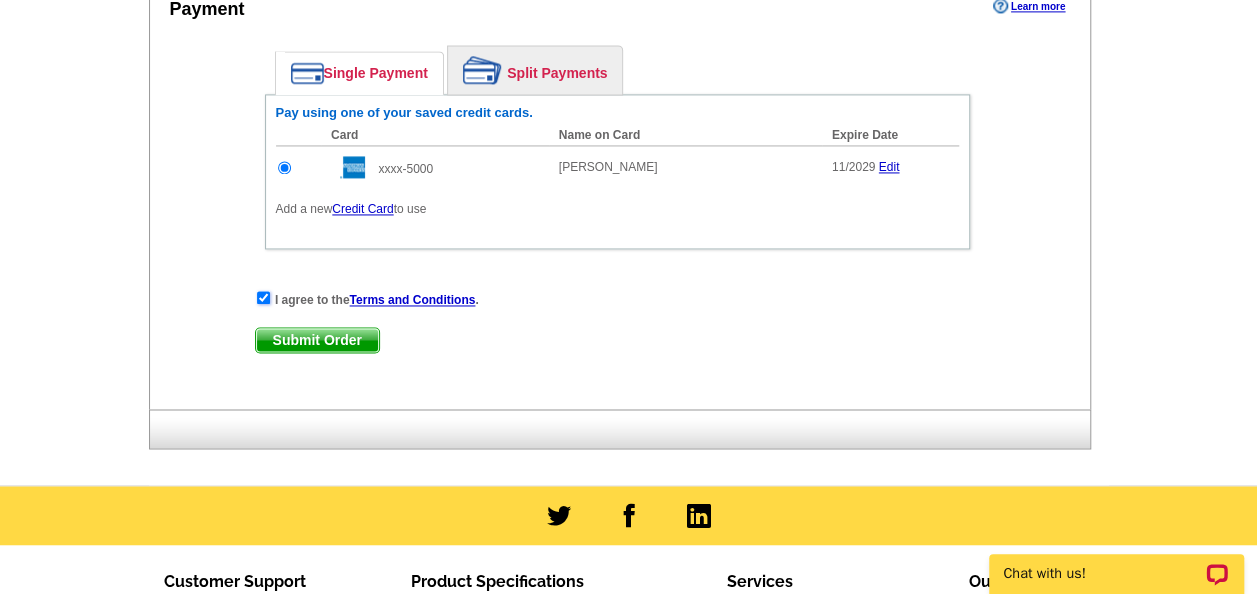 scroll, scrollTop: 1456, scrollLeft: 0, axis: vertical 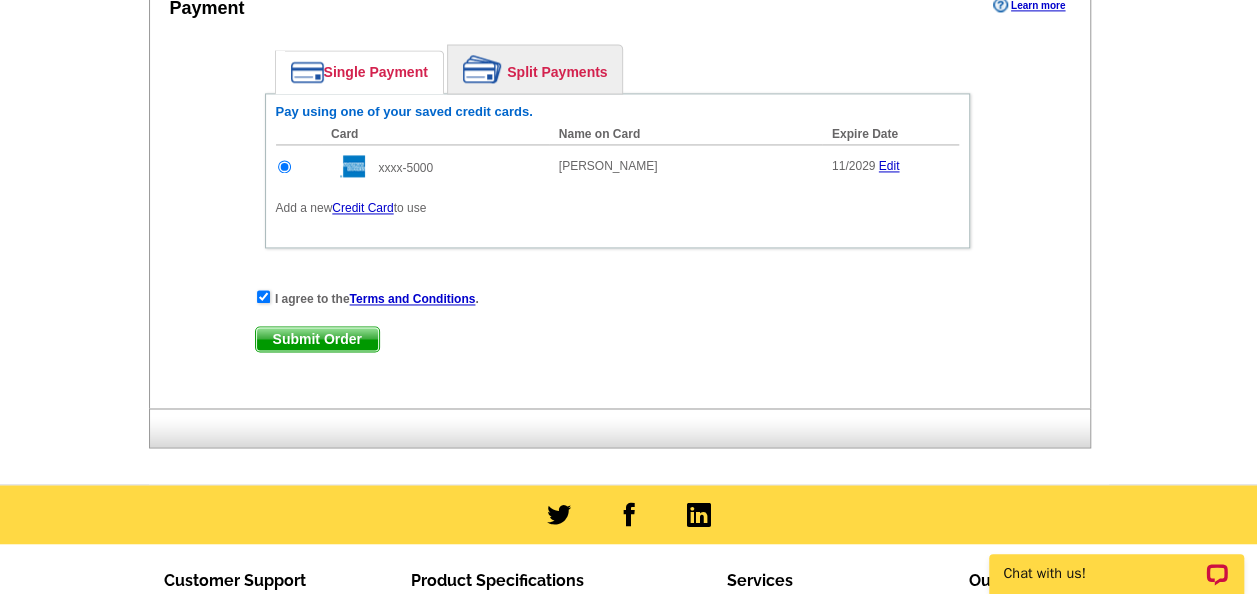 click on "Submit Order" at bounding box center (317, 339) 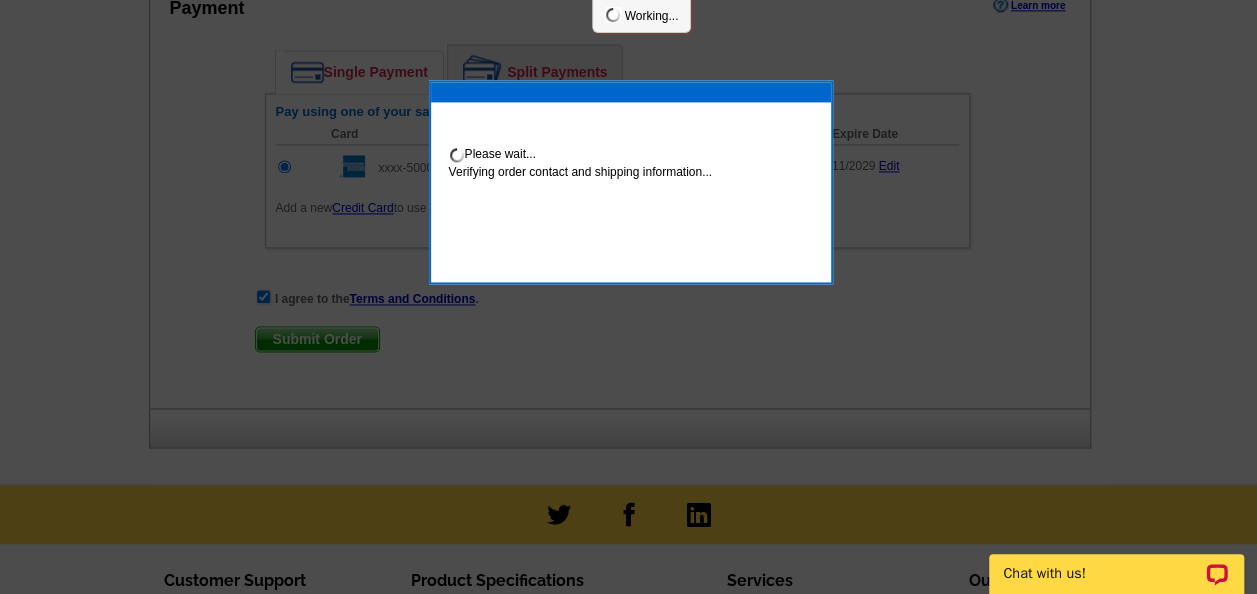 scroll, scrollTop: 1556, scrollLeft: 0, axis: vertical 